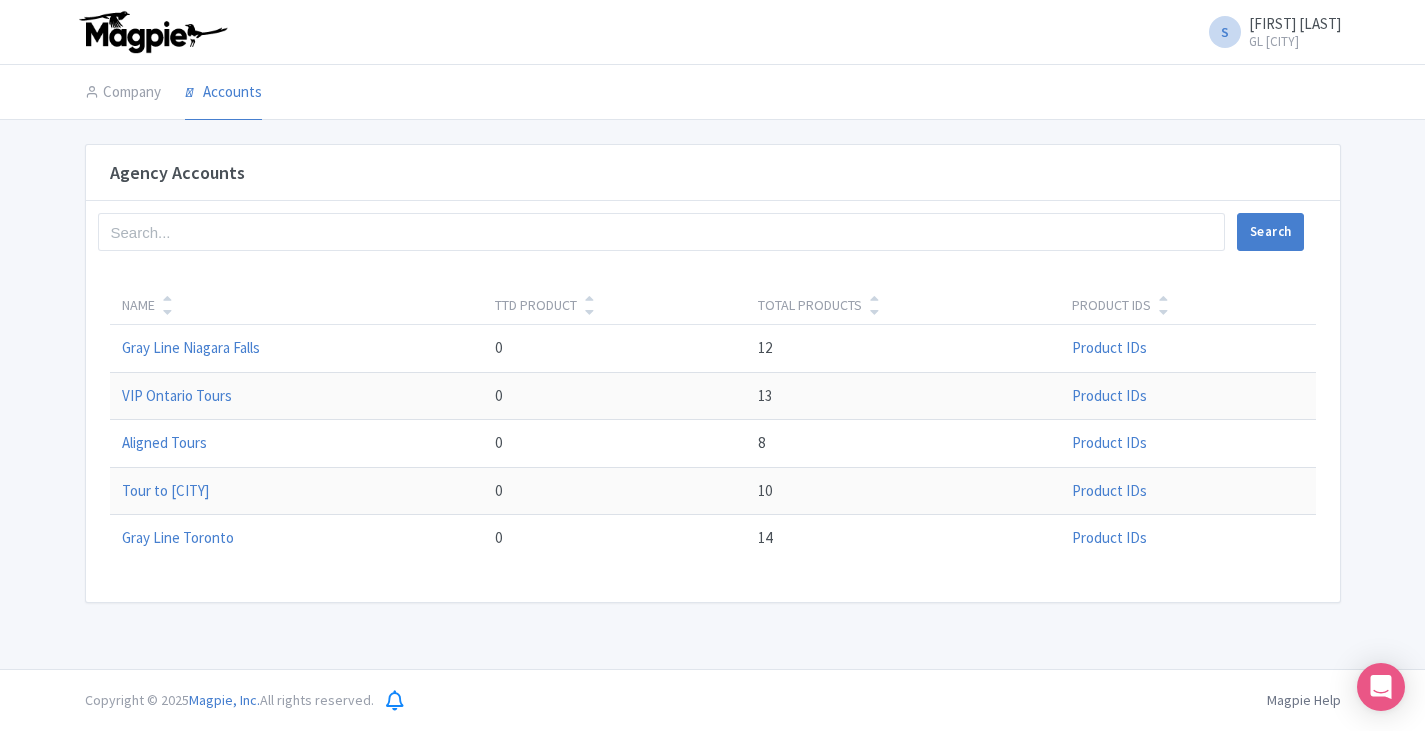 scroll, scrollTop: 0, scrollLeft: 0, axis: both 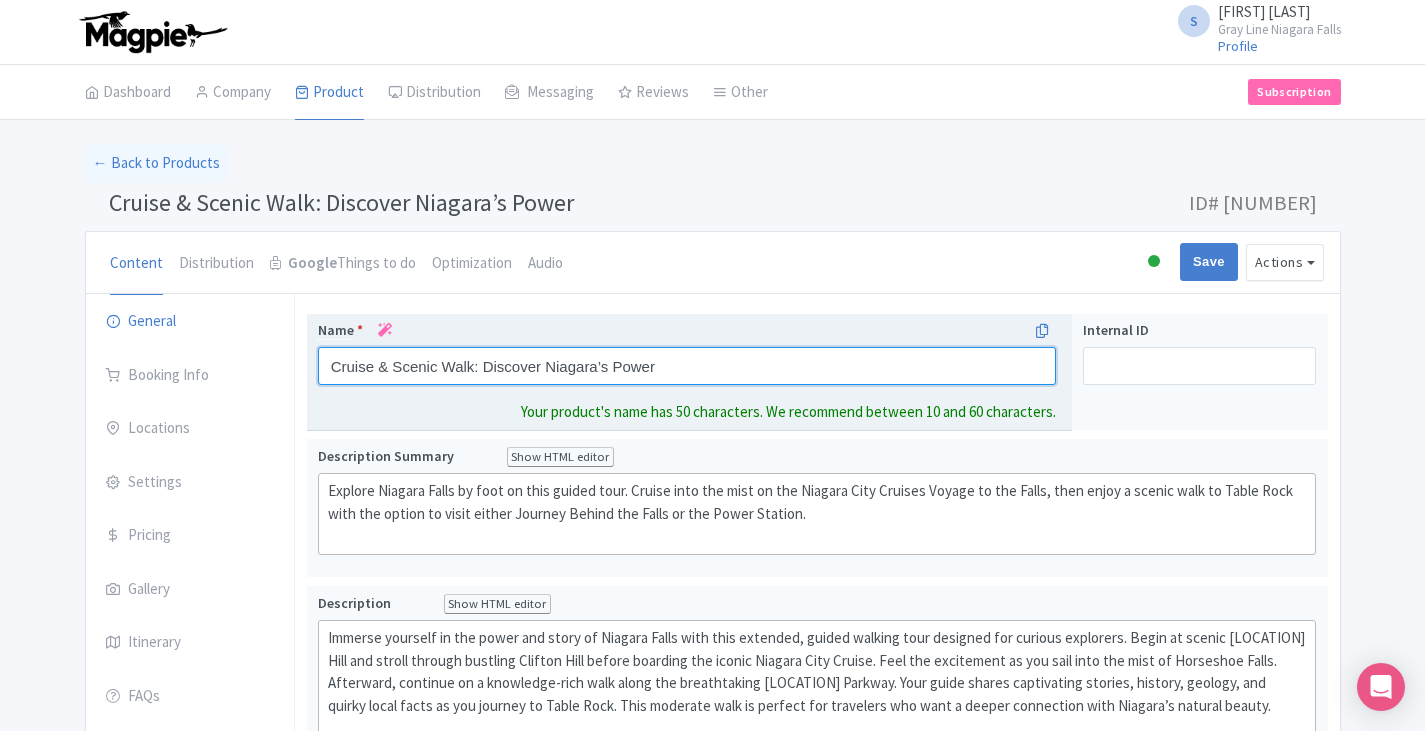 drag, startPoint x: 688, startPoint y: 365, endPoint x: 309, endPoint y: 350, distance: 379.29672 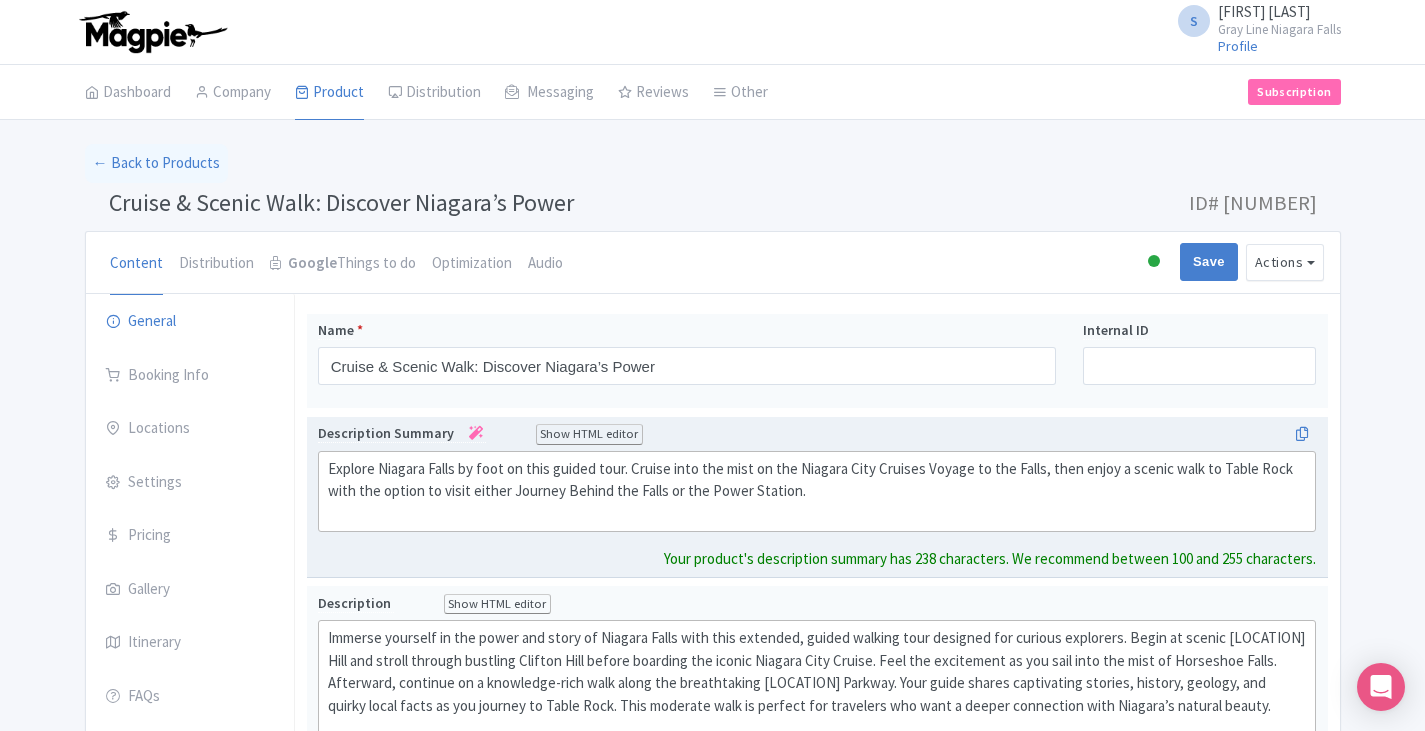 click on "Explore Niagara Falls by foot on this guided tour. Cruise into the mist on the Niagara City Cruises Voyage to the Falls, then enjoy a scenic walk to Table Rock with the option to visit either Journey Behind the Falls or the Power Station." 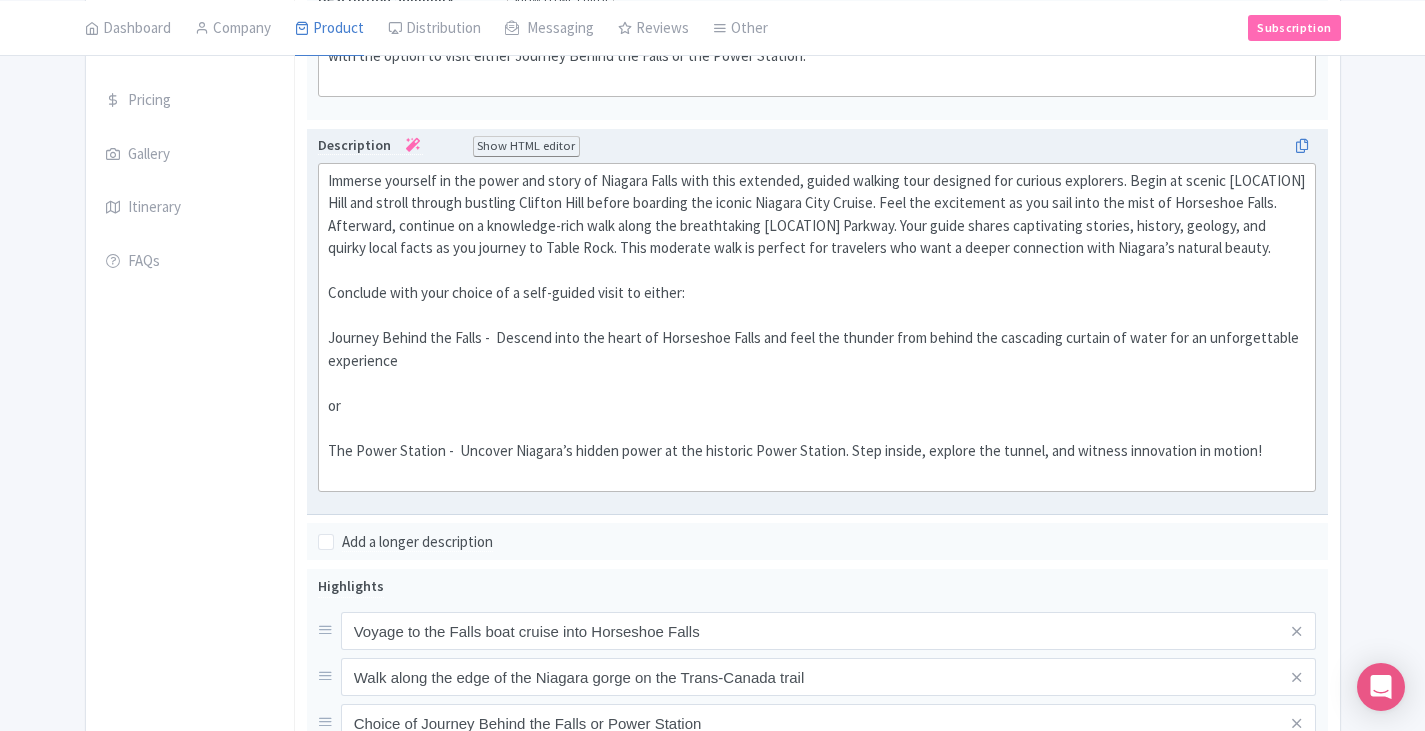 scroll, scrollTop: 400, scrollLeft: 0, axis: vertical 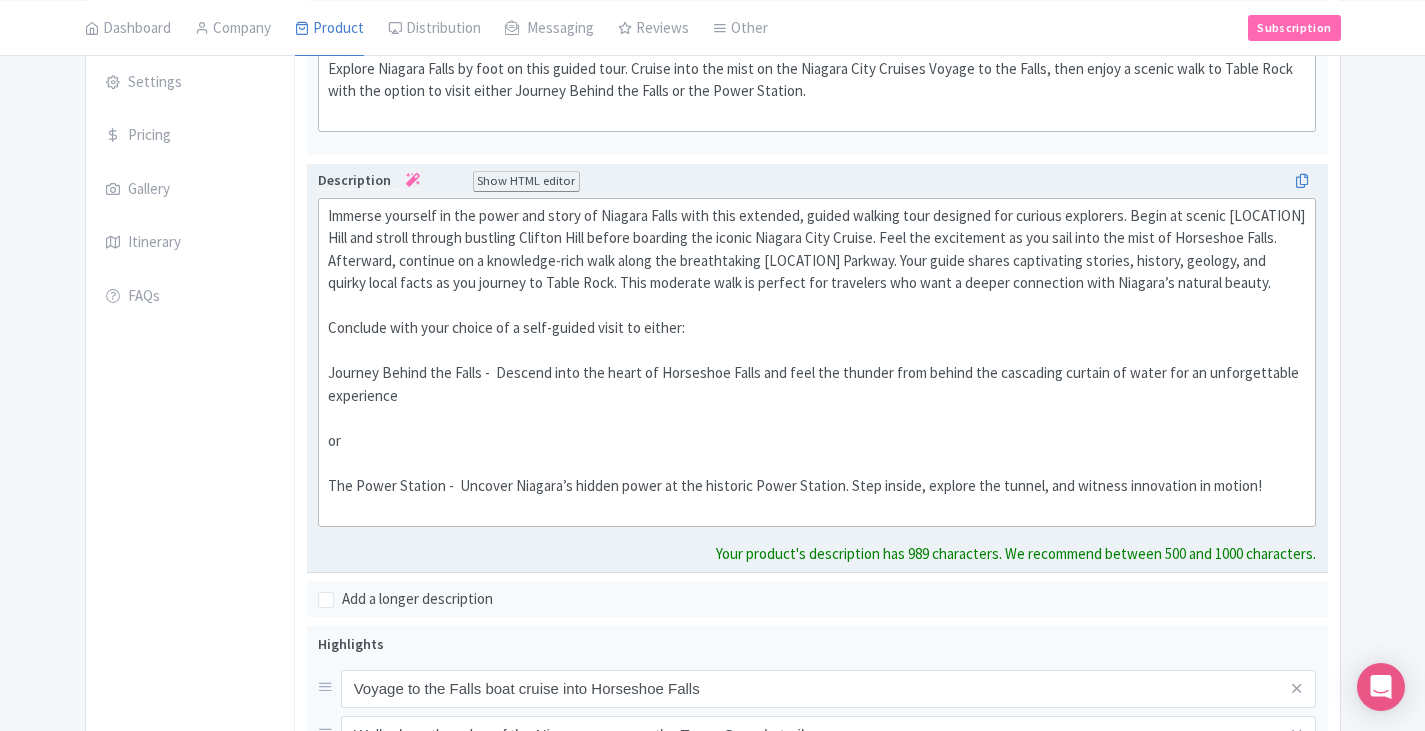 drag, startPoint x: 325, startPoint y: 219, endPoint x: 1308, endPoint y: 484, distance: 1018.0933 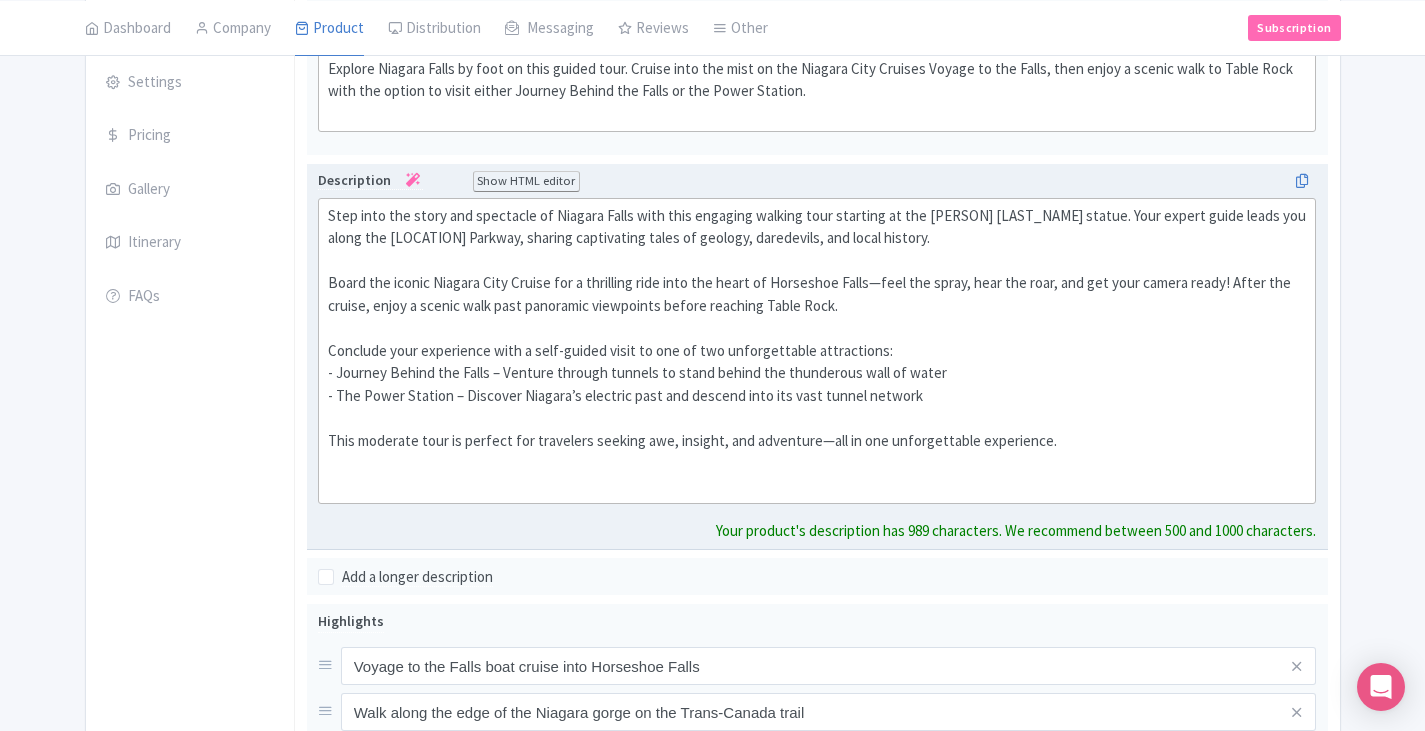 click on "Step into the story and spectacle of Niagara Falls with this engaging walking tour starting at the King George VI statue. Your expert guide leads you along the Niagara Parkway, sharing captivating tales of geology, daredevils, and local history.    Board the iconic Niagara City Cruise for a thrilling ride into the heart of Horseshoe Falls—feel the spray, hear the roar, and get your camera ready! After the cruise, enjoy a scenic walk past panoramic viewpoints before reaching Table Rock.    Conclude your experience with a self-guided visit to one of two unforgettable attractions:  - Journey Behind the Falls – Venture through tunnels to stand behind the thunderous wall of water  - The Power Station – Discover Niagara’s electric past and descend into its vast tunnel network    This moderate tour is perfect for travelers seeking awe, insight, and adventure—all in one unforgettable experience." 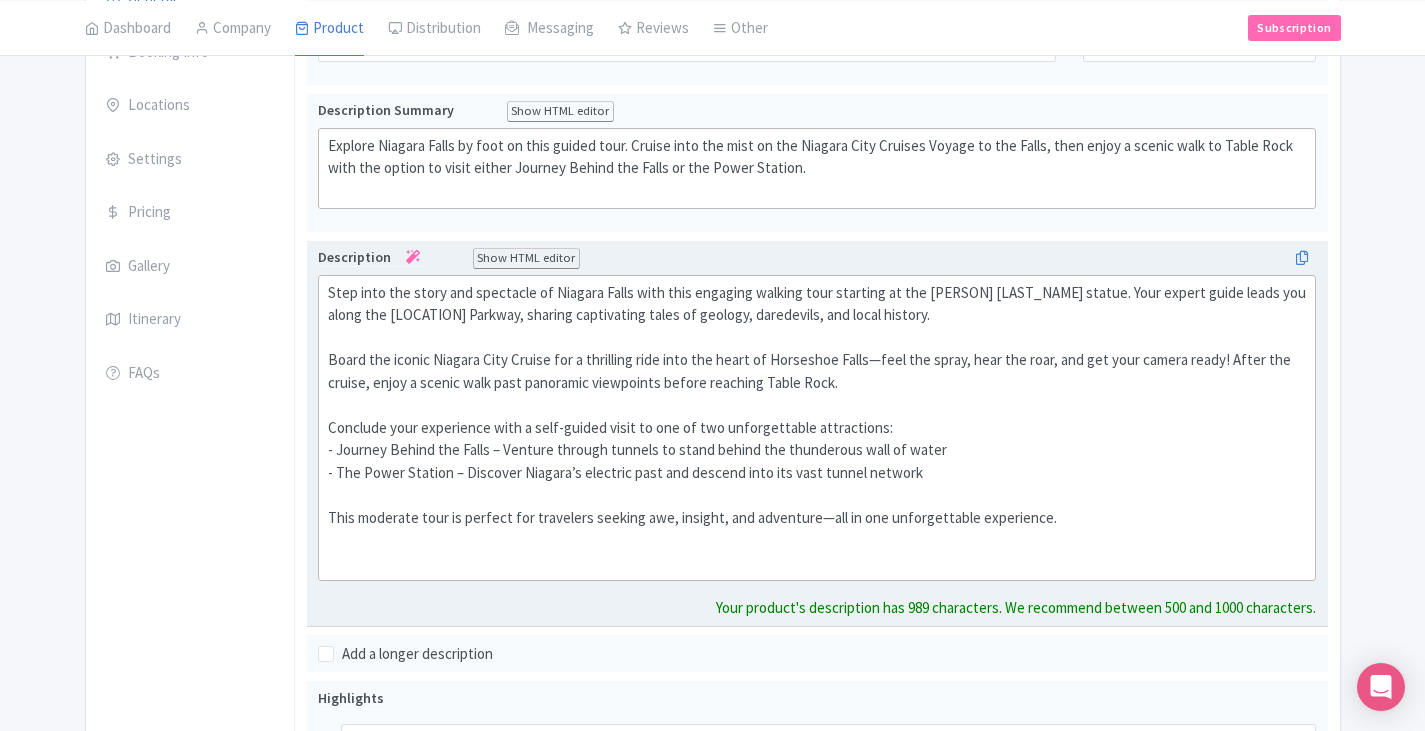 scroll, scrollTop: 300, scrollLeft: 0, axis: vertical 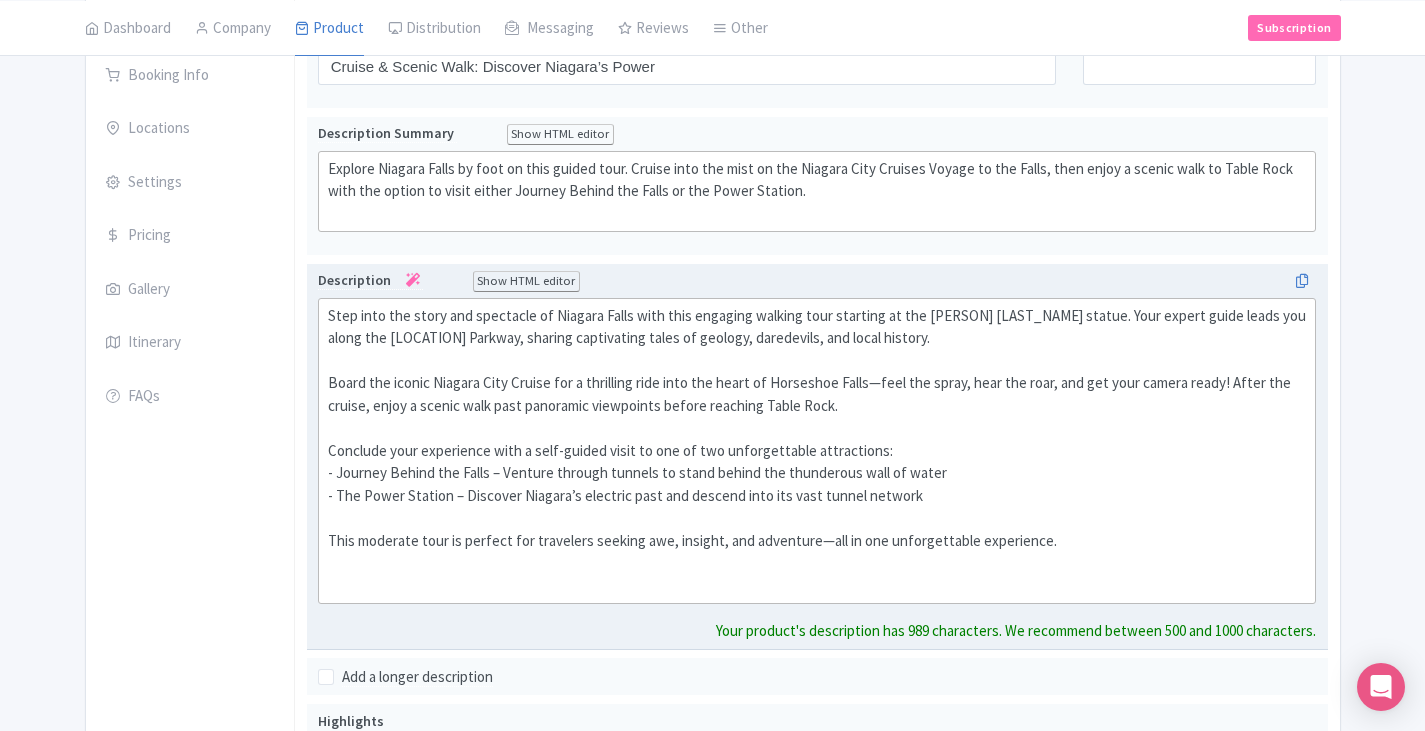 click on "Step into the story and spectacle of Niagara Falls with this engaging walking tour starting at the King George VI statue. Your expert guide leads you along the Niagara Parkway, sharing captivating tales of geology, daredevils, and local history.    Board the iconic Niagara City Cruise for a thrilling ride into the heart of Horseshoe Falls—feel the spray, hear the roar, and get your camera ready! After the cruise, enjoy a scenic walk past panoramic viewpoints before reaching Table Rock.    Conclude your experience with a self-guided visit to one of two unforgettable attractions:  - Journey Behind the Falls – Venture through tunnels to stand behind the thunderous wall of water  - The Power Station – Discover Niagara’s electric past and descend into its vast tunnel network    This moderate tour is perfect for travelers seeking awe, insight, and adventure—all in one unforgettable experience." 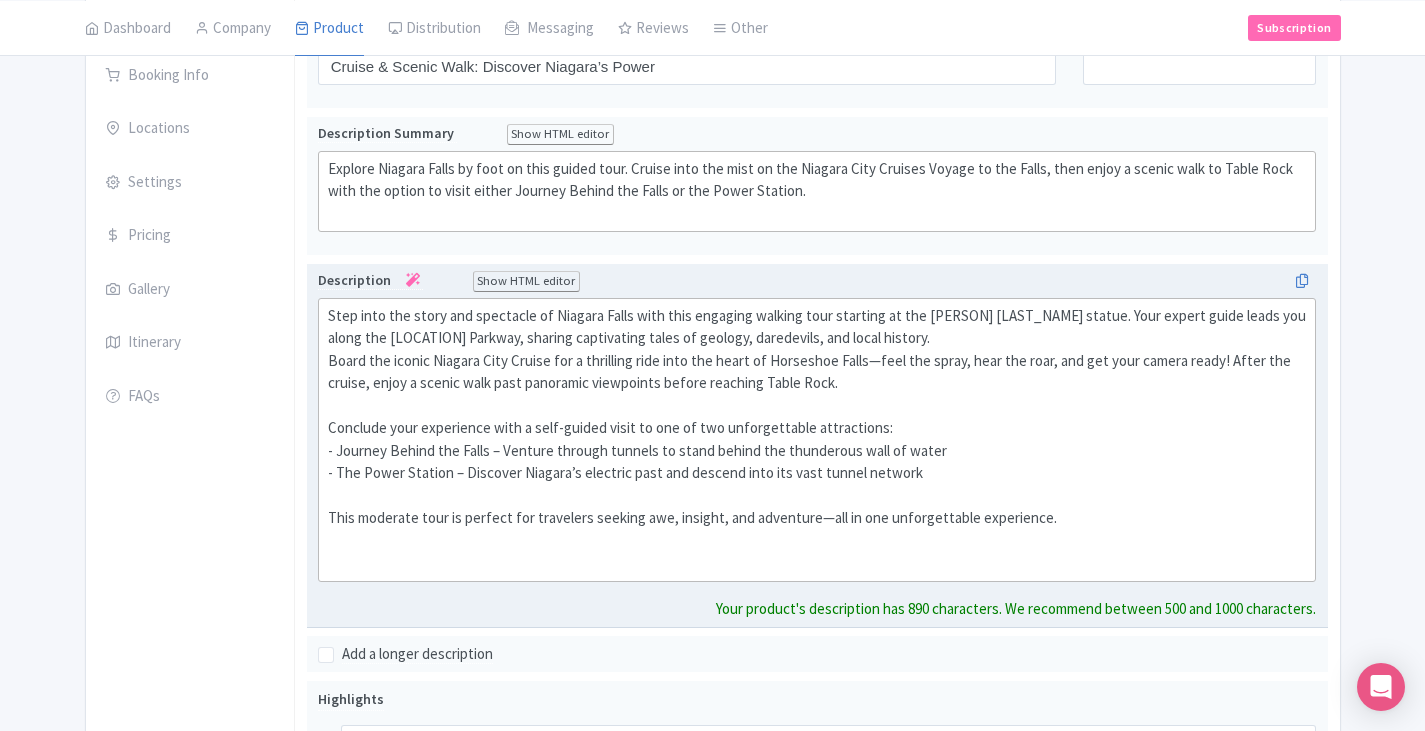 click on "Step into the story and spectacle of Niagara Falls with this engaging walking tour starting at the [PERSON] [LASTNAME] statue. Your expert guide leads you along the Niagara Parkway, sharing captivating tales of geology, daredevils, and local history. Board the iconic Niagara City Cruise for a thrilling ride into the heart of Horseshoe Falls—feel the spray, hear the roar, and get your camera ready! After the cruise, enjoy a scenic walk past panoramic viewpoints before reaching Table Rock.    Conclude your experience with a self-guided visit to one of two unforgettable attractions:  - Journey Behind the Falls – Venture through tunnels to stand behind the thunderous wall of water  - The Power Station – Discover Niagara’s electric past and descend into its vast tunnel network    This moderate tour is perfect for travelers seeking awe, insight, and adventure—all in one unforgettable experience." 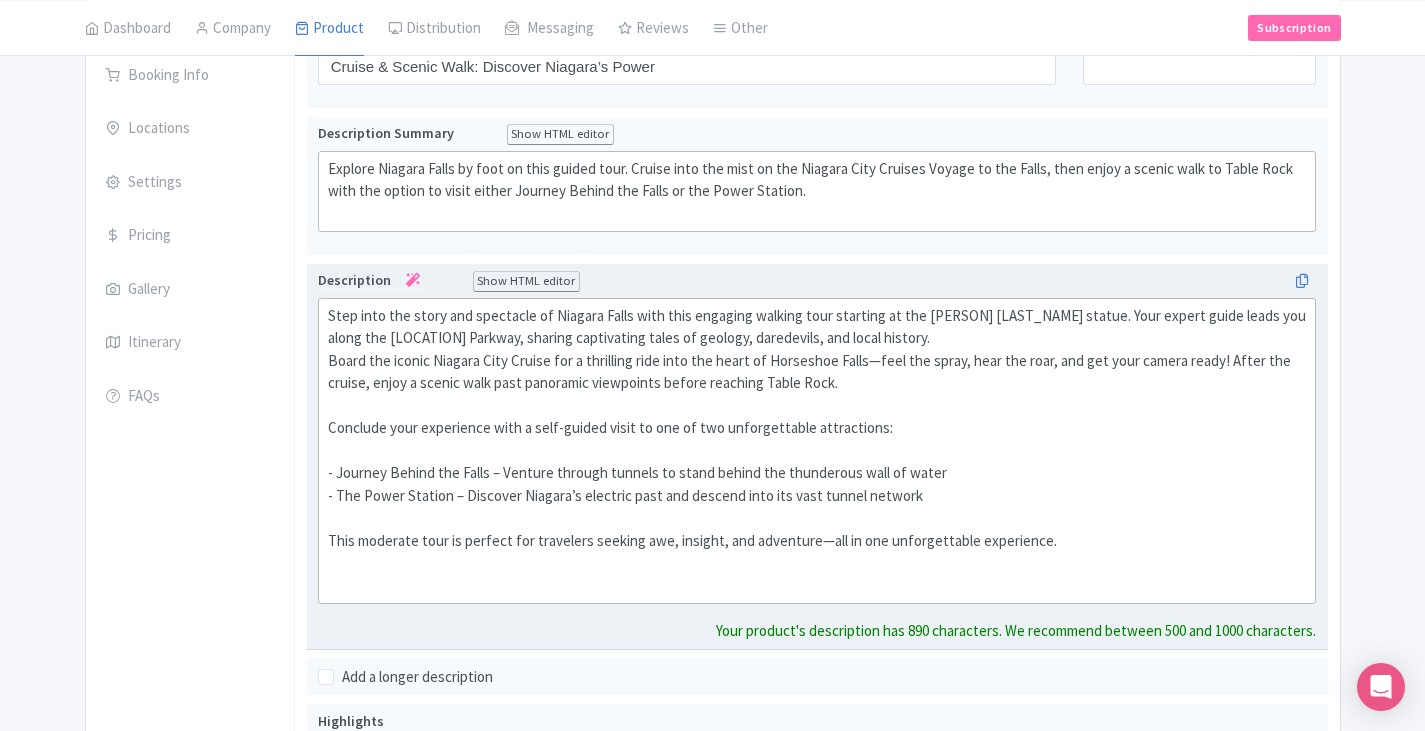 click on "Step into the story and spectacle of Niagara Falls with this engaging walking tour starting at the [PERSON] [LASTNAME] statue. Your expert guide leads you along the Niagara Parkway, sharing captivating tales of geology, daredevils, and local history. Board the iconic Niagara City Cruise for a thrilling ride into the heart of Horseshoe Falls—feel the spray, hear the roar, and get your camera ready! After the cruise, enjoy a scenic walk past panoramic viewpoints before reaching Table Rock.    Conclude your experience with a self-guided visit to one of two unforgettable attractions:  - Journey Behind the Falls – Venture through tunnels to stand behind the thunderous wall of water  - The Power Station – Discover Niagara’s electric past and descend into its vast tunnel network    This moderate tour is perfect for travelers seeking awe, insight, and adventure—all in one unforgettable experience." 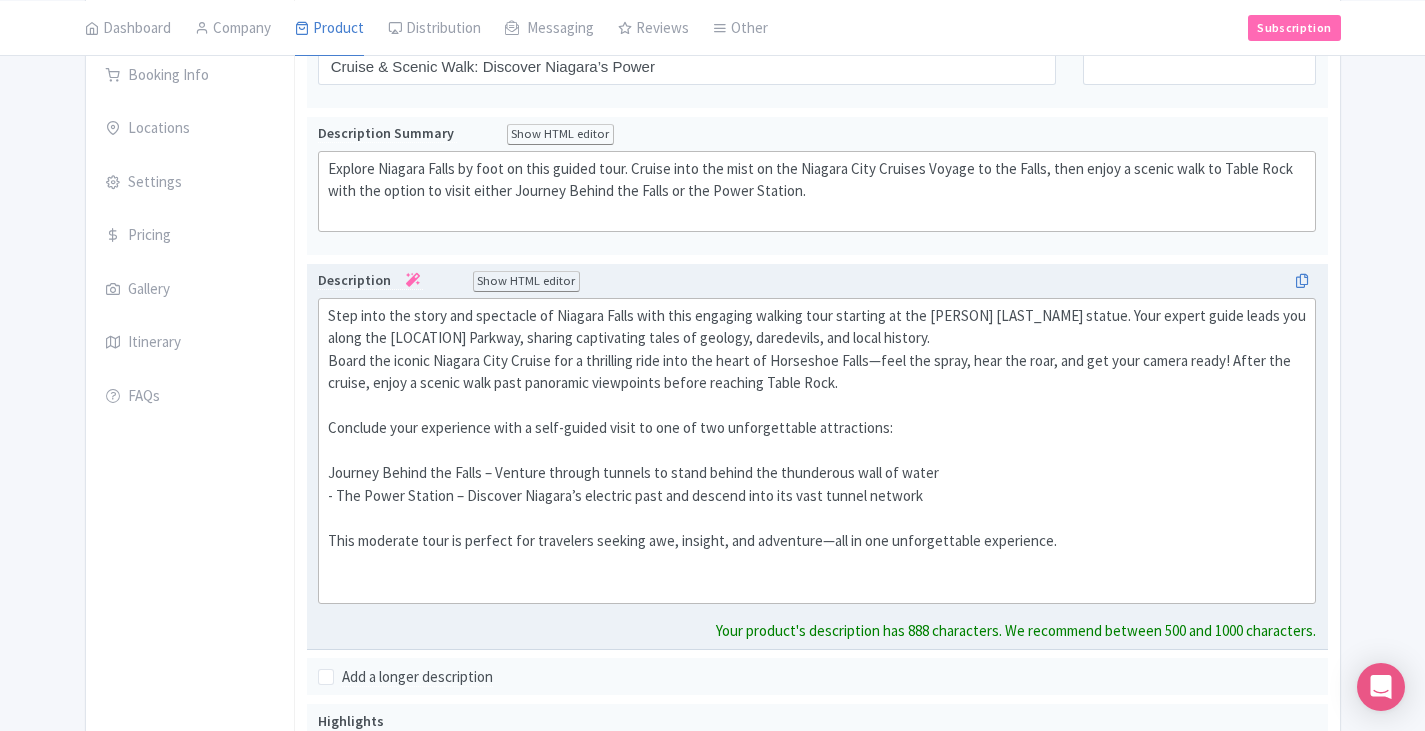 click on "Step into the story and spectacle of Niagara Falls with this engaging walking tour starting at the King George VI statue. Your expert guide leads you along the Niagara Parkway, sharing captivating tales of geology, daredevils, and local history. Board the iconic Niagara City Cruise for a thrilling ride into the heart of Horseshoe Falls—feel the spray, hear the roar, and get your camera ready! After the cruise, enjoy a scenic walk past panoramic viewpoints before reaching Table Rock.    Conclude your experience with a self-guided visit to one of two unforgettable attractions:  Journey Behind the Falls – Venture through tunnels to stand behind the thunderous wall of water  - The Power Station – Discover Niagara’s electric past and descend into its vast tunnel network    This moderate tour is perfect for travelers seeking awe, insight, and adventure—all in one unforgettable experience." 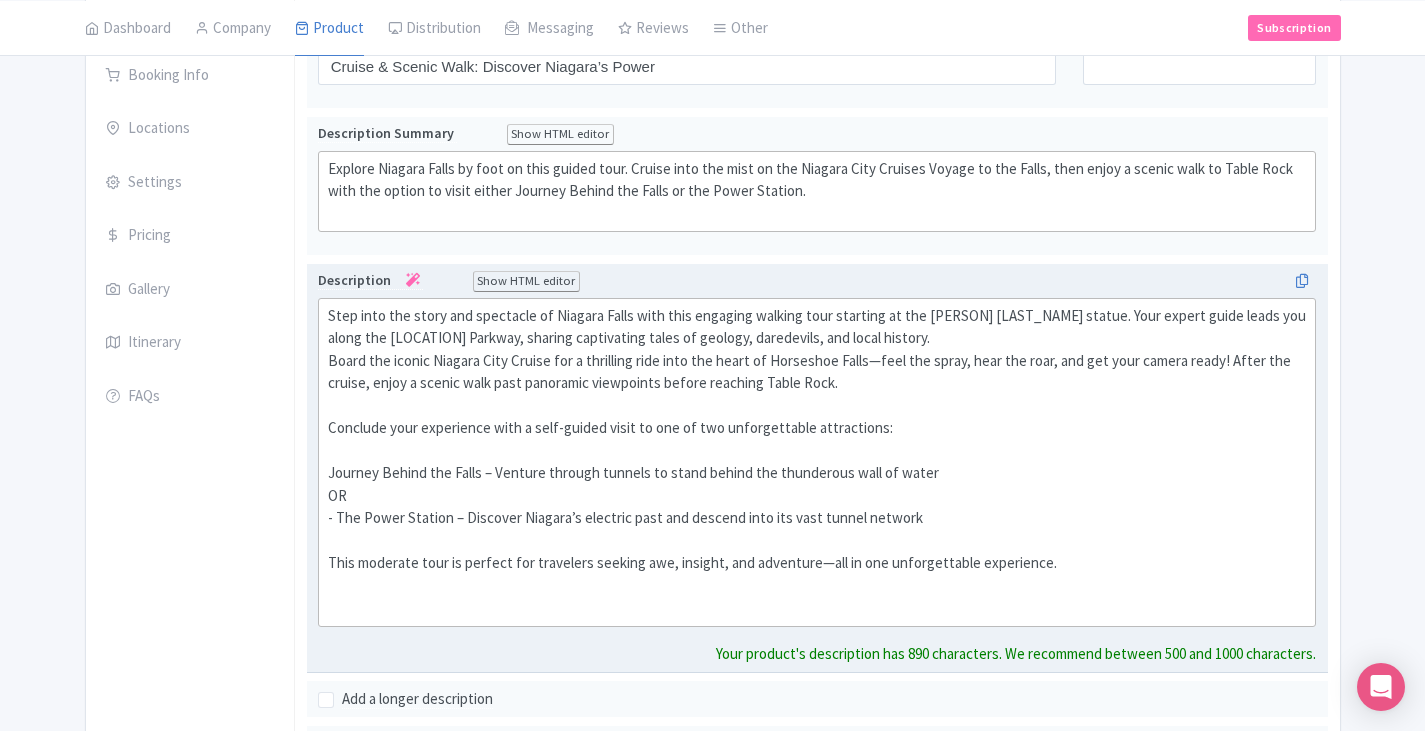 click on "Step into the story and spectacle of Niagara Falls with this engaging walking tour starting at the King George VI statue. Your expert guide leads you along the Niagara Parkway, sharing captivating tales of geology, daredevils, and local history. Board the iconic Niagara City Cruise for a thrilling ride into the heart of Horseshoe Falls—feel the spray, hear the roar, and get your camera ready! After the cruise, enjoy a scenic walk past panoramic viewpoints before reaching Table Rock.    Conclude your experience with a self-guided visit to one of two unforgettable attractions:  Journey Behind the Falls – Venture through tunnels to stand behind the thunderous wall of water OR  - The Power Station – Discover Niagara’s electric past and descend into its vast tunnel network    This moderate tour is perfect for travelers seeking awe, insight, and adventure—all in one unforgettable experience." 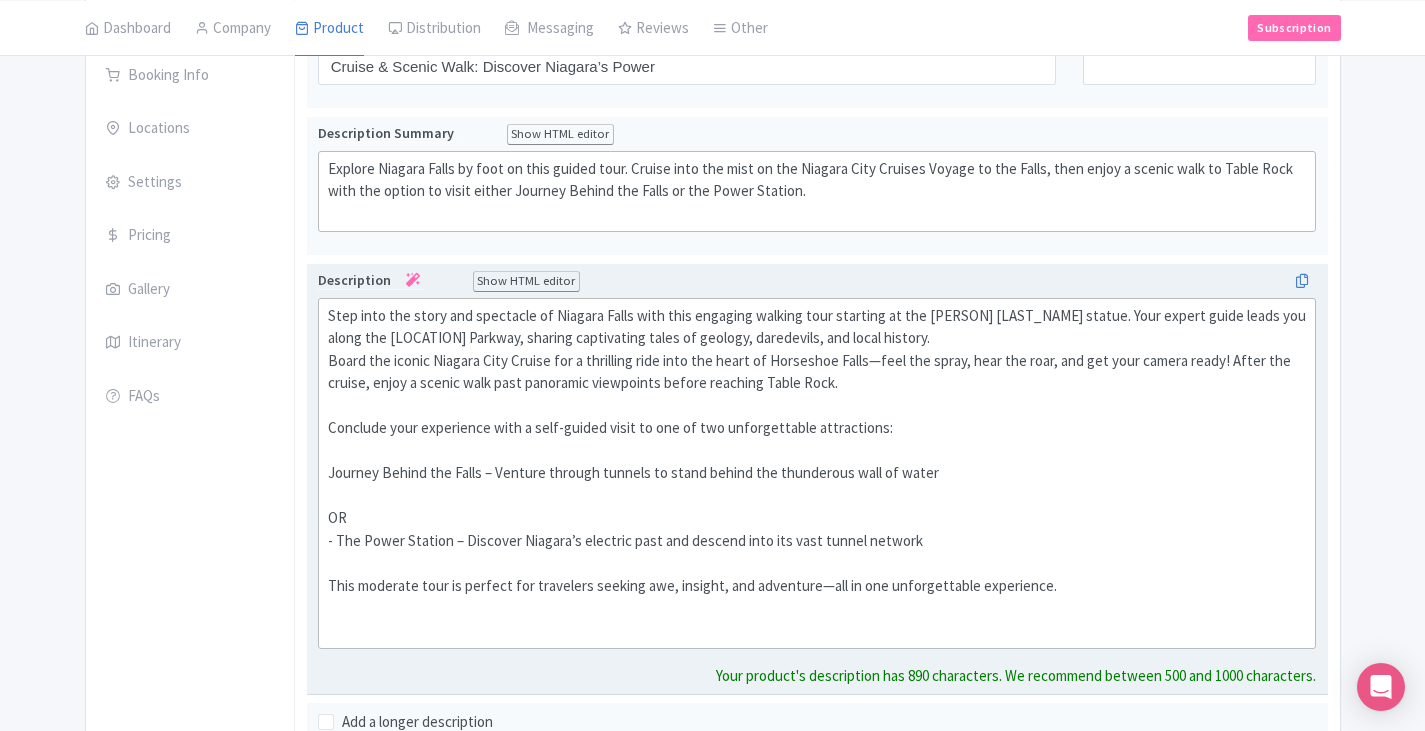 click on "Step into the story and spectacle of Niagara Falls with this engaging walking tour starting at the King George VI statue. Your expert guide leads you along the Niagara Parkway, sharing captivating tales of geology, daredevils, and local history. Board the iconic Niagara City Cruise for a thrilling ride into the heart of Horseshoe Falls—feel the spray, hear the roar, and get your camera ready! After the cruise, enjoy a scenic walk past panoramic viewpoints before reaching Table Rock.    Conclude your experience with a self-guided visit to one of two unforgettable attractions:  Journey Behind the Falls – Venture through tunnels to stand behind the thunderous wall of water OR  - The Power Station – Discover Niagara’s electric past and descend into its vast tunnel network    This moderate tour is perfect for travelers seeking awe, insight, and adventure—all in one unforgettable experience." 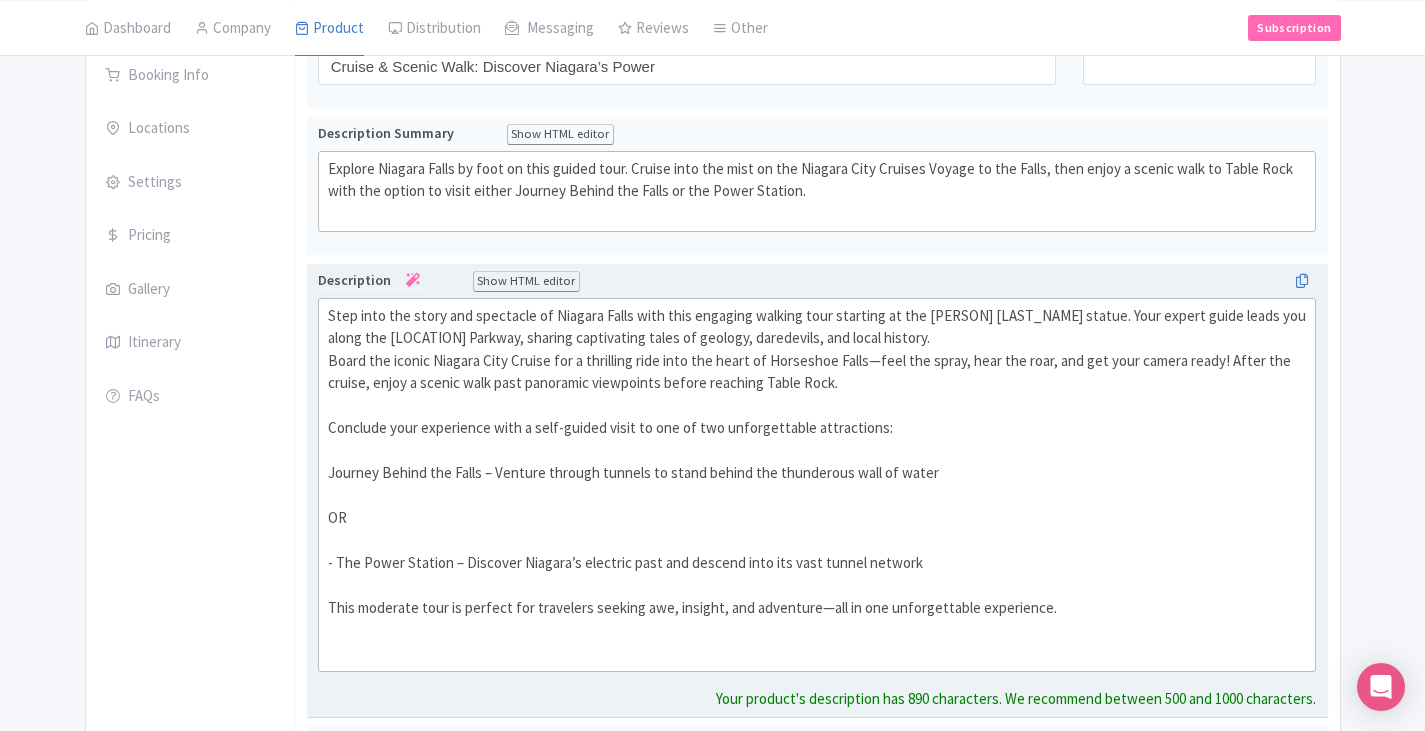 drag, startPoint x: 339, startPoint y: 568, endPoint x: 461, endPoint y: 627, distance: 135.51753 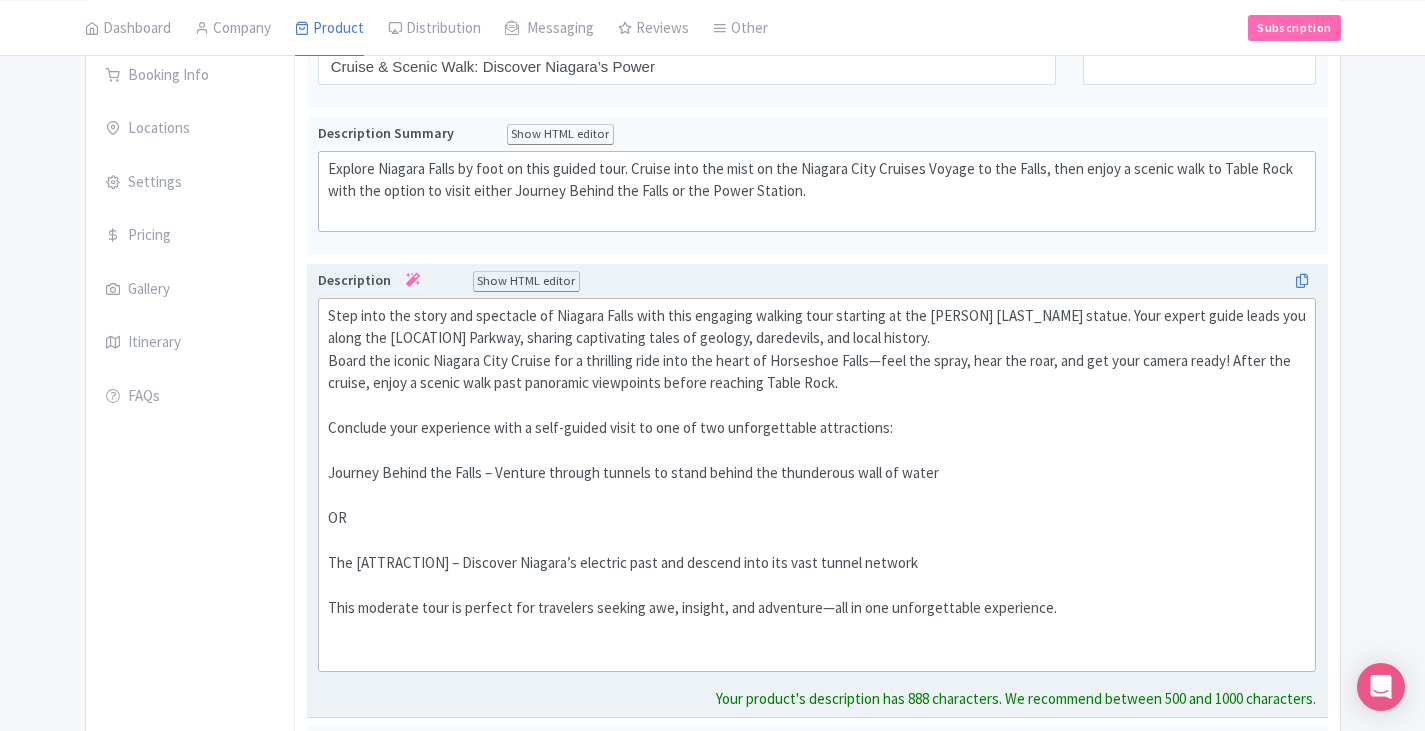 click on "Step into the story and spectacle of Niagara Falls with this engaging walking tour starting at the King George VI statue. Your expert guide leads you along the Niagara Parkway, sharing captivating tales of geology, daredevils, and local history. Board the iconic Niagara City Cruise for a thrilling ride into the heart of Horseshoe Falls—feel the spray, hear the roar, and get your camera ready! After the cruise, enjoy a scenic walk past panoramic viewpoints before reaching Table Rock.    Conclude your experience with a self-guided visit to one of two unforgettable attractions:  Journey Behind the Falls – Venture through tunnels to stand behind the thunderous wall of water OR  The Power Station – Discover Niagara’s electric past and descend into its vast tunnel network    This moderate tour is perfect for travelers seeking awe, insight, and adventure—all in one unforgettable experience." 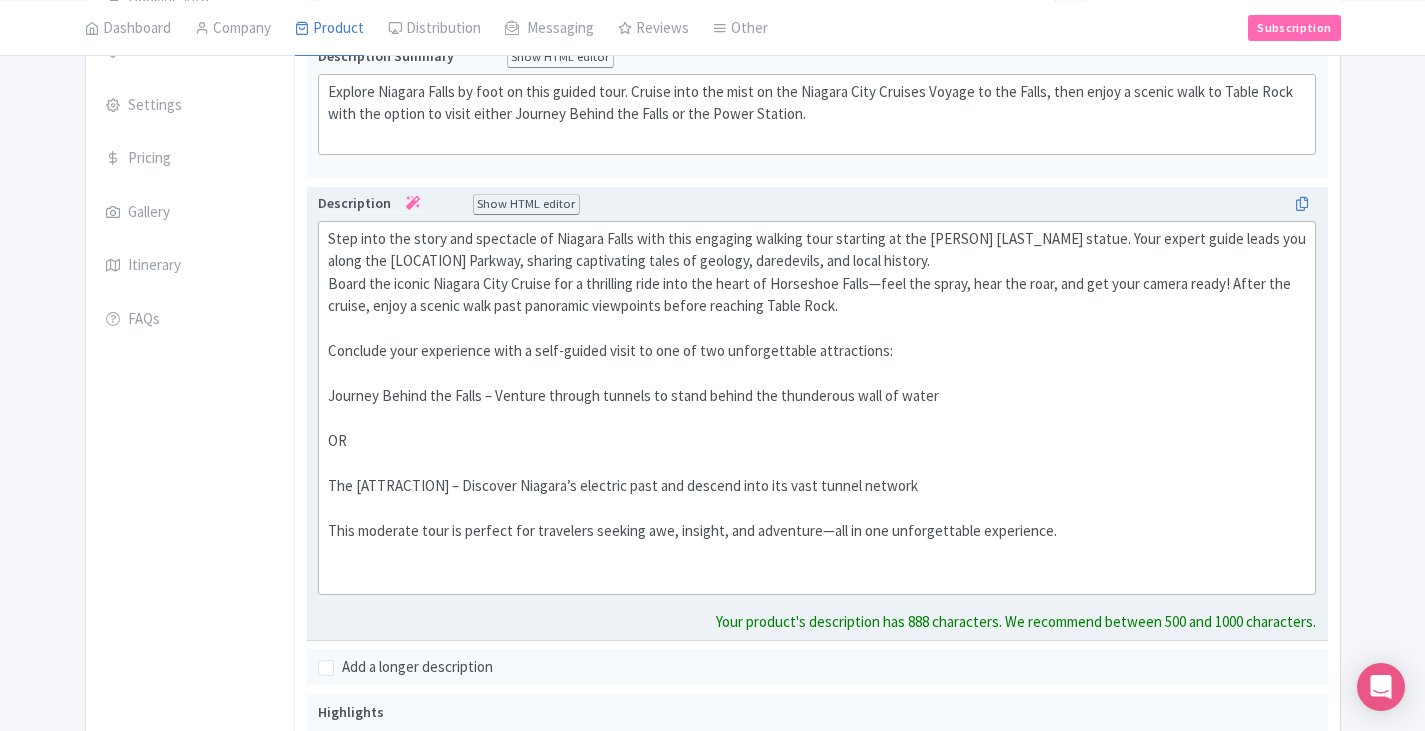 scroll, scrollTop: 400, scrollLeft: 0, axis: vertical 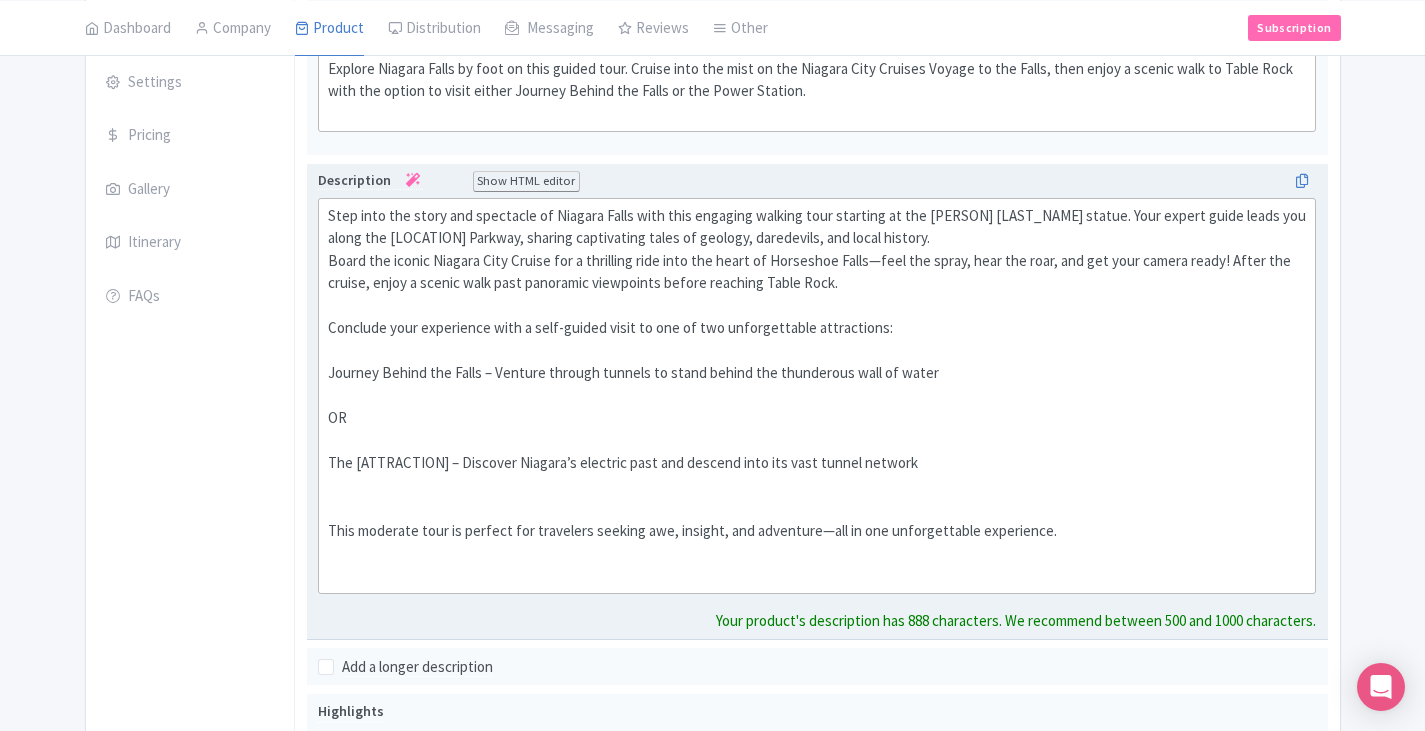 type on "<div>Step into the story and spectacle of Niagara Falls with this engaging walking tour starting at the King George VI statue. Your expert guide leads you along the Niagara Parkway, sharing captivating tales of geology, daredevils, and local history.<br>Board the iconic Niagara City Cruise for a thrilling ride into the heart of Horseshoe Falls—feel the spray, hear the roar, and get your camera ready! After the cruise, enjoy a scenic walk past panoramic viewpoints before reaching Table Rock.<br>&nbsp;<br>&nbsp;Conclude your experience with a self-guided visit to one of two unforgettable attractions:<br><br>&nbsp;Journey Behind the Falls – Venture through tunnels to stand behind the thunderous wall of water<br><br>OR<br><br>&nbsp;The Power Station – Discover Niagara’s electric past and descend into its vast tunnel network<br>&nbsp;<br><br>&nbsp;This moderate tour is perfect for travelers seeking awe, insight, and adventure—all in one unforgettable experience.<br><br><br></div>" 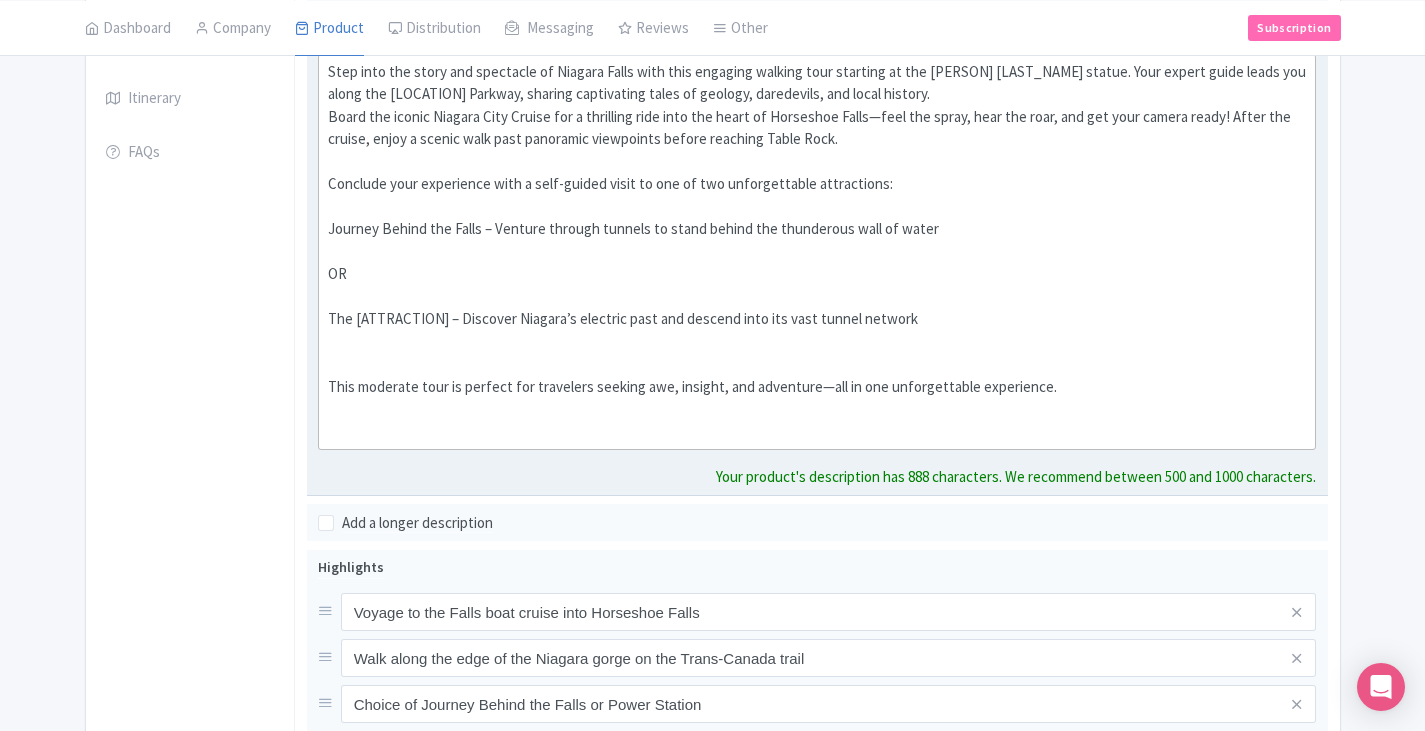 scroll, scrollTop: 700, scrollLeft: 0, axis: vertical 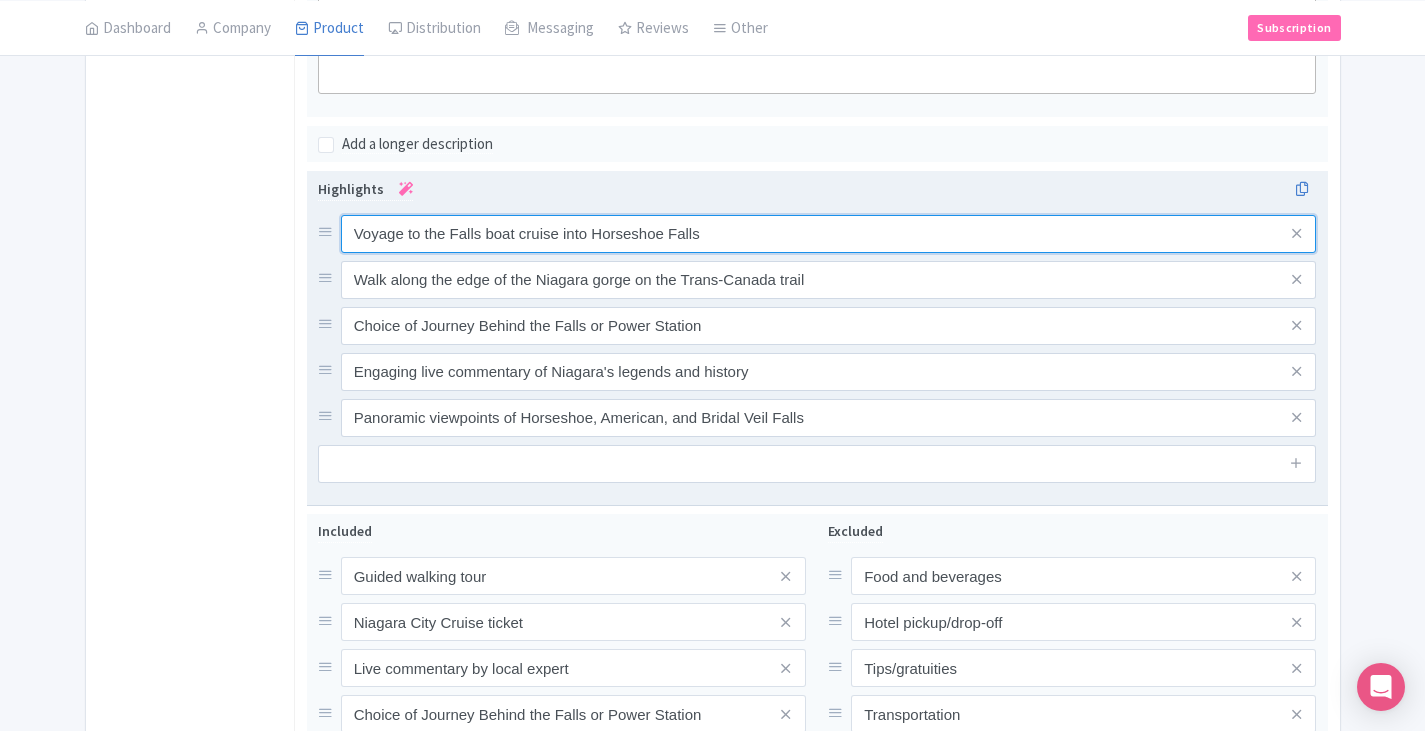 drag, startPoint x: 760, startPoint y: 233, endPoint x: 355, endPoint y: 235, distance: 405.00494 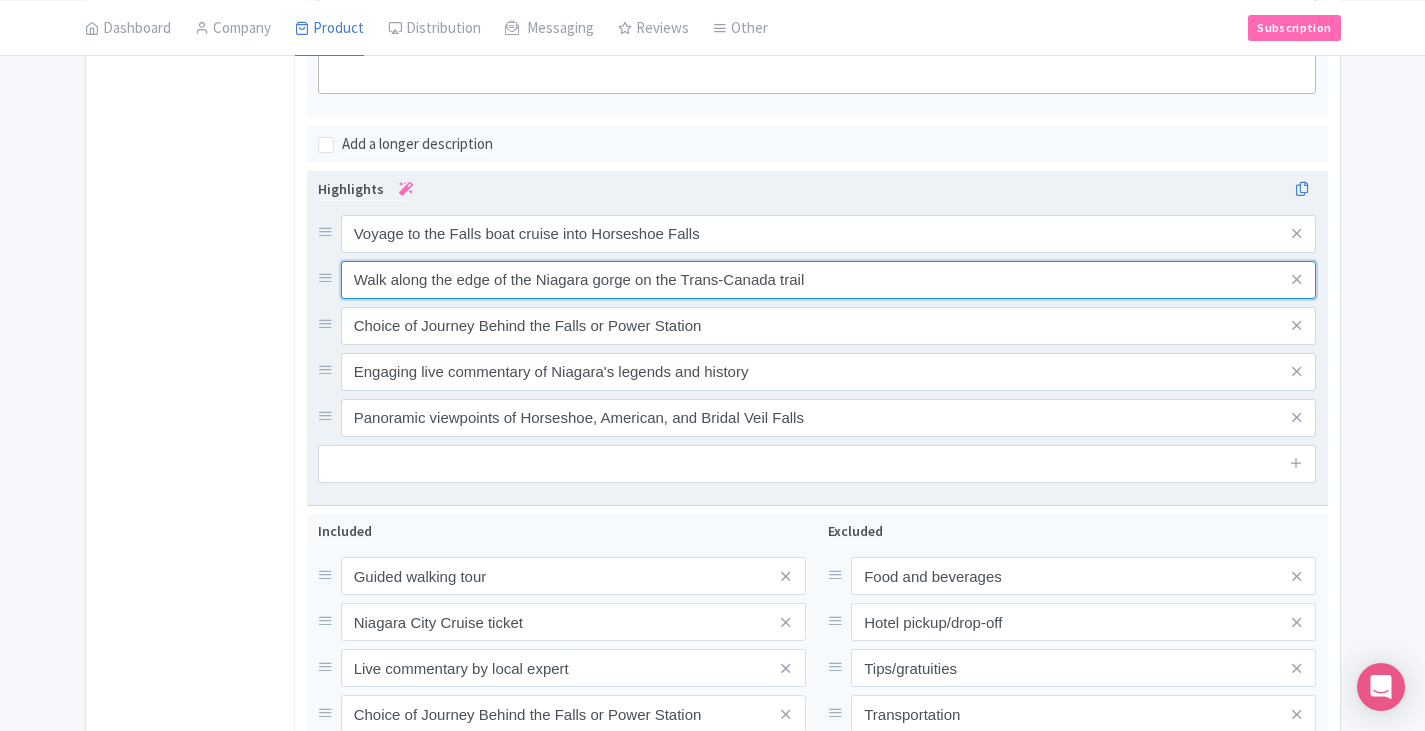 drag, startPoint x: 826, startPoint y: 280, endPoint x: 349, endPoint y: 281, distance: 477.00104 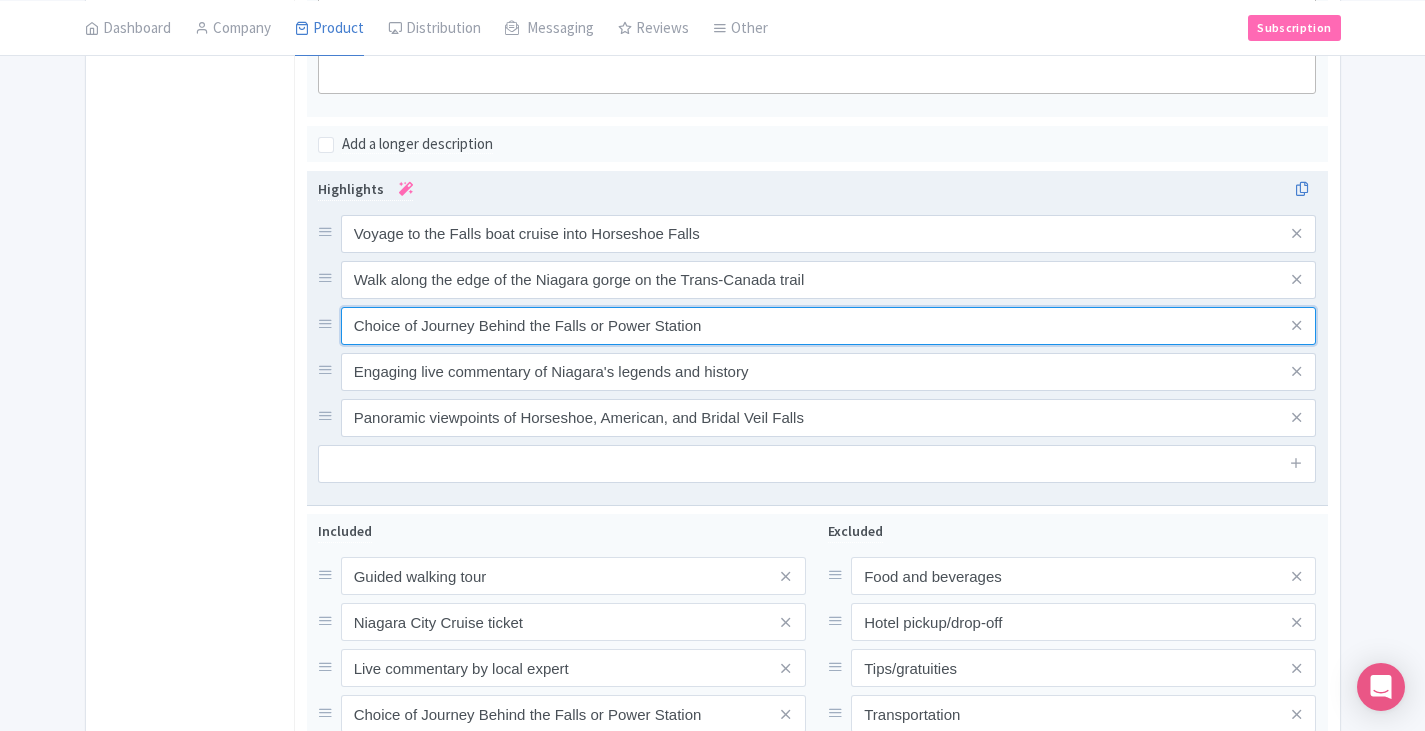 drag, startPoint x: 737, startPoint y: 331, endPoint x: 322, endPoint y: 328, distance: 415.01083 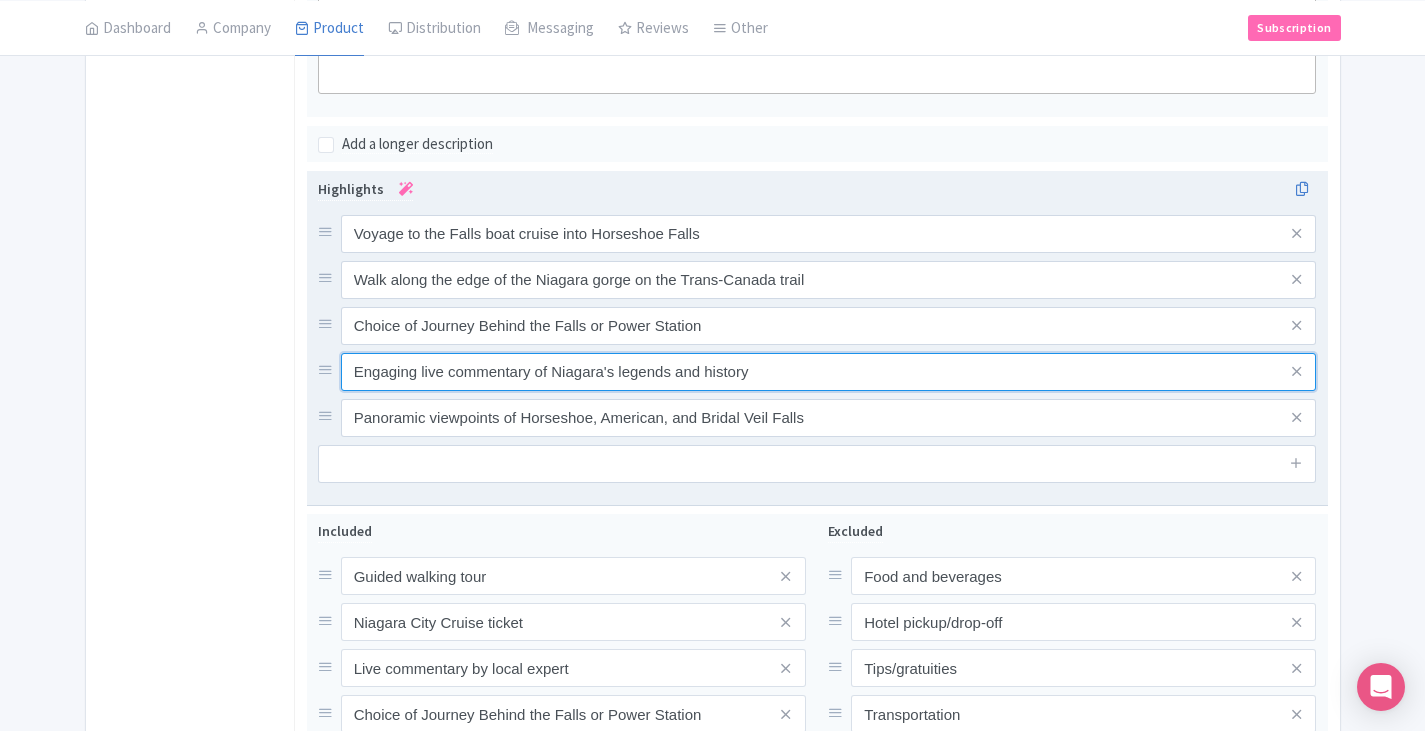 drag, startPoint x: 838, startPoint y: 368, endPoint x: 325, endPoint y: 362, distance: 513.0351 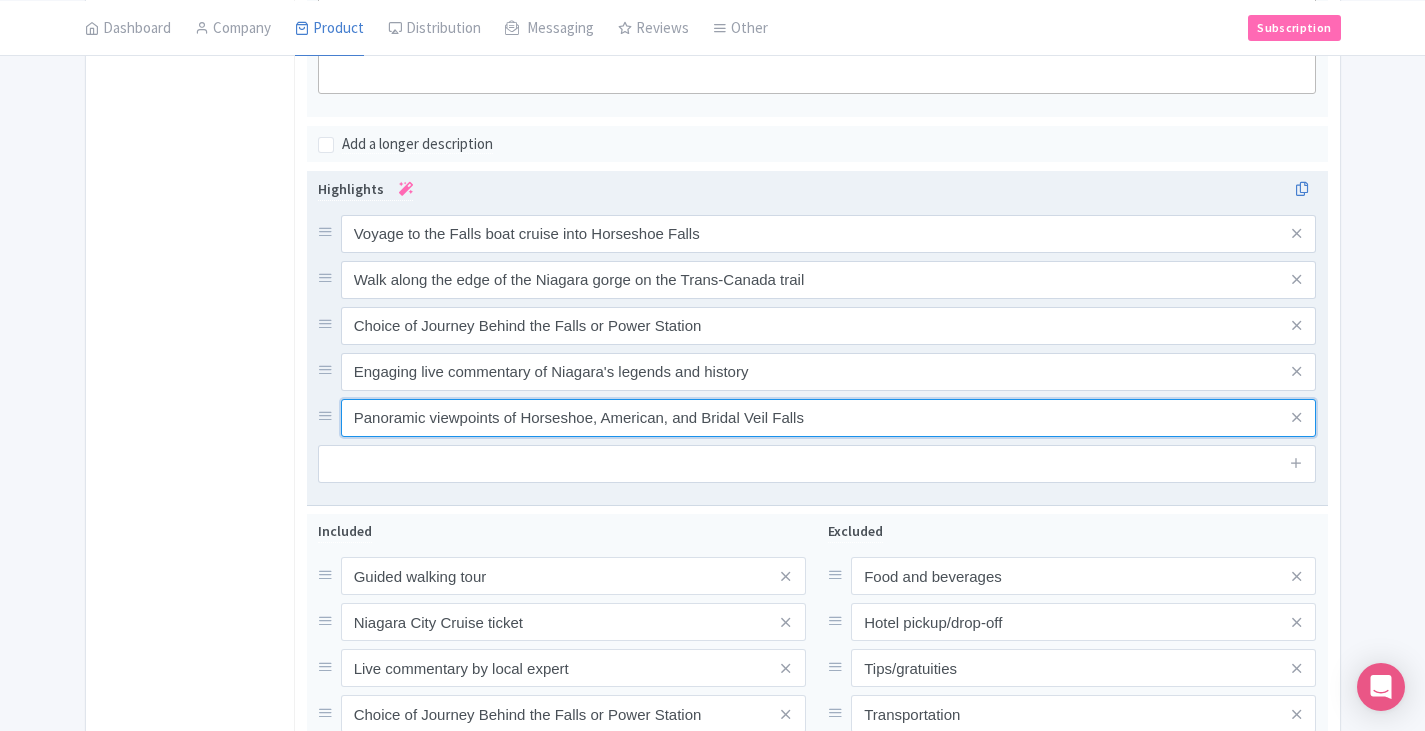 click on "Panoramic viewpoints of Horseshoe, American, and Bridal Veil Falls" at bounding box center [829, 234] 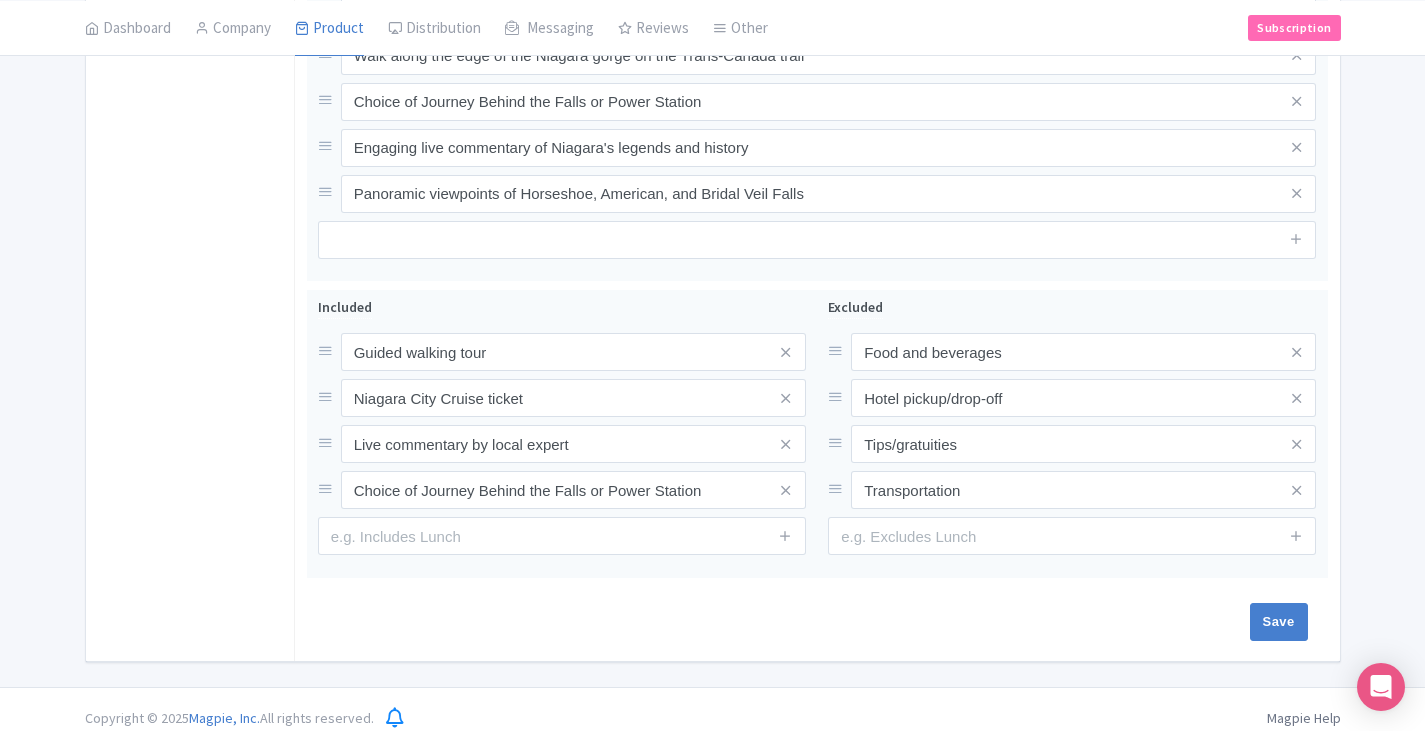 scroll, scrollTop: 1142, scrollLeft: 0, axis: vertical 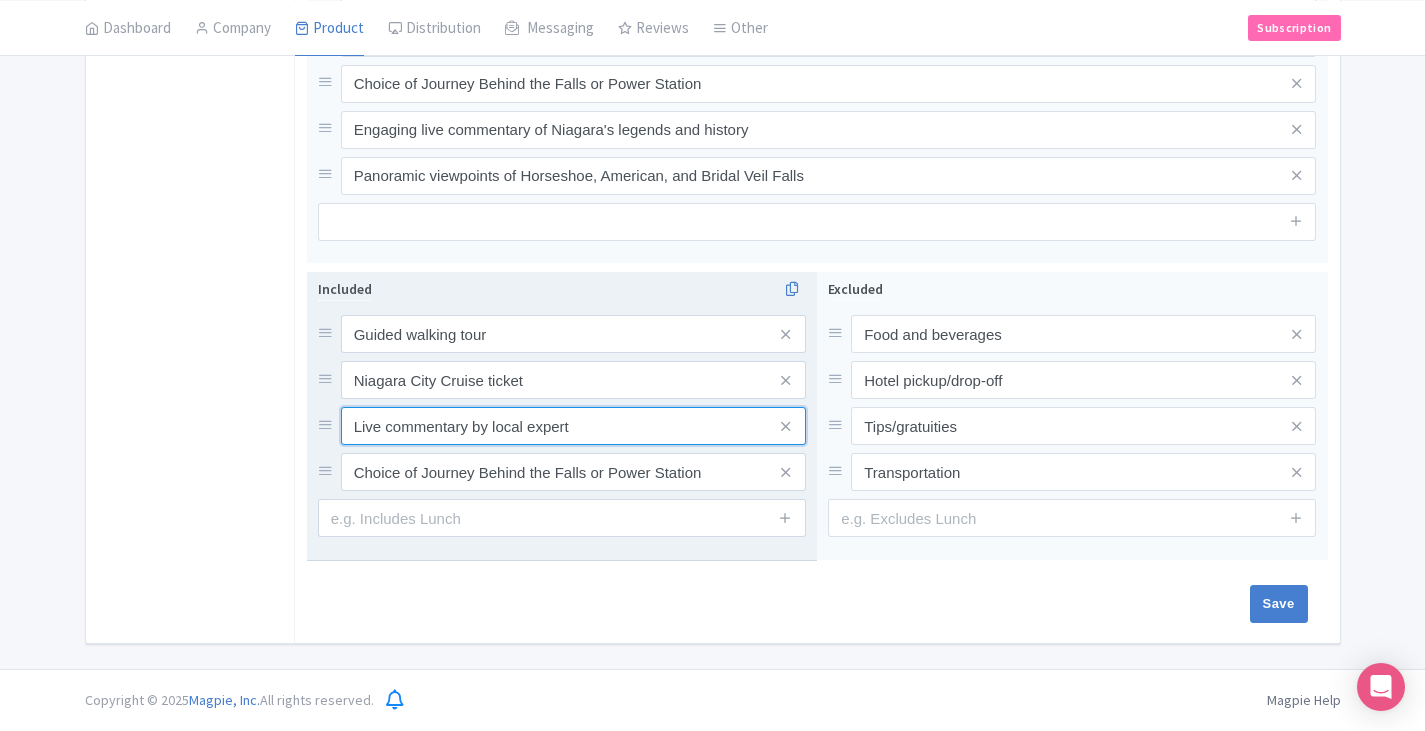 drag, startPoint x: 614, startPoint y: 431, endPoint x: 335, endPoint y: 423, distance: 279.1147 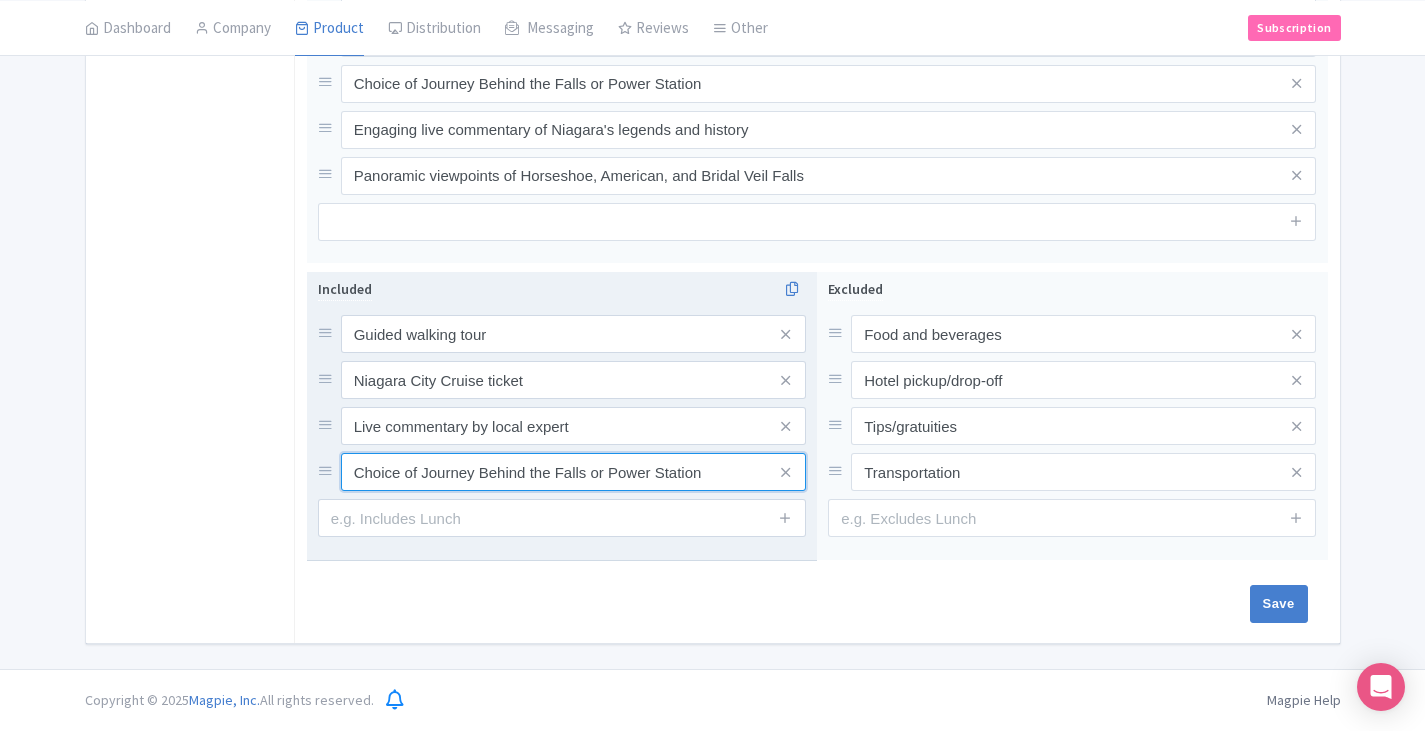 drag, startPoint x: 713, startPoint y: 468, endPoint x: 332, endPoint y: 468, distance: 381 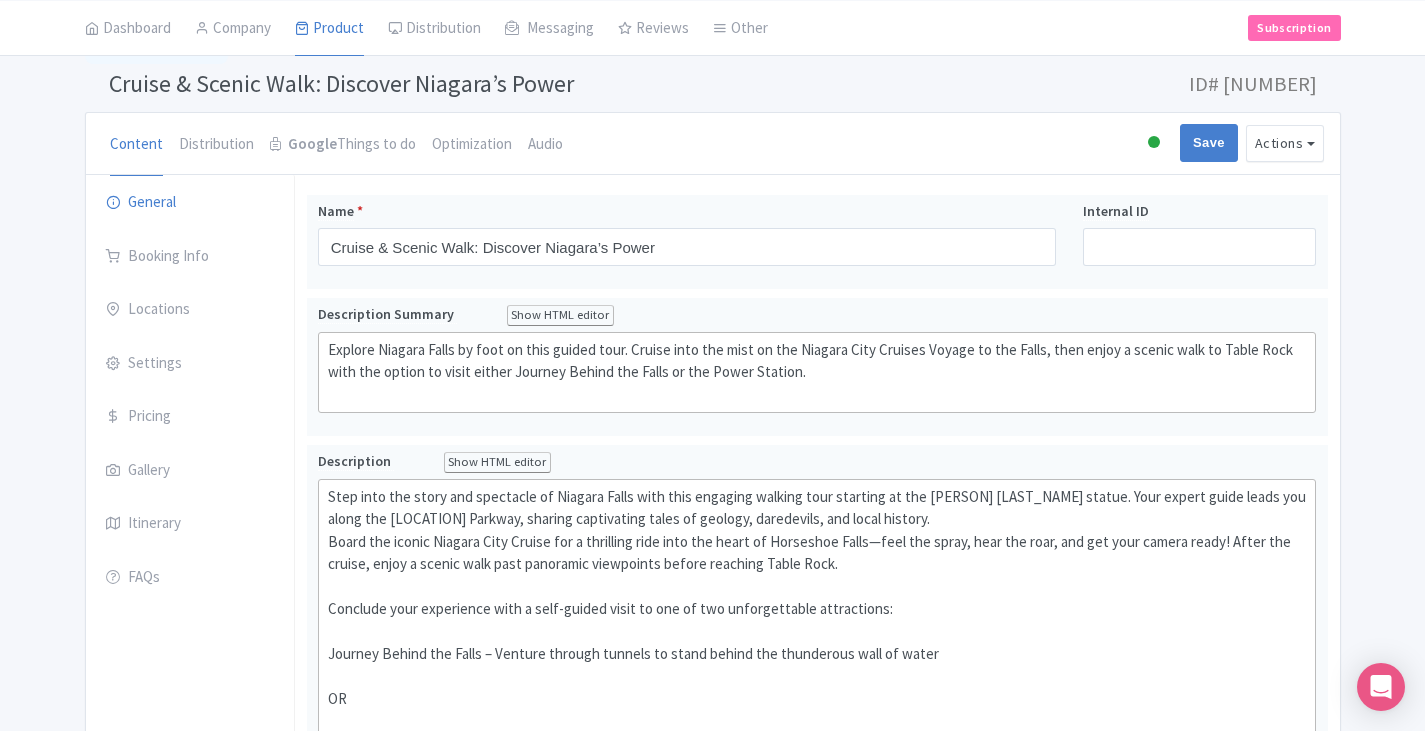 scroll, scrollTop: 0, scrollLeft: 0, axis: both 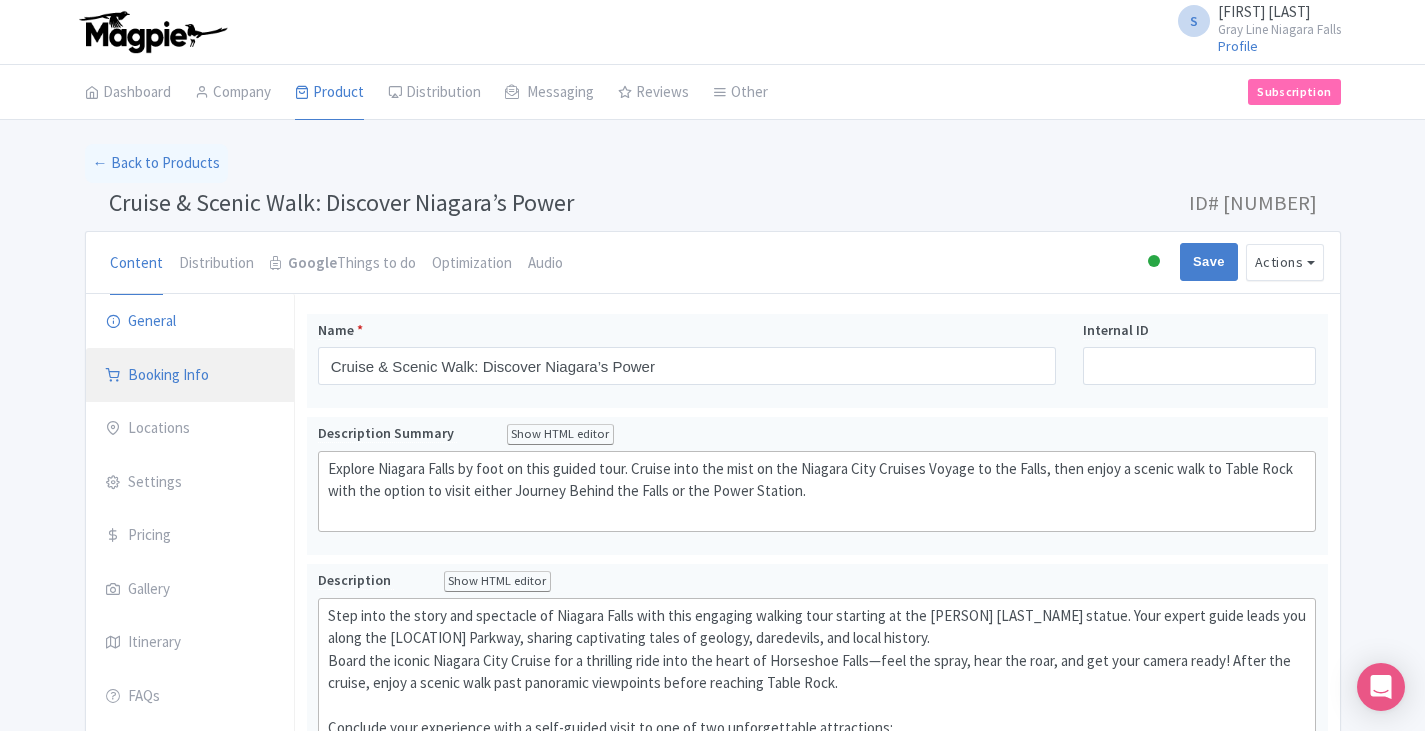 click on "Booking Info" at bounding box center [190, 376] 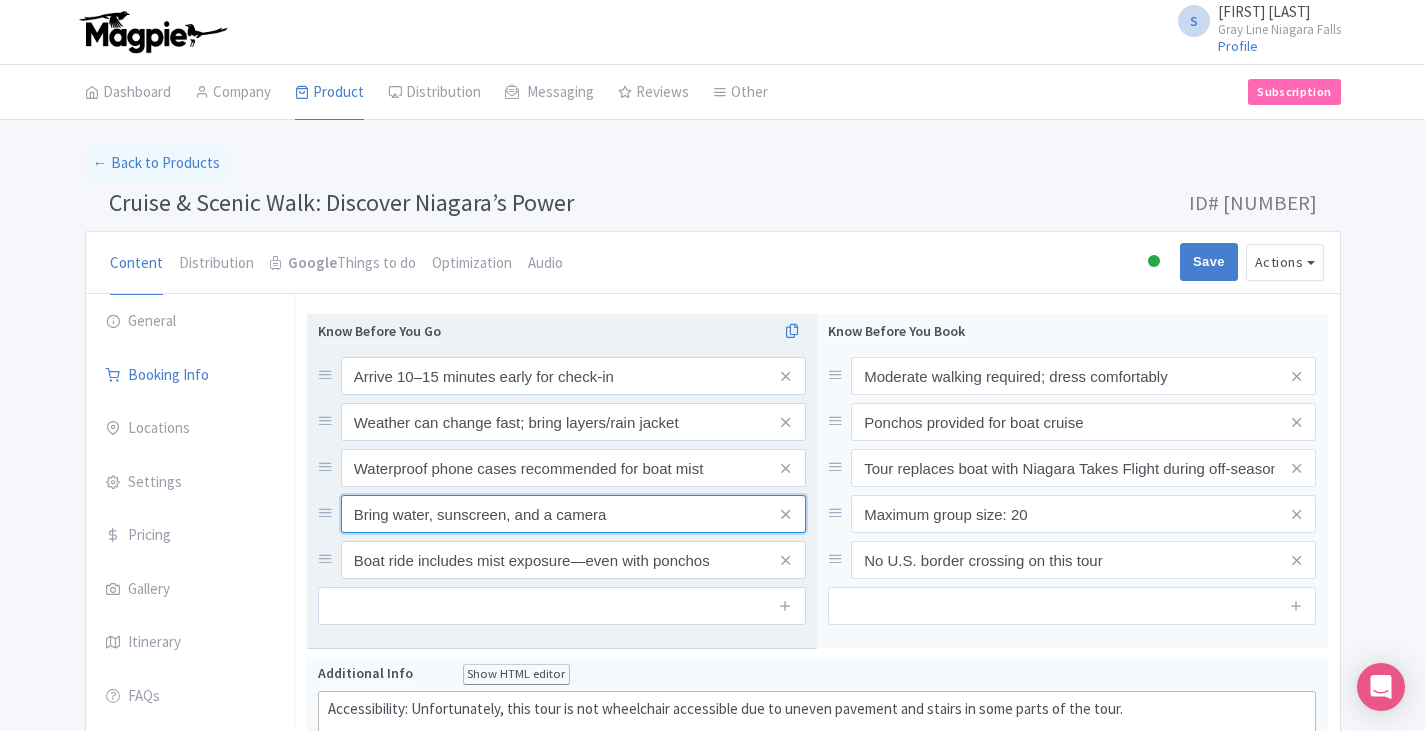 drag, startPoint x: 660, startPoint y: 523, endPoint x: 333, endPoint y: 513, distance: 327.15286 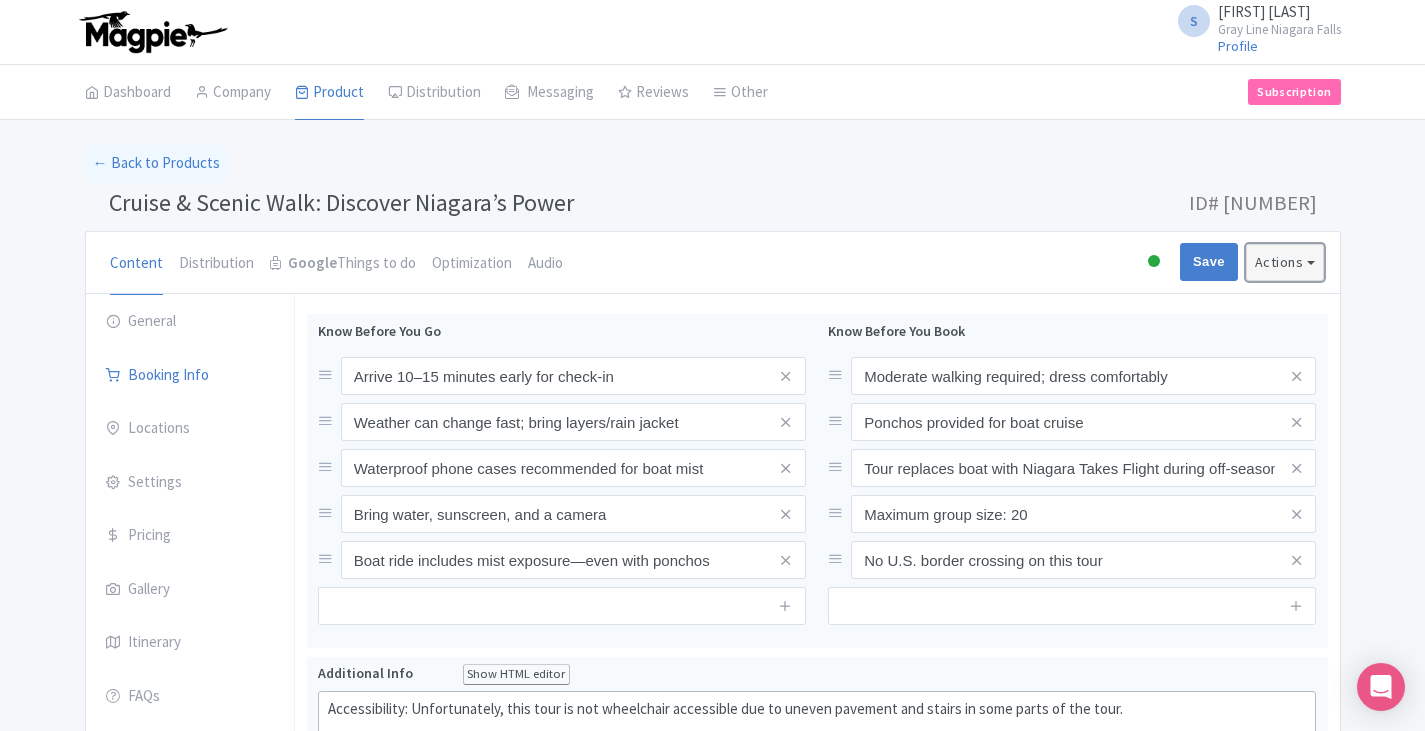 click on "Actions" at bounding box center (1285, 262) 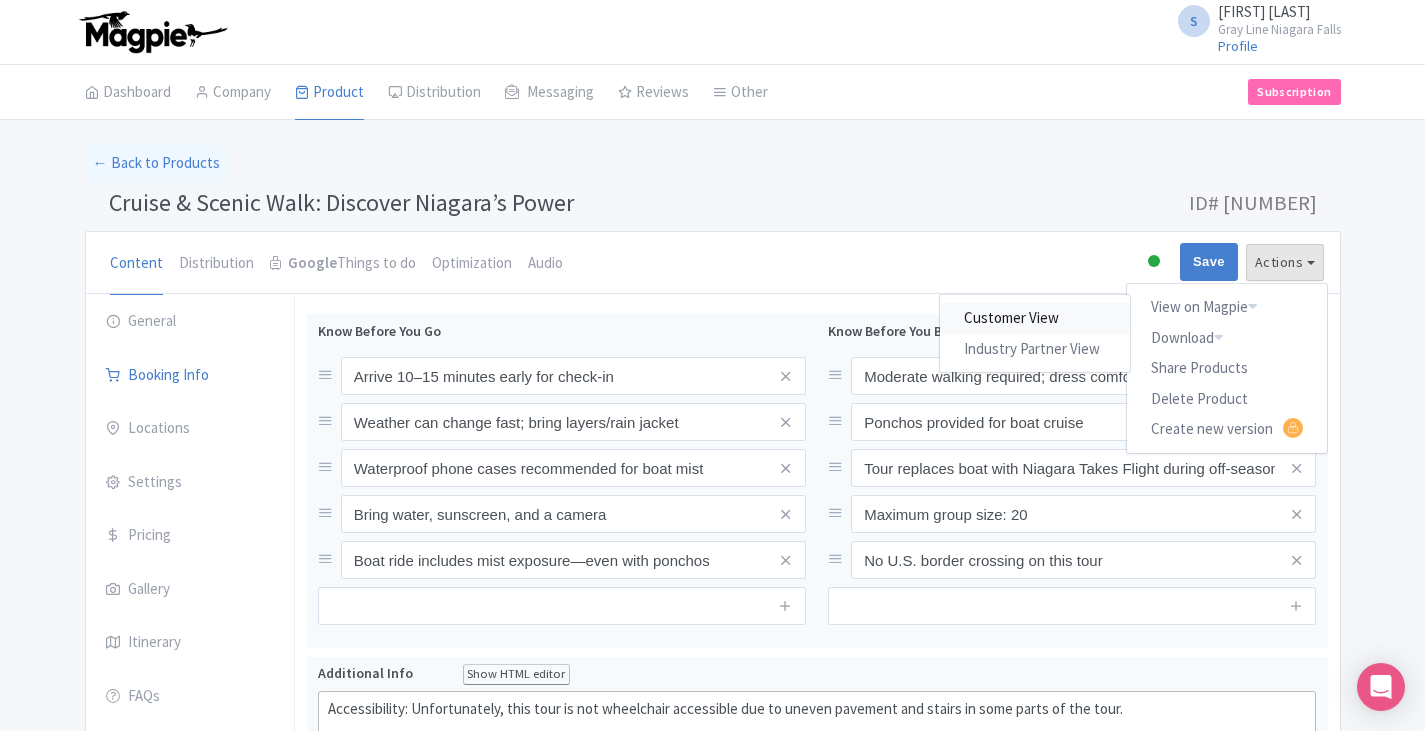 click on "Customer View" at bounding box center (1035, 318) 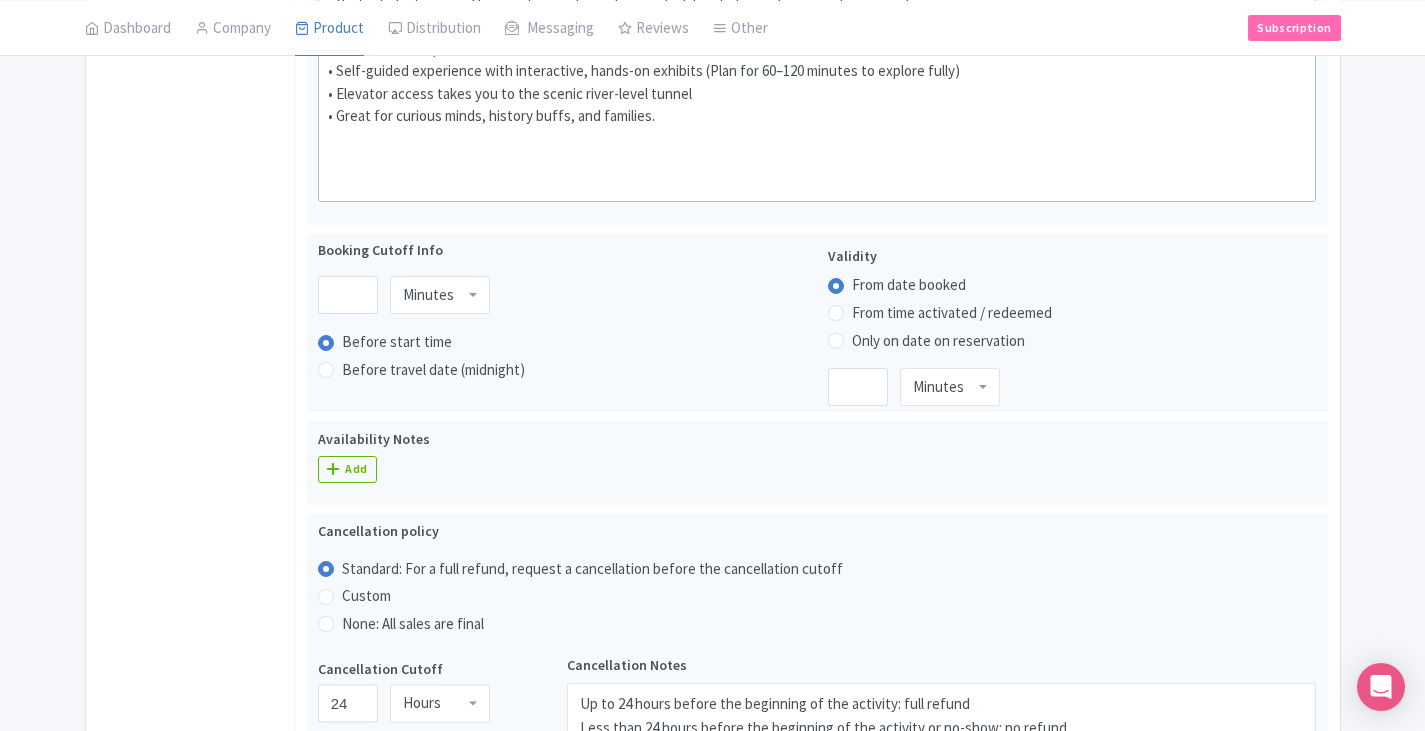 scroll, scrollTop: 1300, scrollLeft: 0, axis: vertical 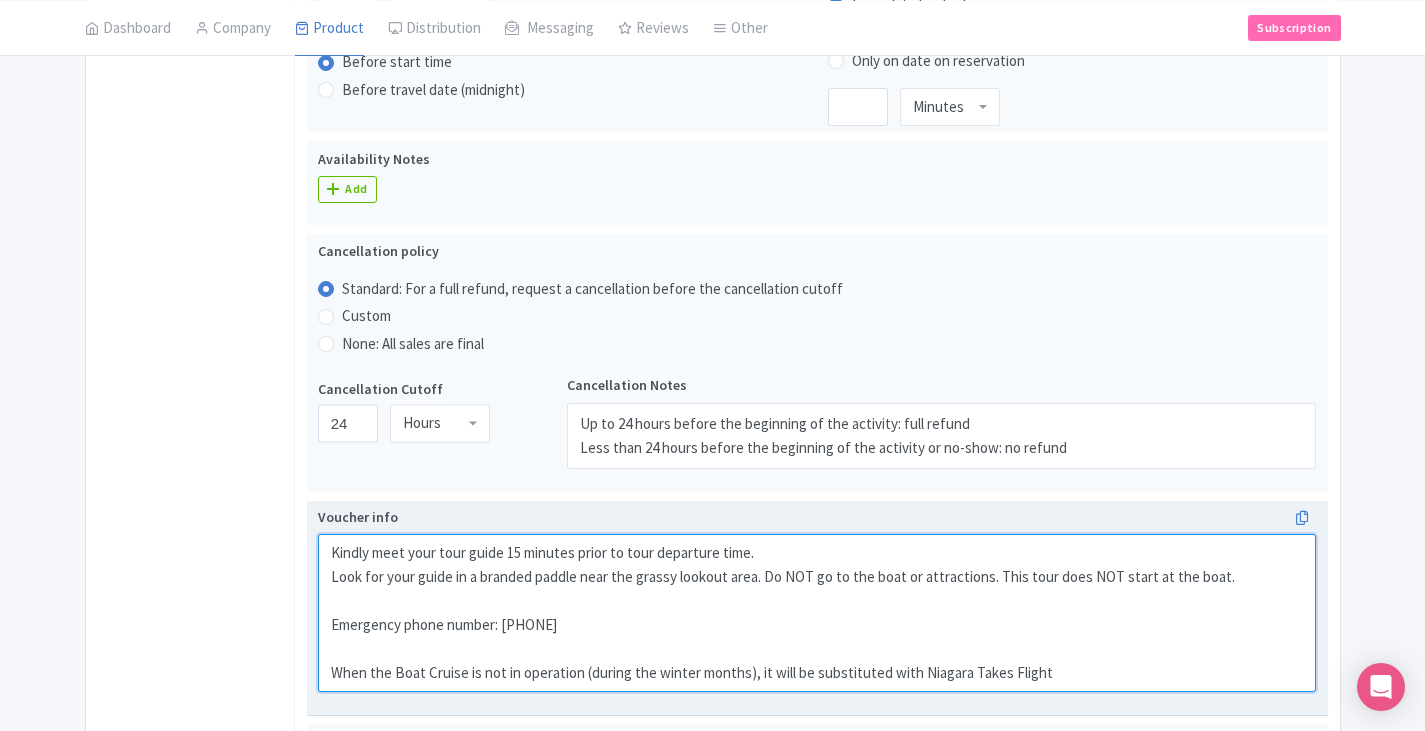 drag, startPoint x: 1230, startPoint y: 580, endPoint x: 330, endPoint y: 588, distance: 900.0356 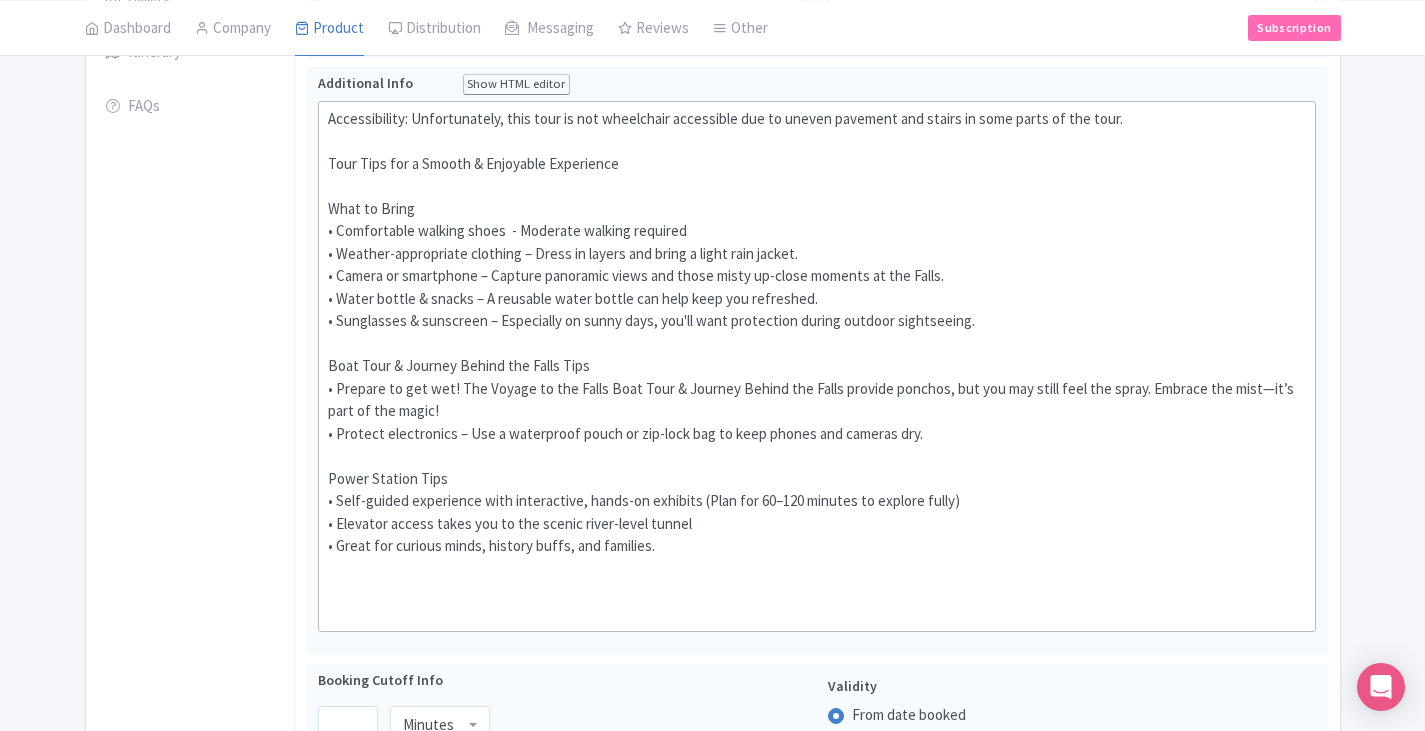 scroll, scrollTop: 500, scrollLeft: 0, axis: vertical 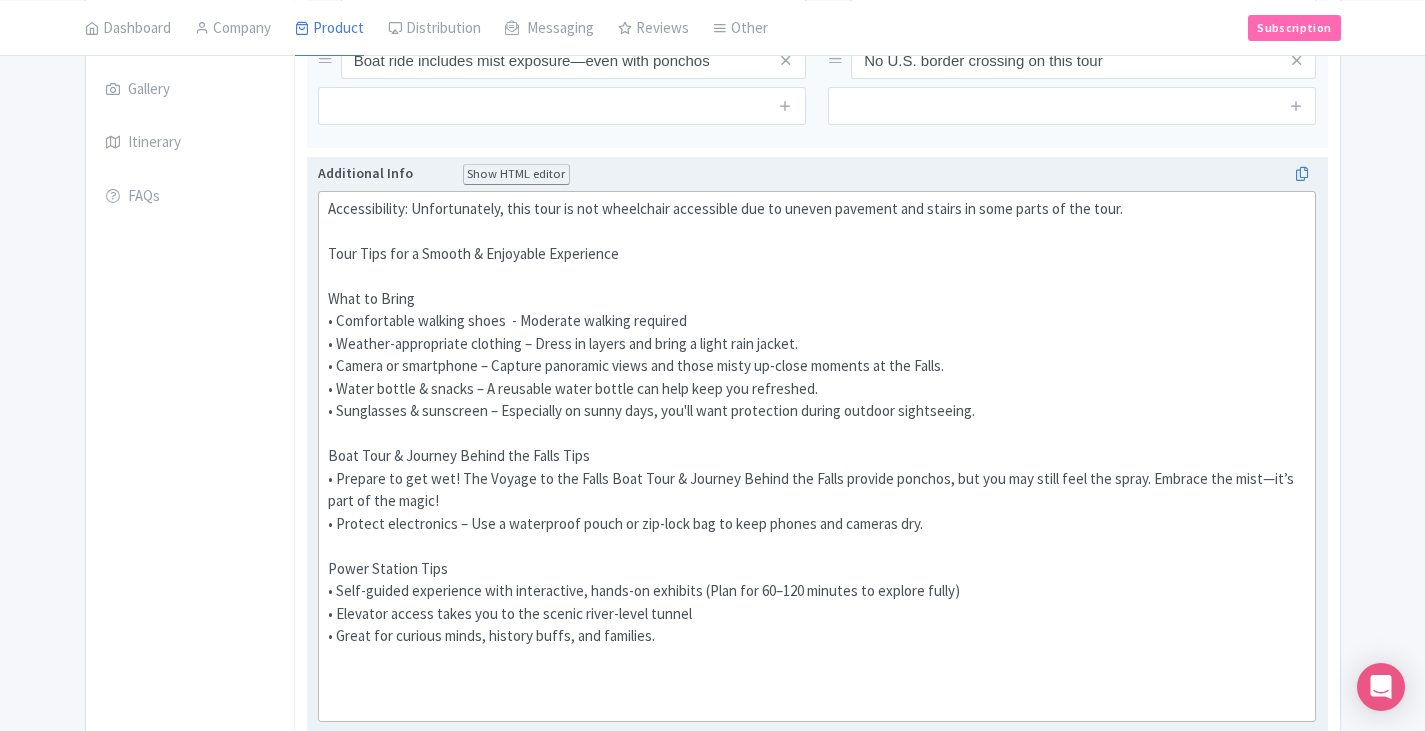 drag, startPoint x: 330, startPoint y: 253, endPoint x: 721, endPoint y: 634, distance: 545.93225 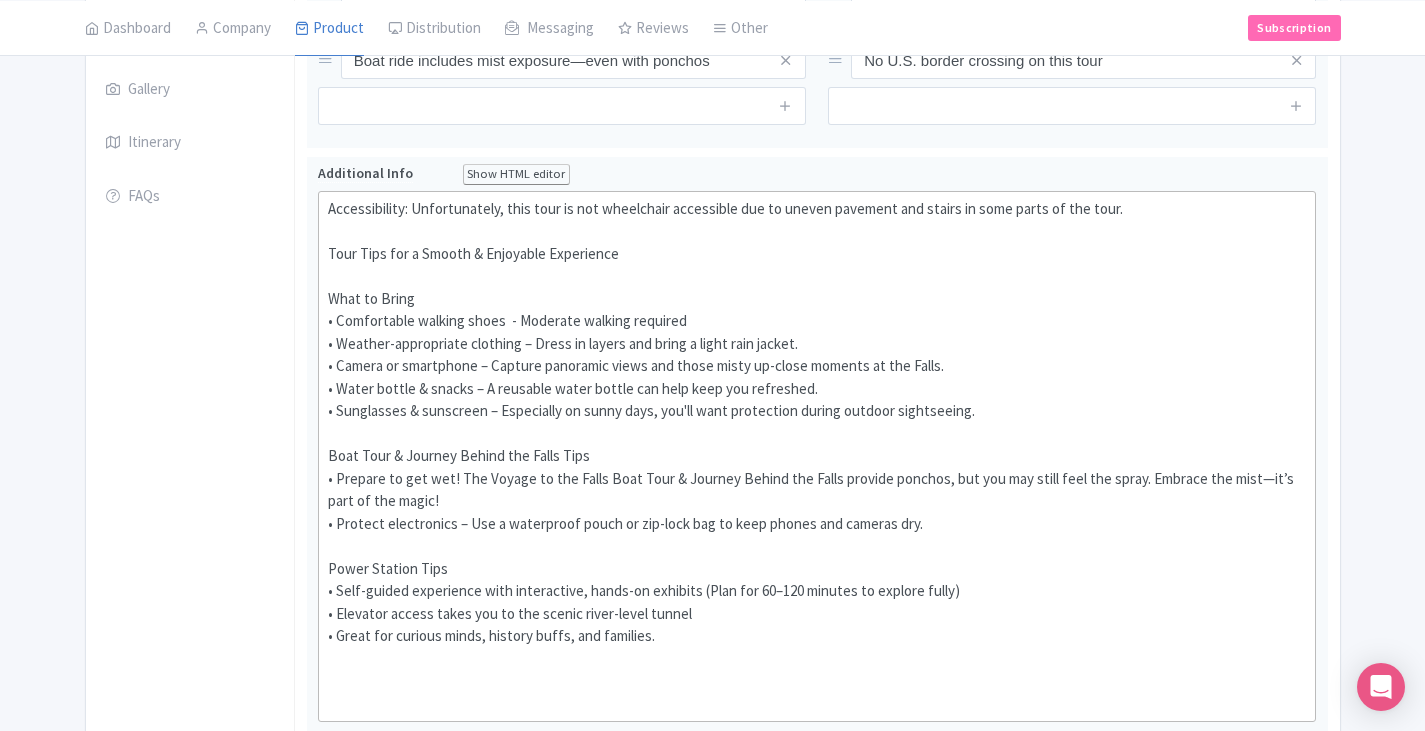 click on "Cruise & Scenic Walk: Discover Niagara’s Power
Name   *
Cruise & Scenic Walk: Discover Niagara’s Power
Your product's name has 46 characters. We recommend between 10 and 60 characters.
Internal ID
Explore Niagara Falls by foot on this guided tour. Cruise into the mist on the Niagara City Cruises Voyage to the Falls, then enjoy a scenic walk to Table Rock with the option to visit either Journey Behind the Falls or the Power Station.
Description Summary
Show HTML editor
Bold
Italic
Strikethrough
Link
Heading
Quote
Code
Bullets
Numbers
Decrease Level
Increase Level
Attach Files
Undo
Redo
Link
Unlink
Your product's description summary has 238 characters. We recommend between 100 and 255 characters." at bounding box center [817, 822] 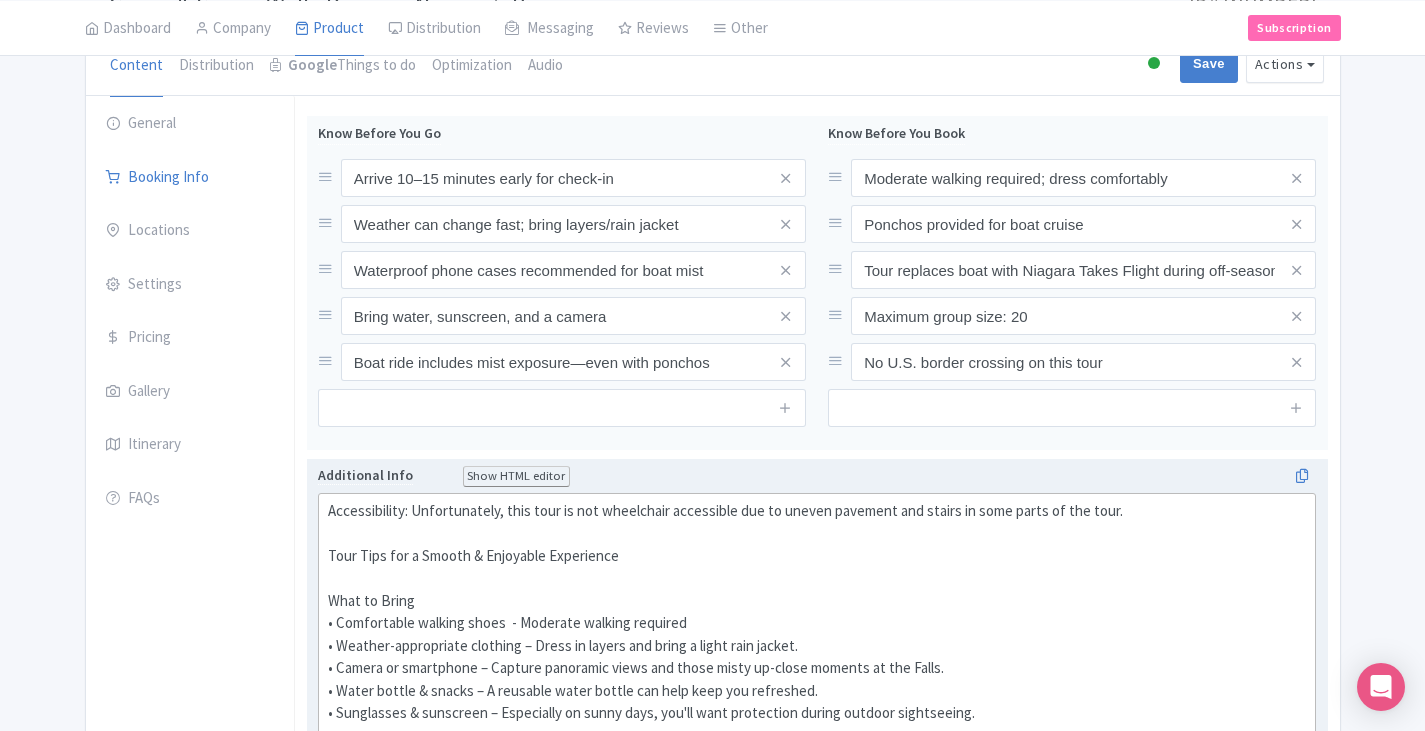 scroll, scrollTop: 0, scrollLeft: 0, axis: both 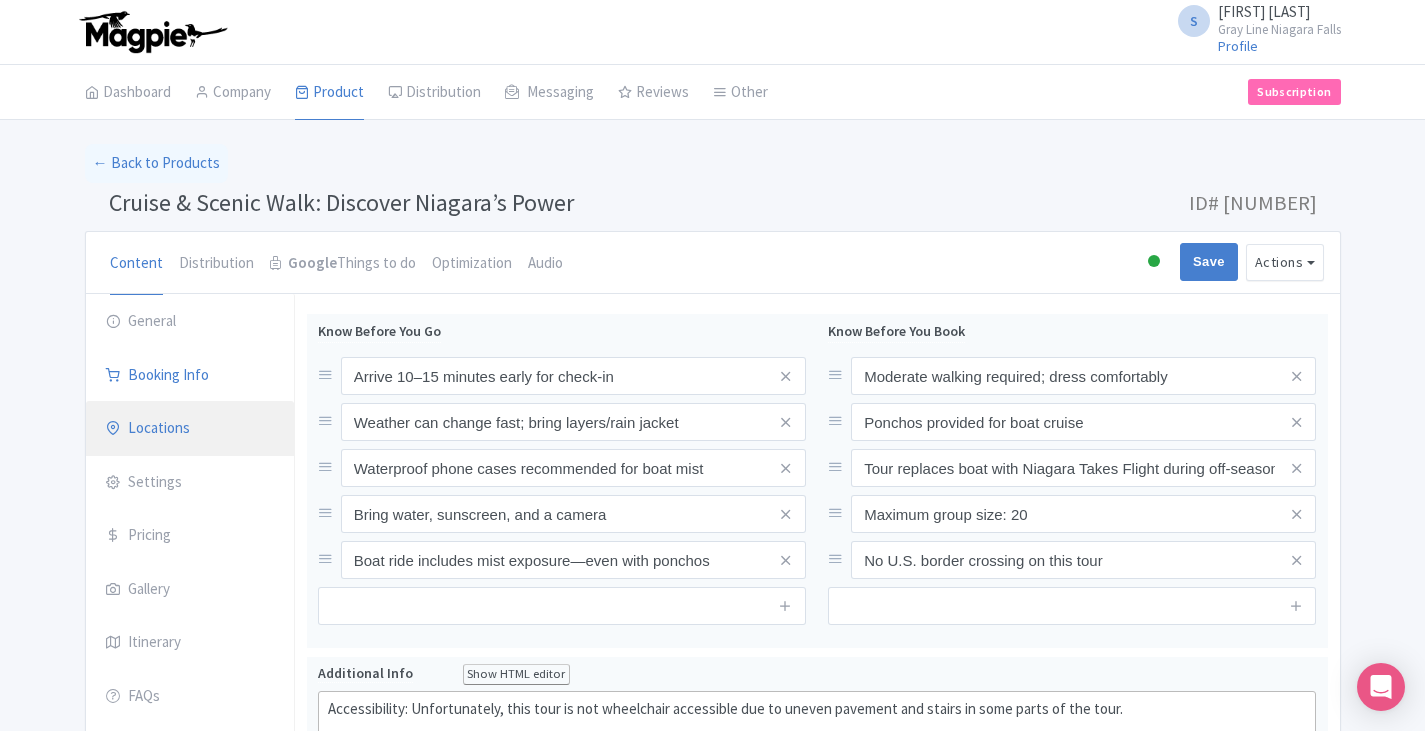 click on "Locations" at bounding box center [190, 429] 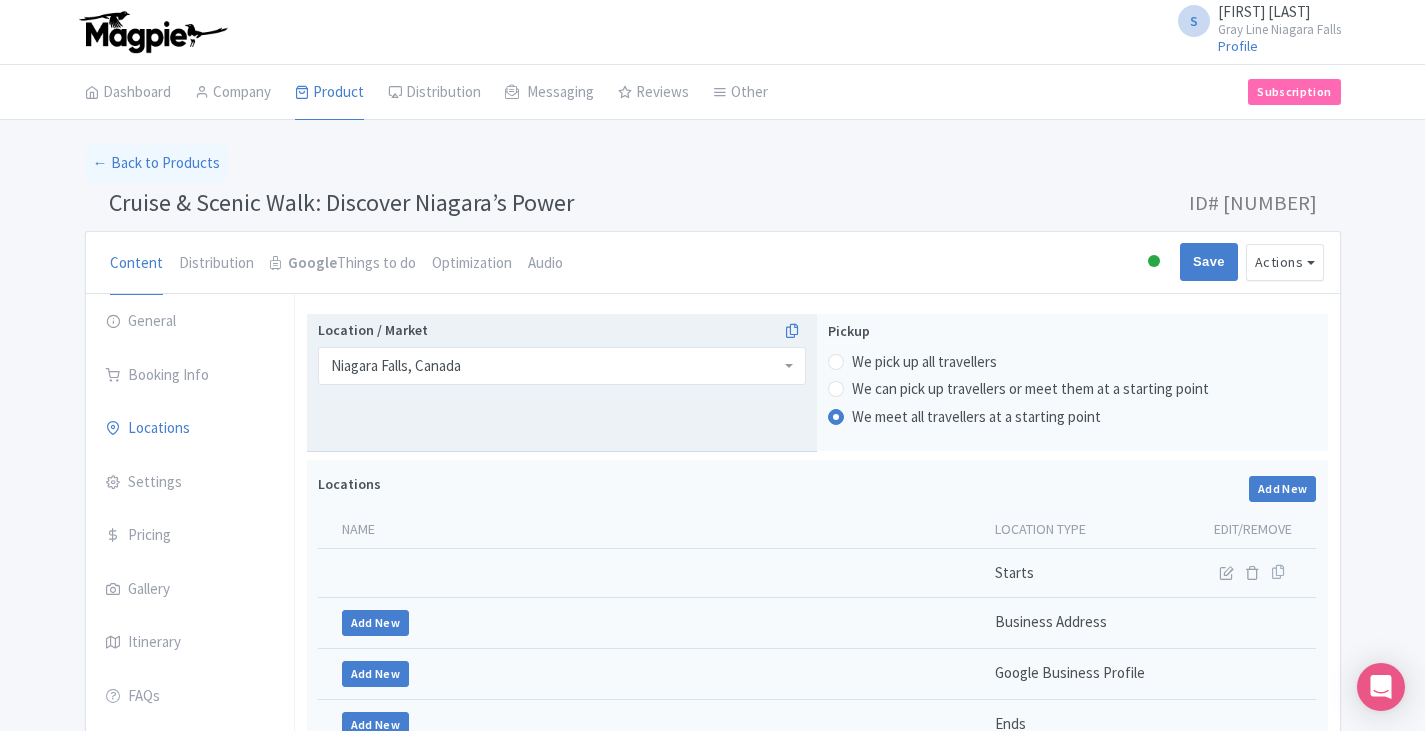 click on "Niagara Falls, Canada" at bounding box center (562, 366) 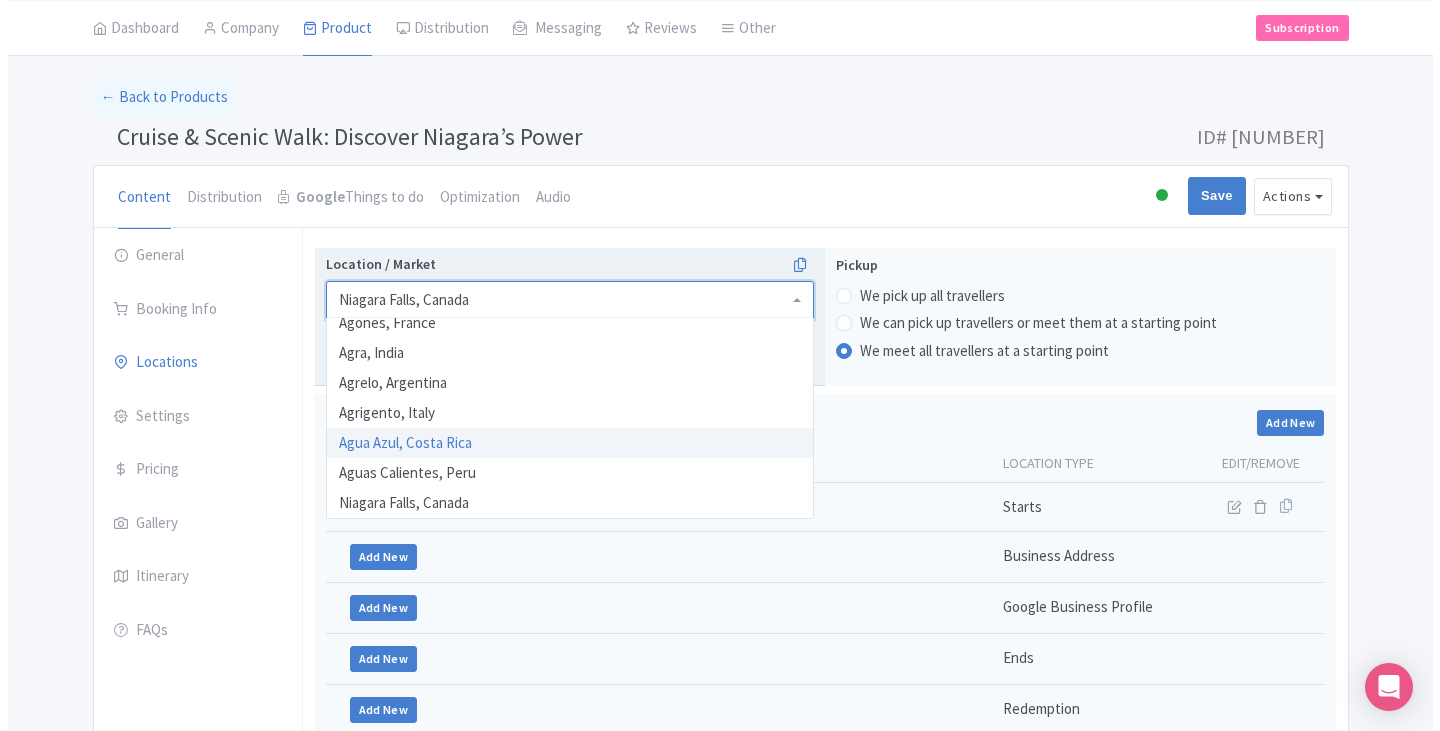 scroll, scrollTop: 100, scrollLeft: 0, axis: vertical 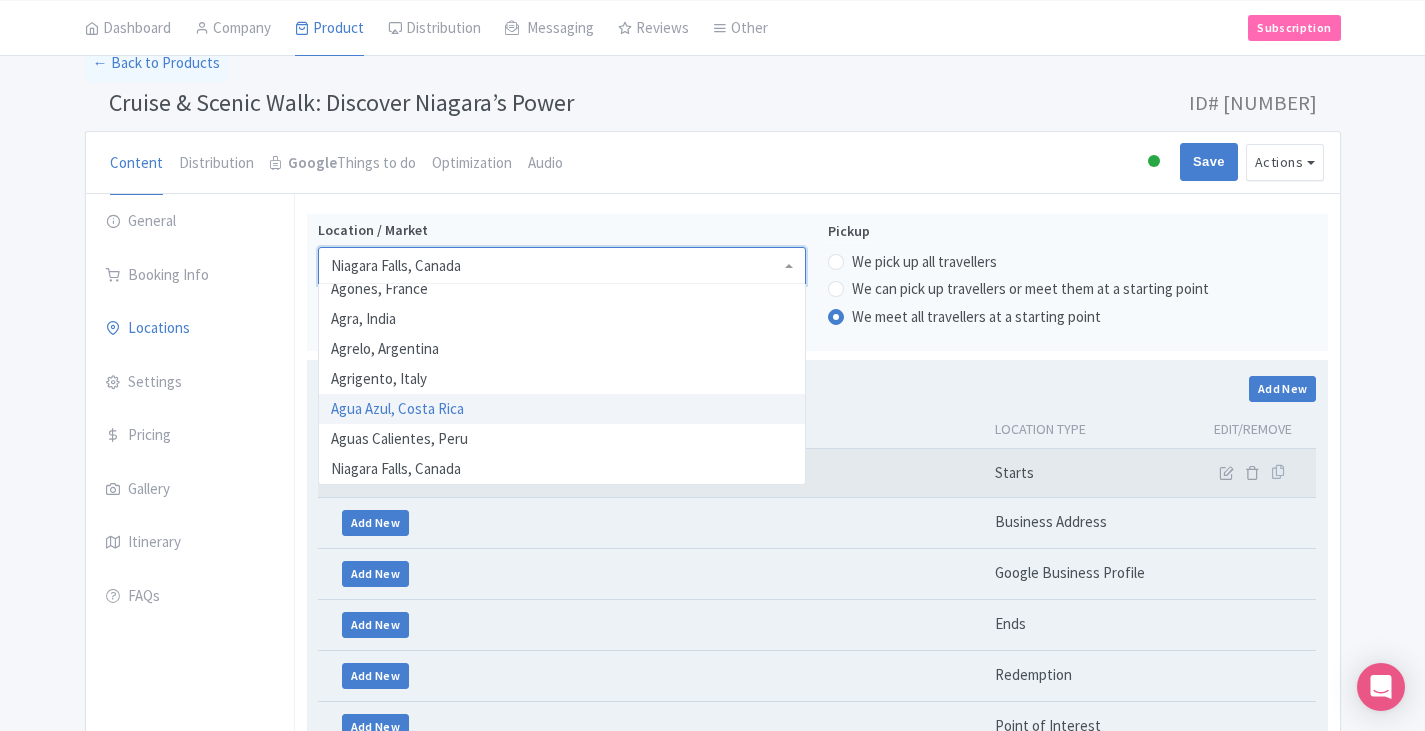 click on "Starts" at bounding box center [1083, 473] 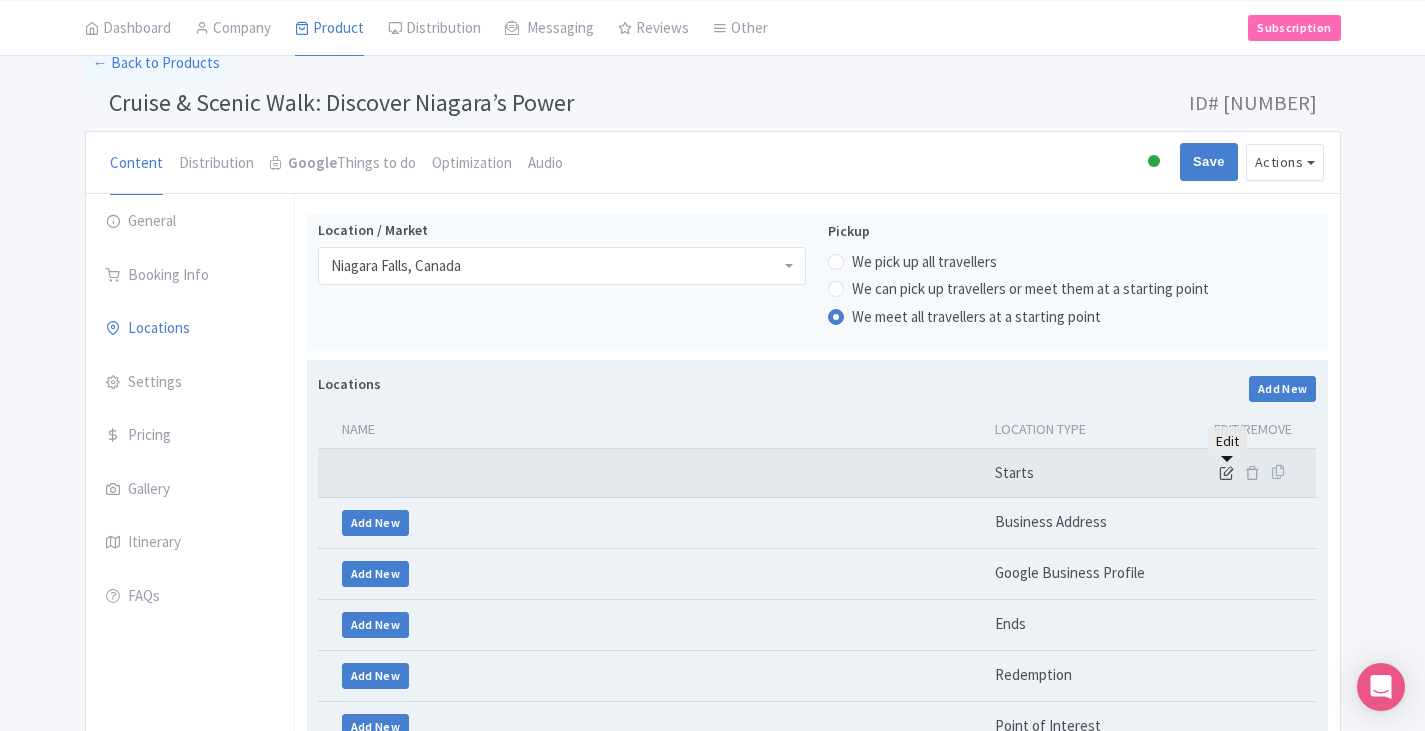 click at bounding box center [1226, 472] 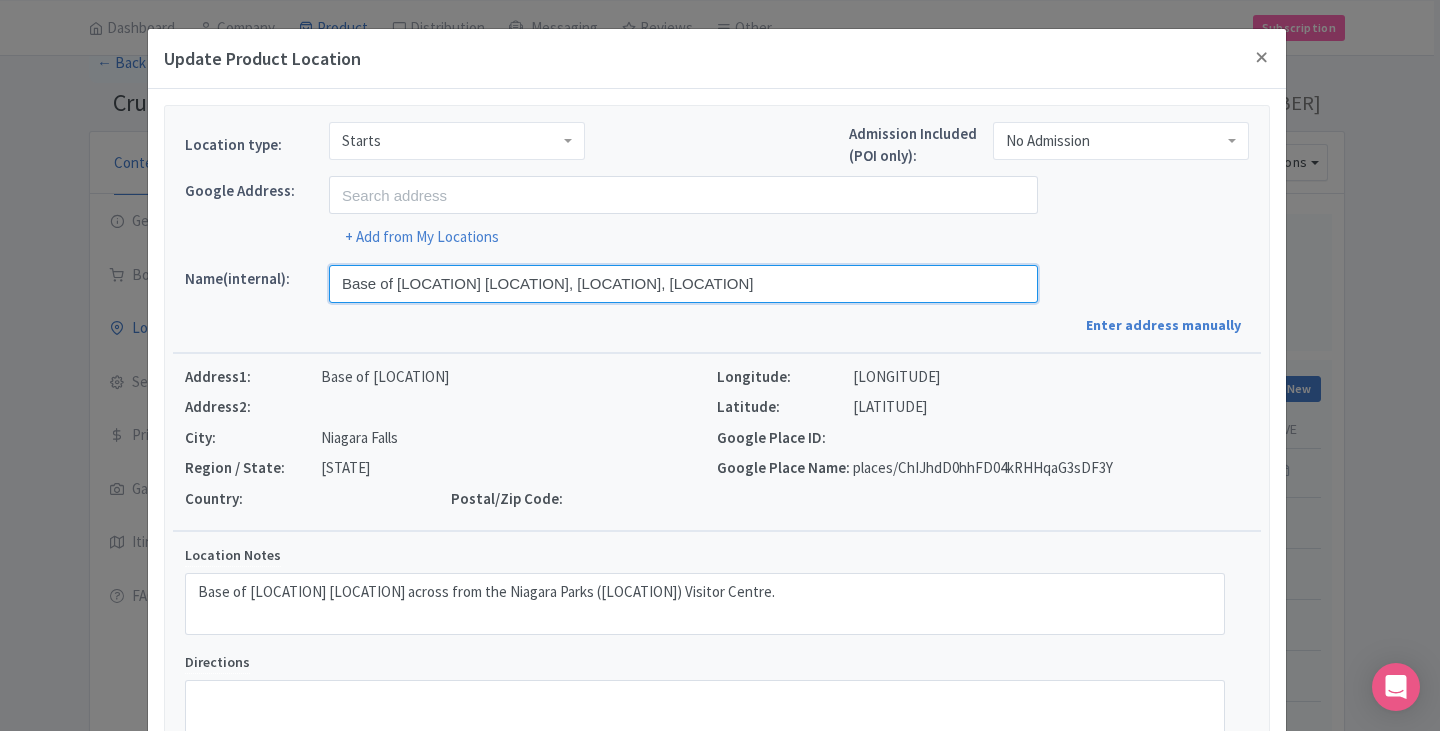 drag, startPoint x: 740, startPoint y: 292, endPoint x: 261, endPoint y: 275, distance: 479.30157 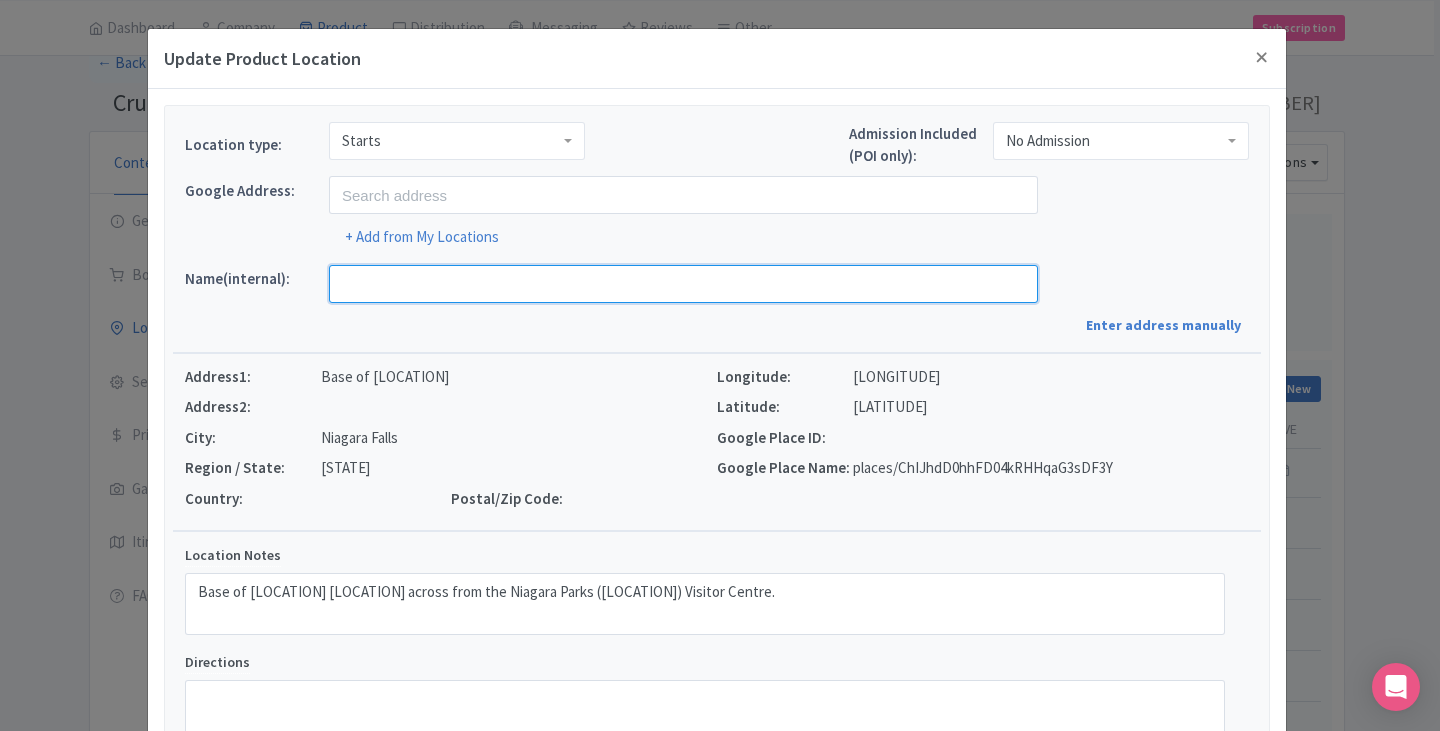 type 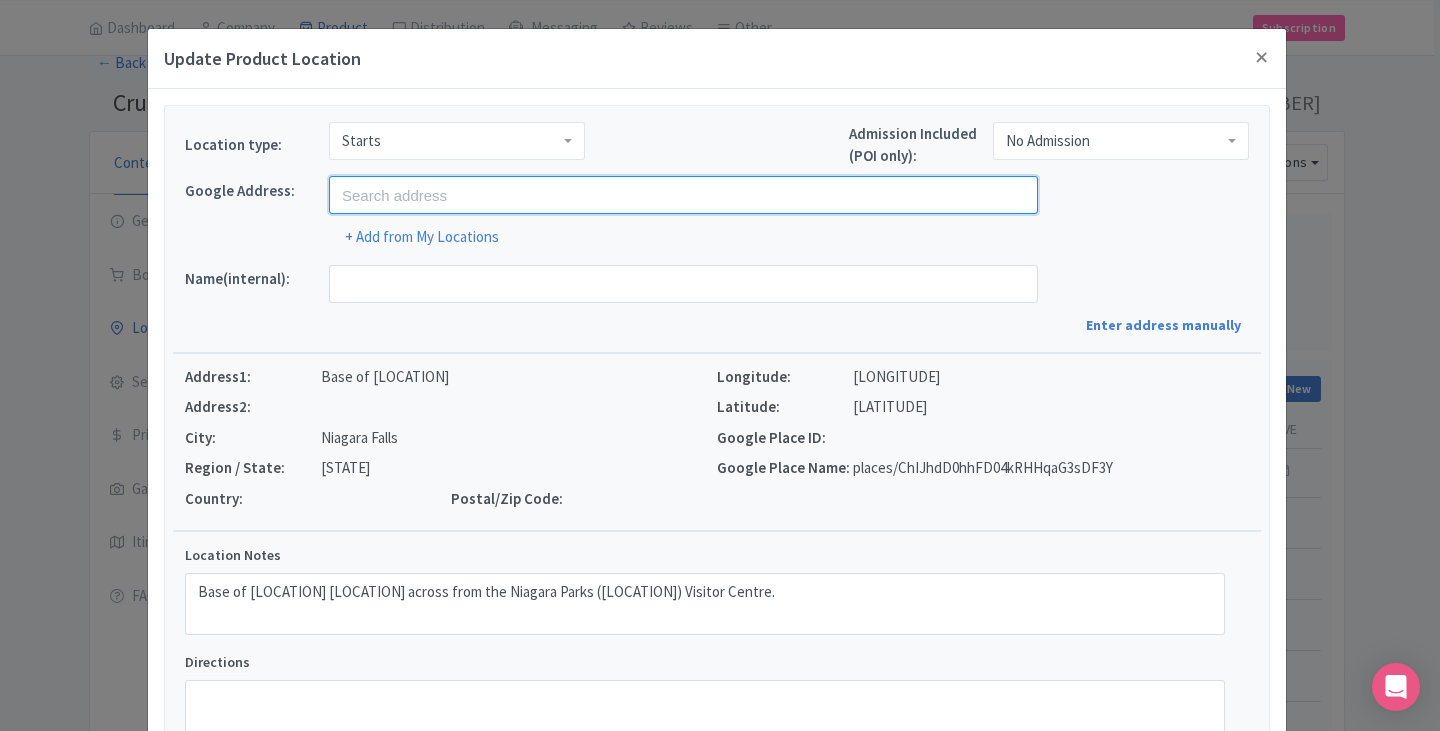 click at bounding box center [683, 195] 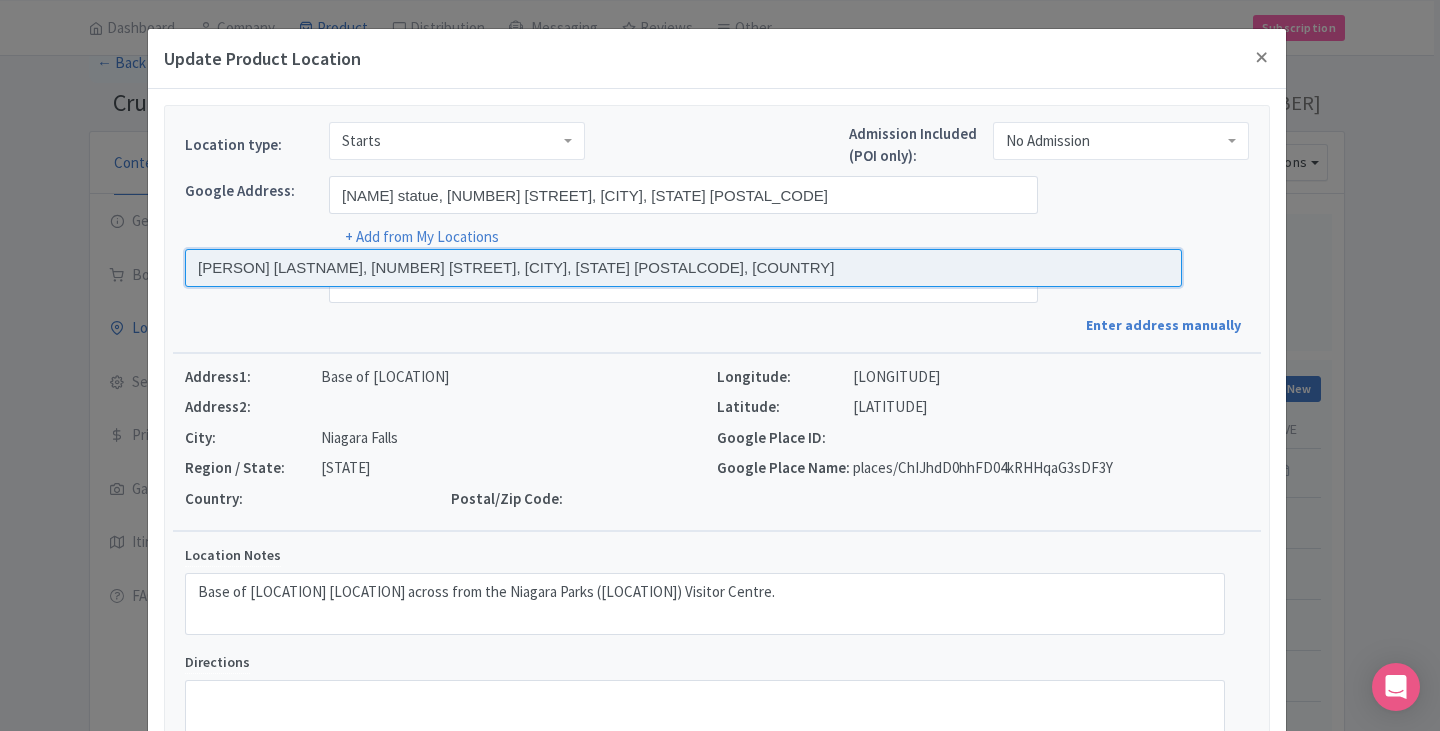 click at bounding box center (683, 268) 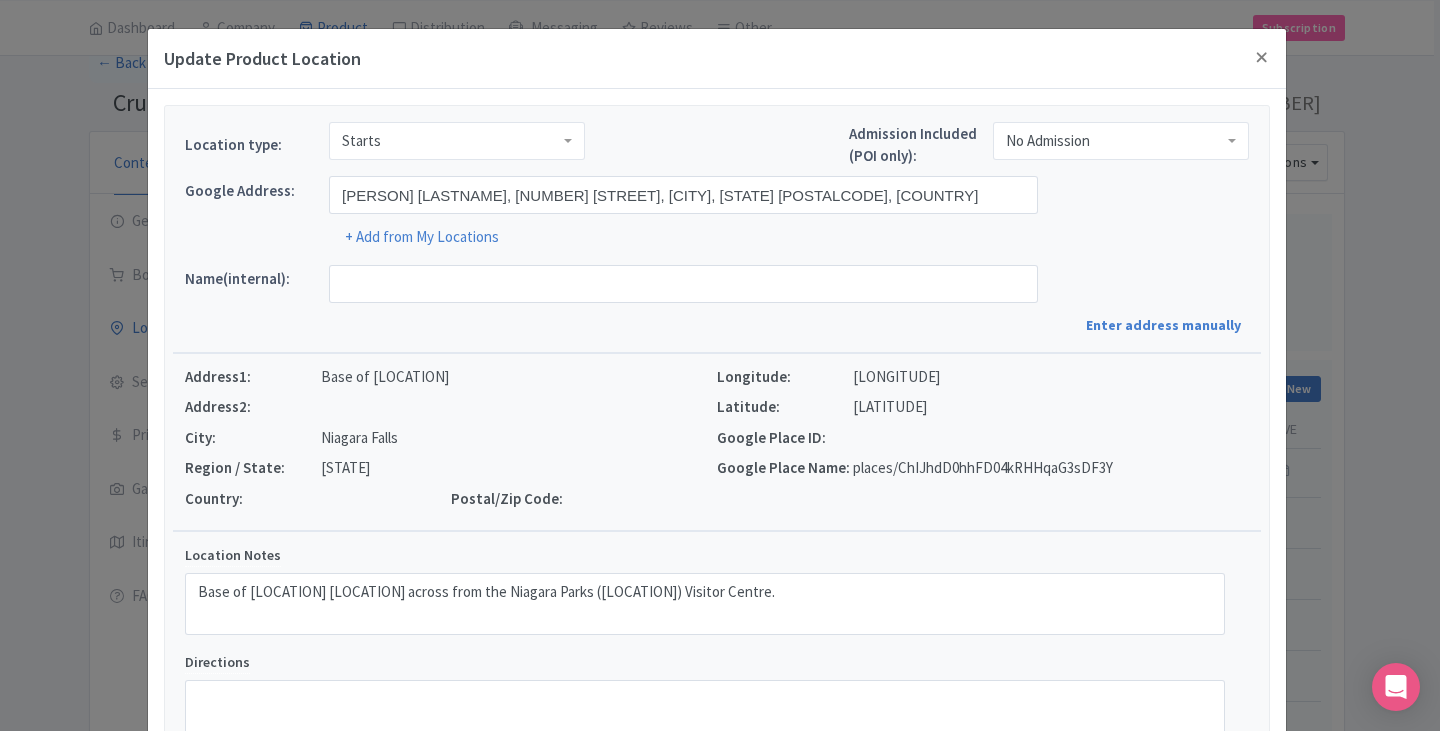 type on "King George VI, 5208 Niagara River Pkwy, Niagara Falls, ON L2G 3N4, Canada" 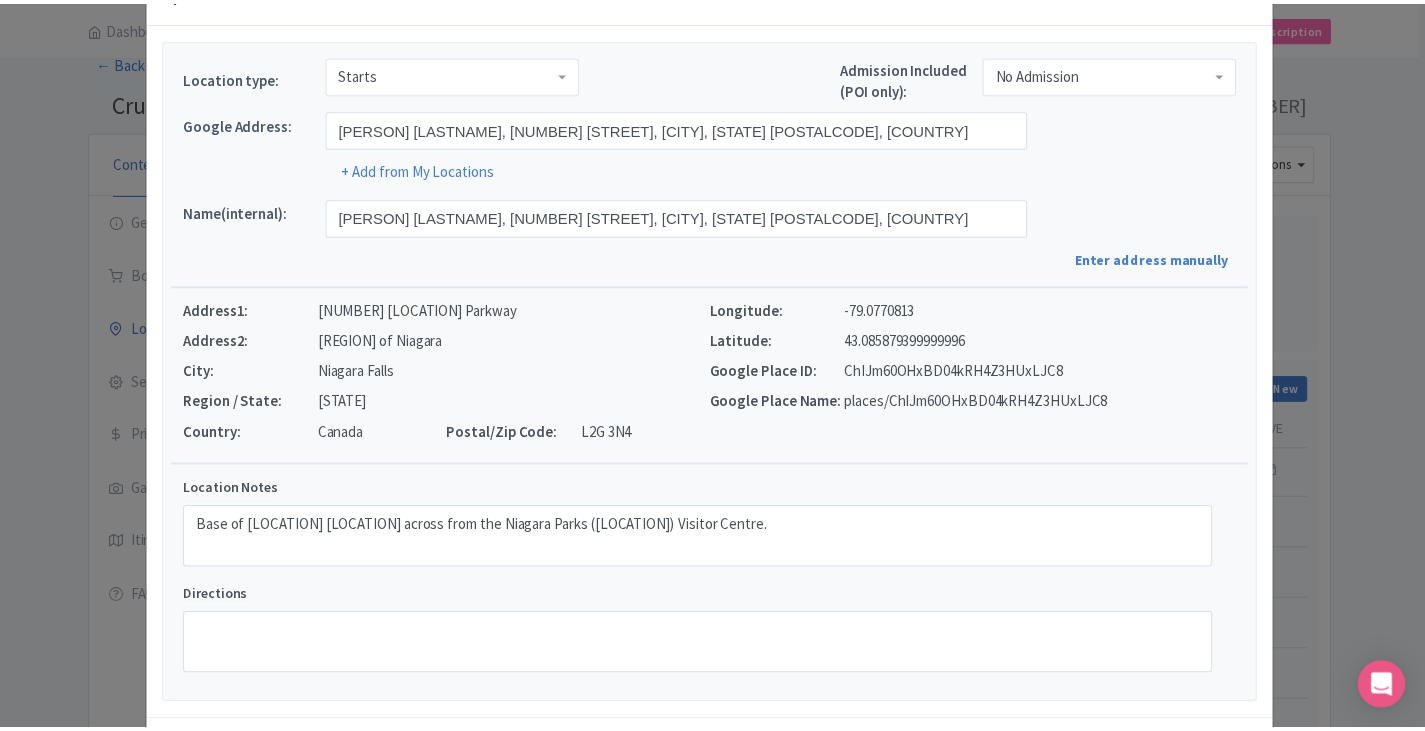 scroll, scrollTop: 156, scrollLeft: 0, axis: vertical 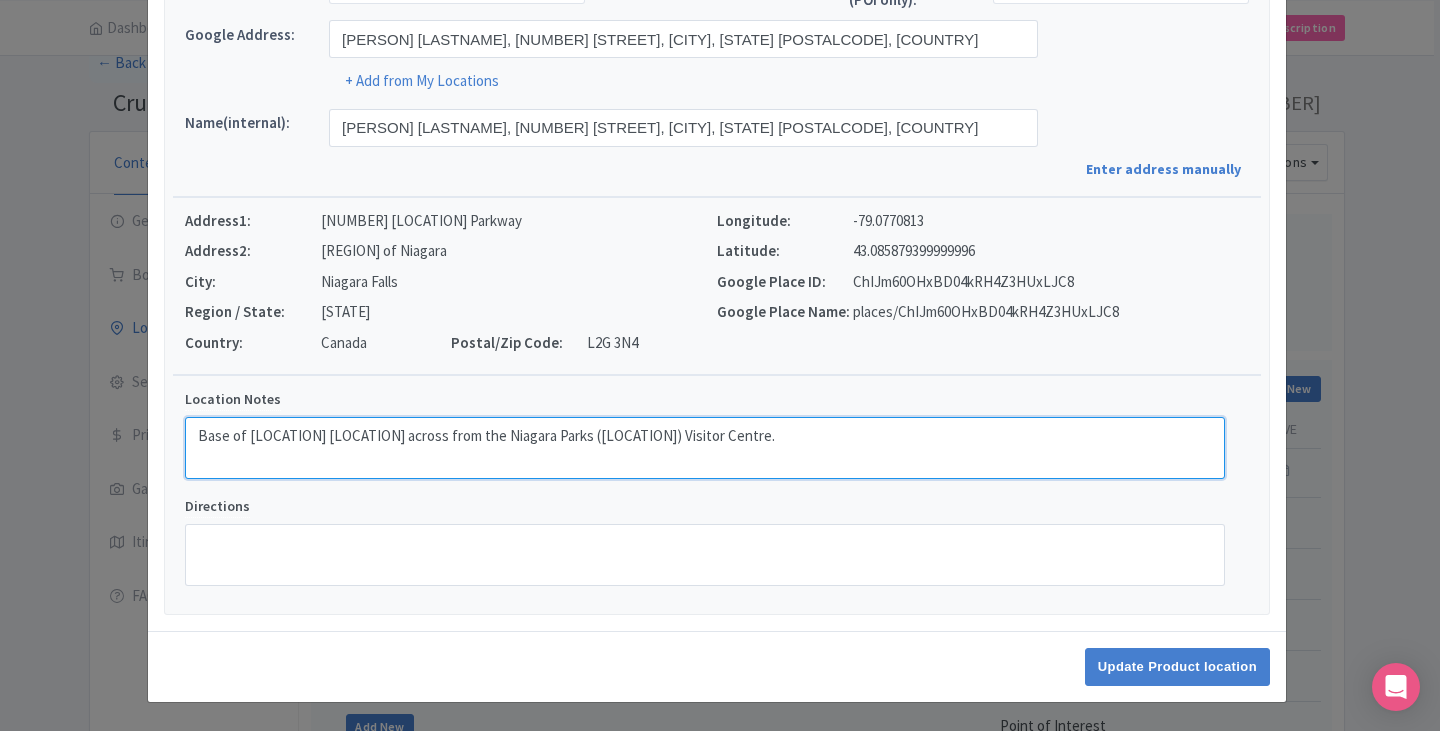 drag, startPoint x: 685, startPoint y: 428, endPoint x: 106, endPoint y: 412, distance: 579.221 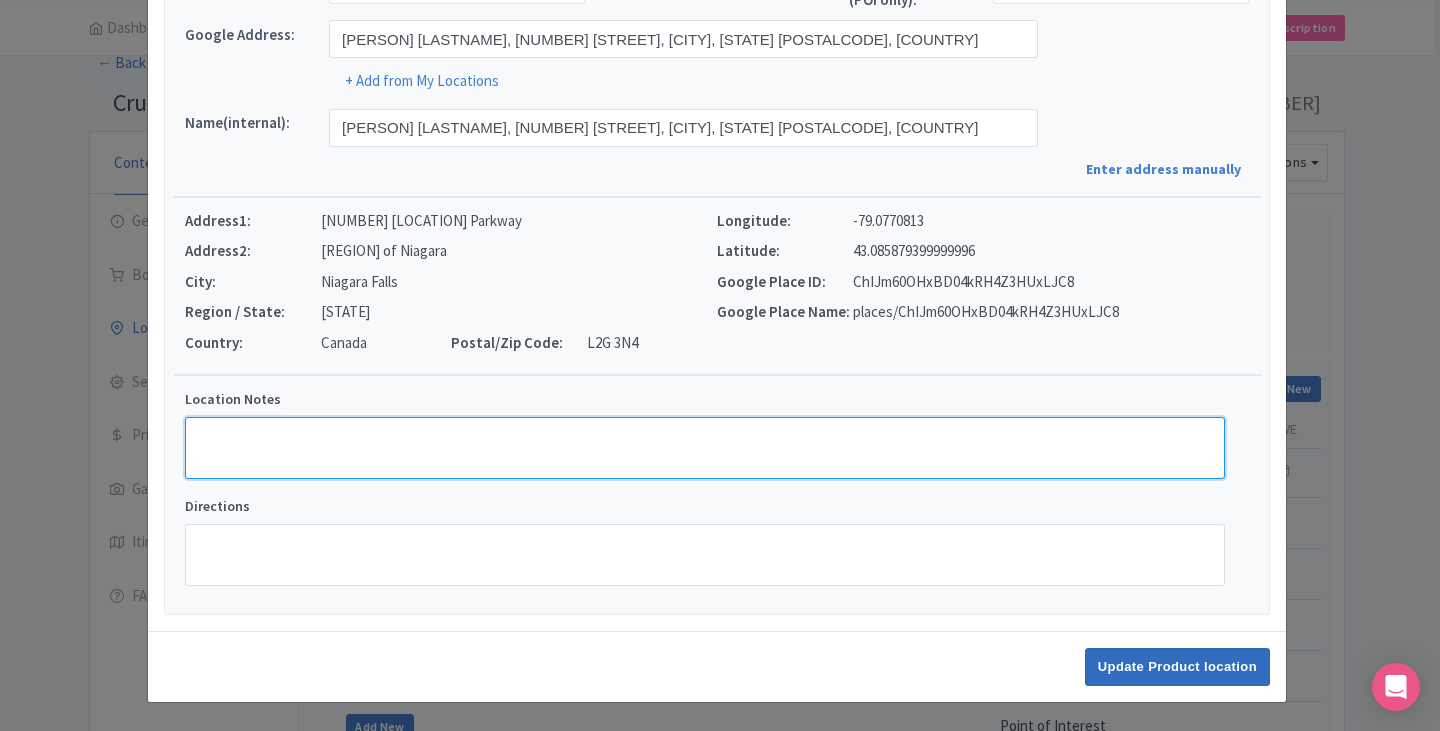 type 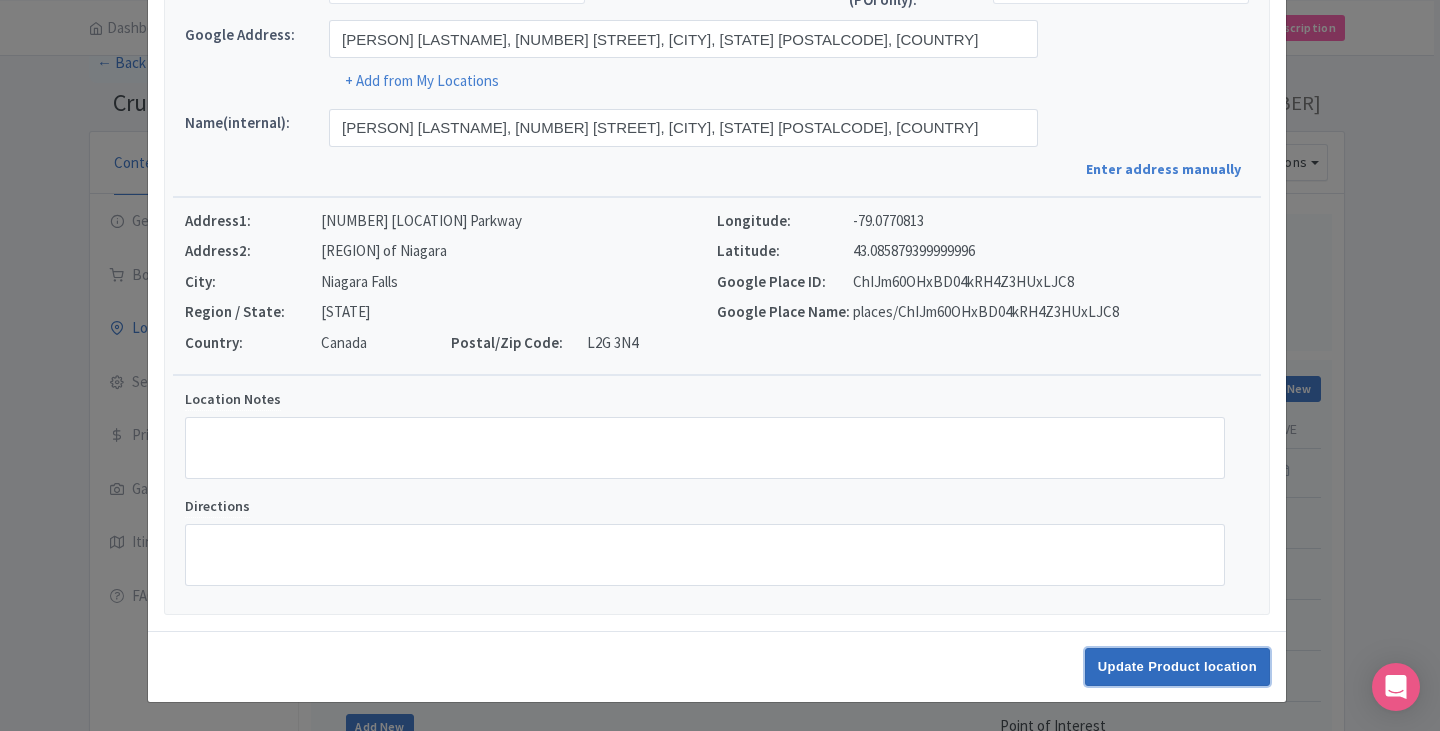 click on "Update Product location" at bounding box center (1177, 667) 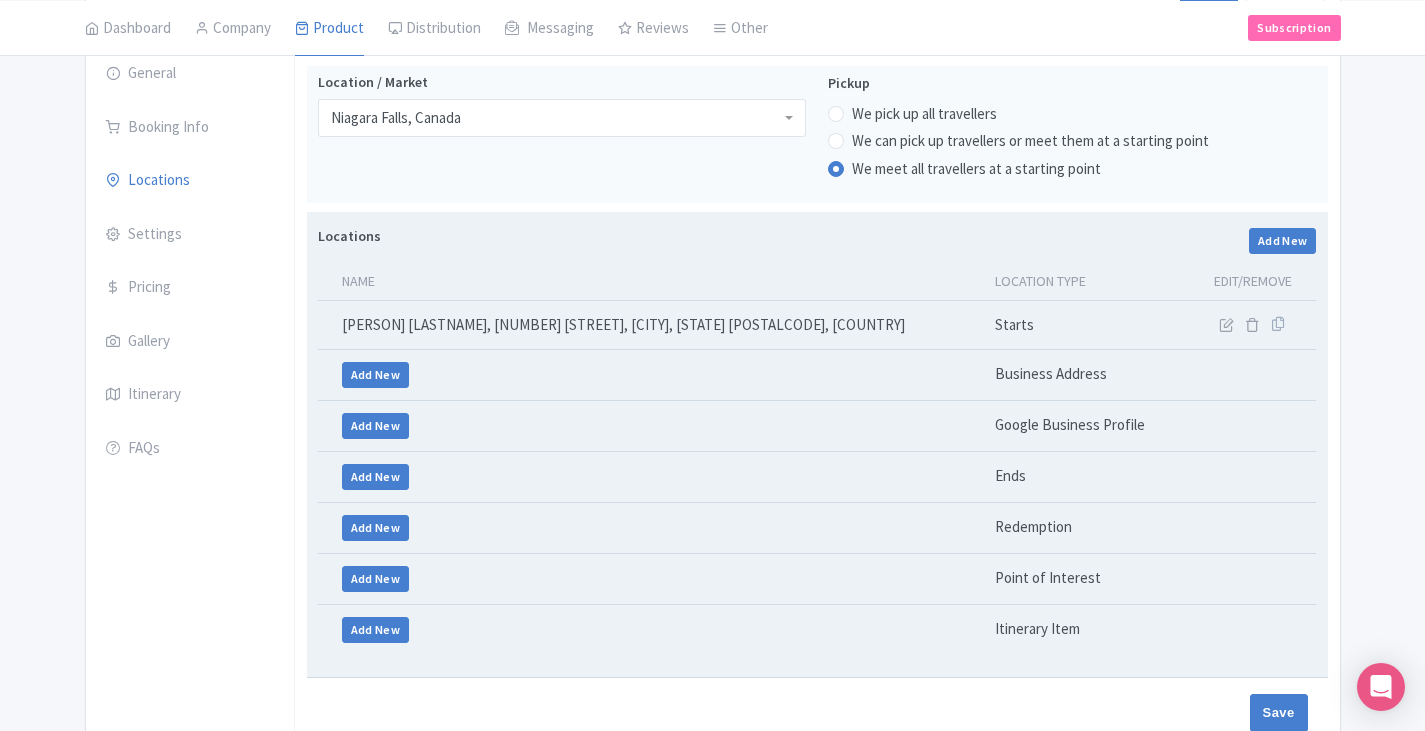 scroll, scrollTop: 300, scrollLeft: 0, axis: vertical 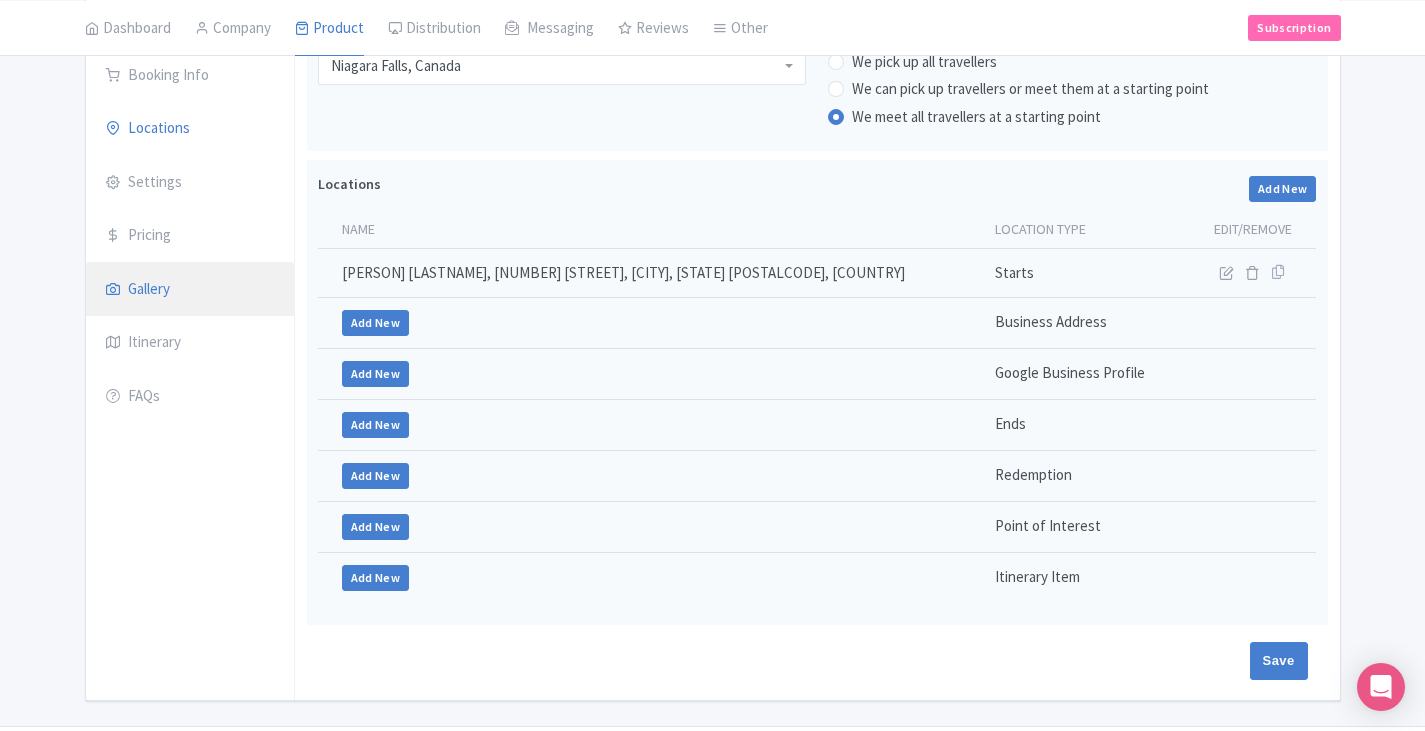 click on "Gallery" at bounding box center (190, 290) 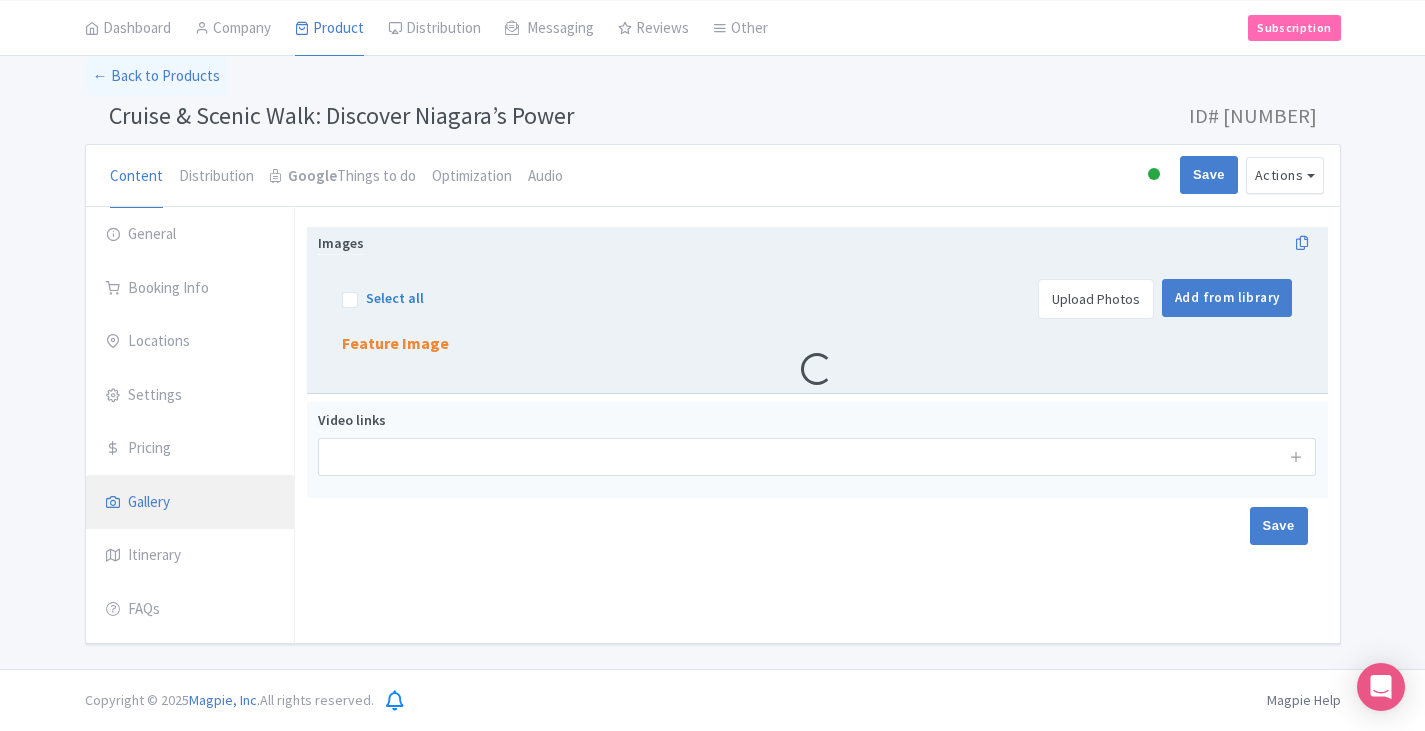 scroll, scrollTop: 300, scrollLeft: 0, axis: vertical 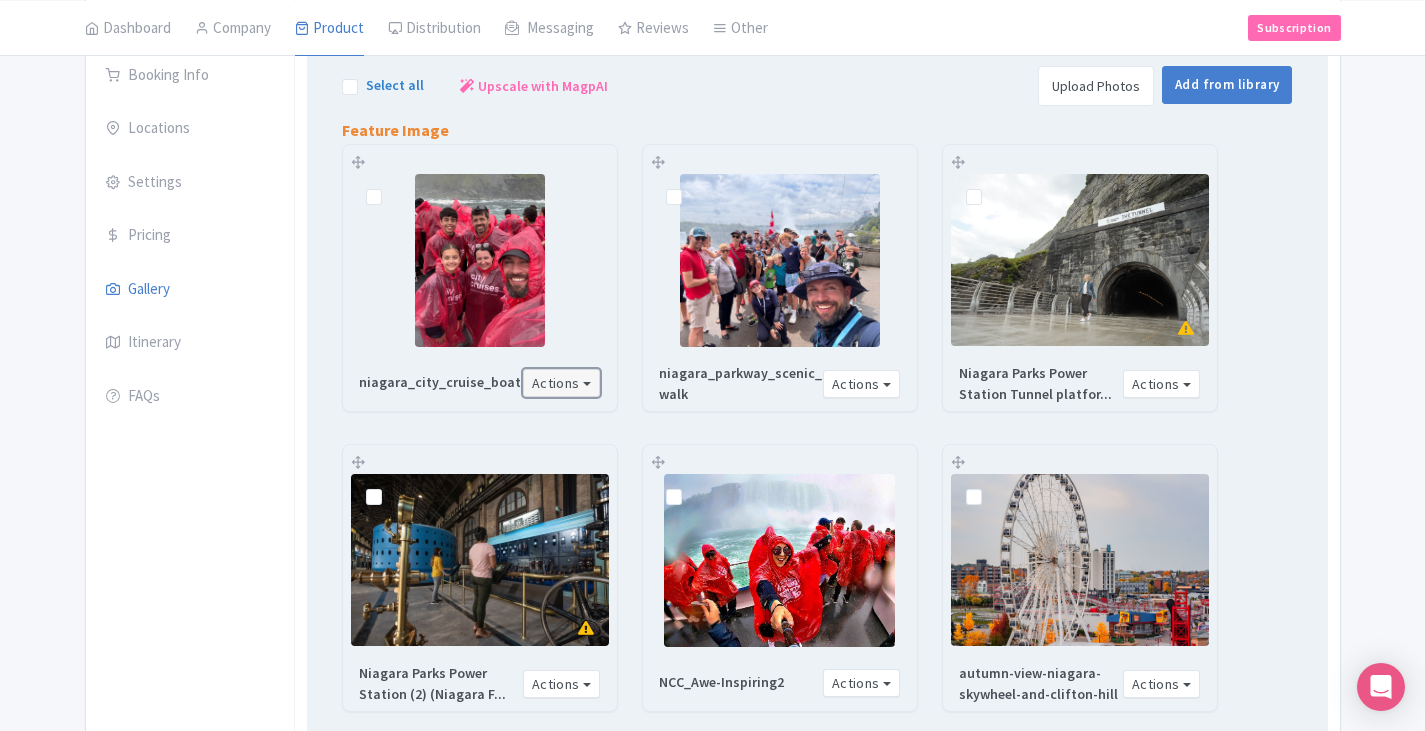 click on "Actions" at bounding box center [562, 383] 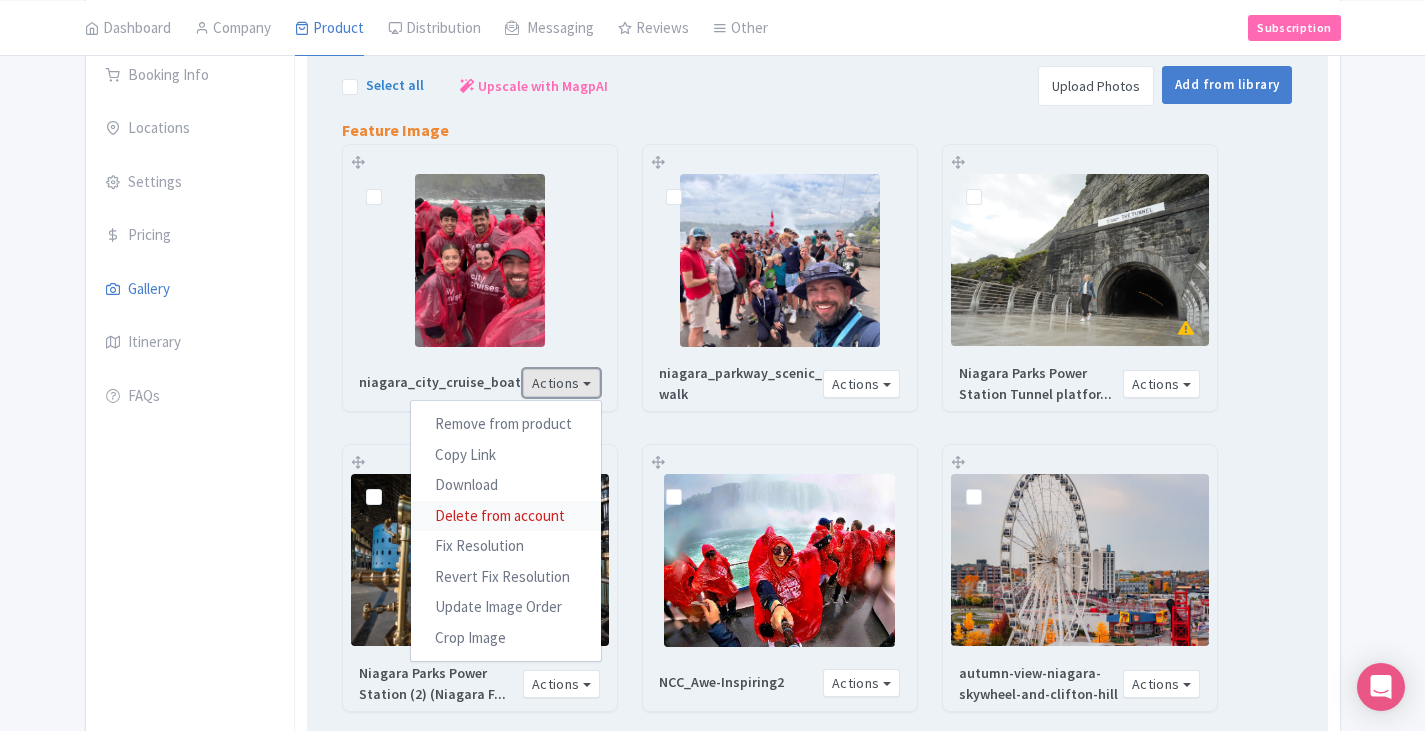 click on "Delete from account" at bounding box center [506, 515] 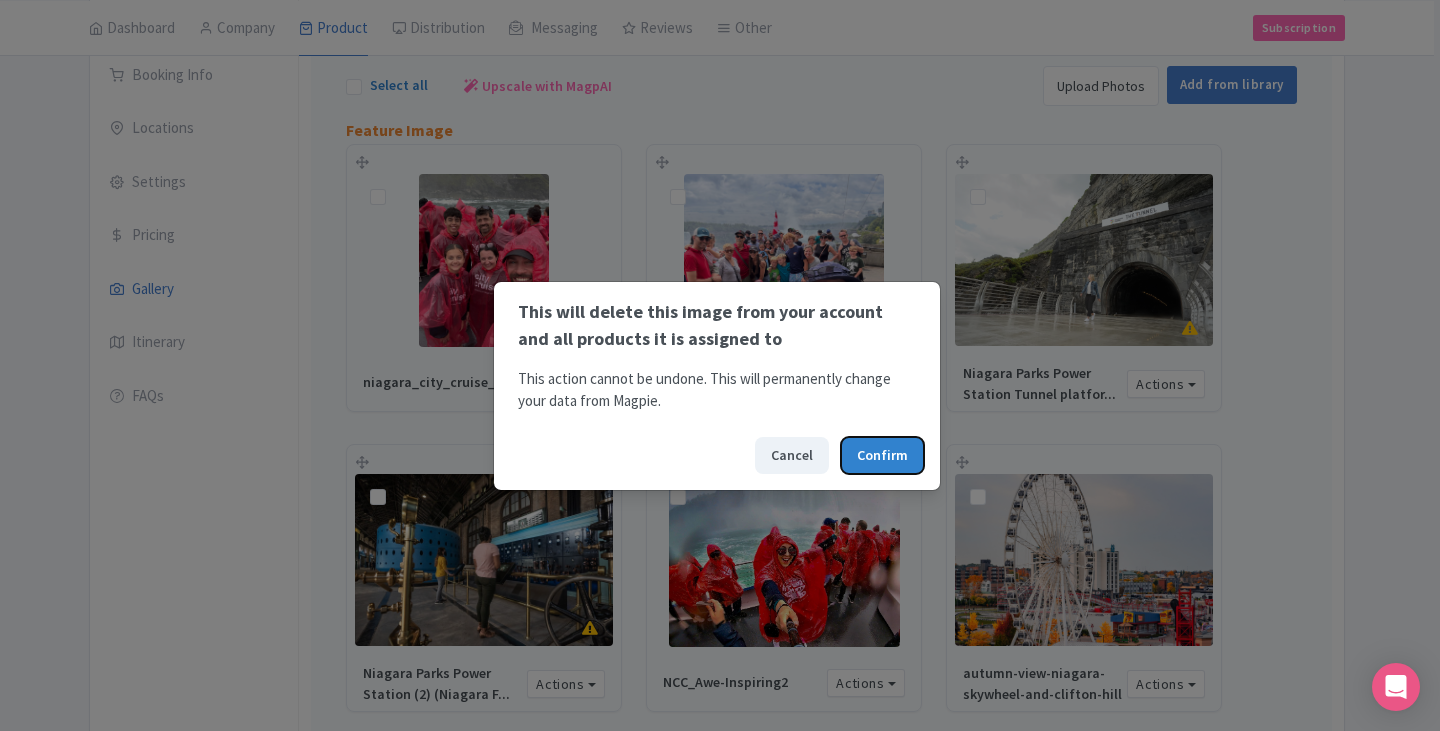 click on "Confirm" at bounding box center (882, 455) 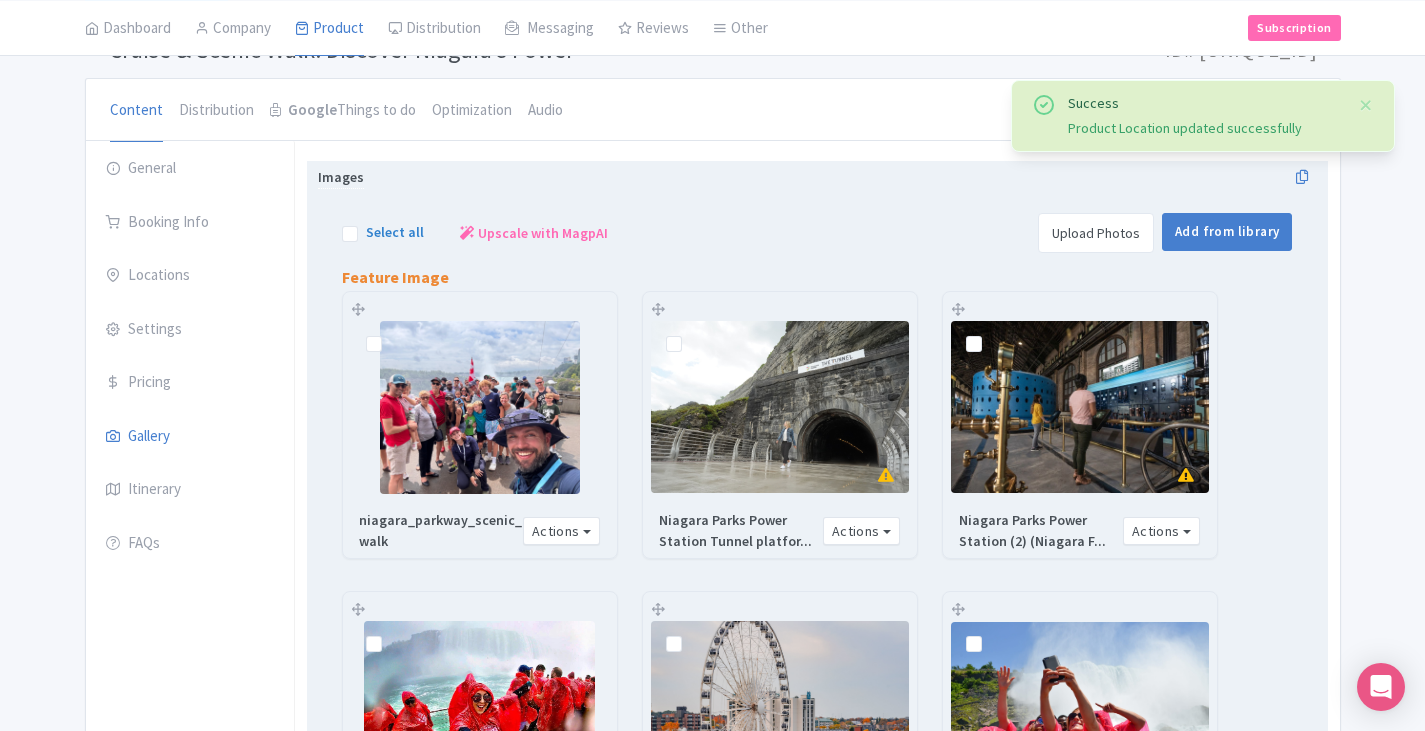 scroll, scrollTop: 189, scrollLeft: 0, axis: vertical 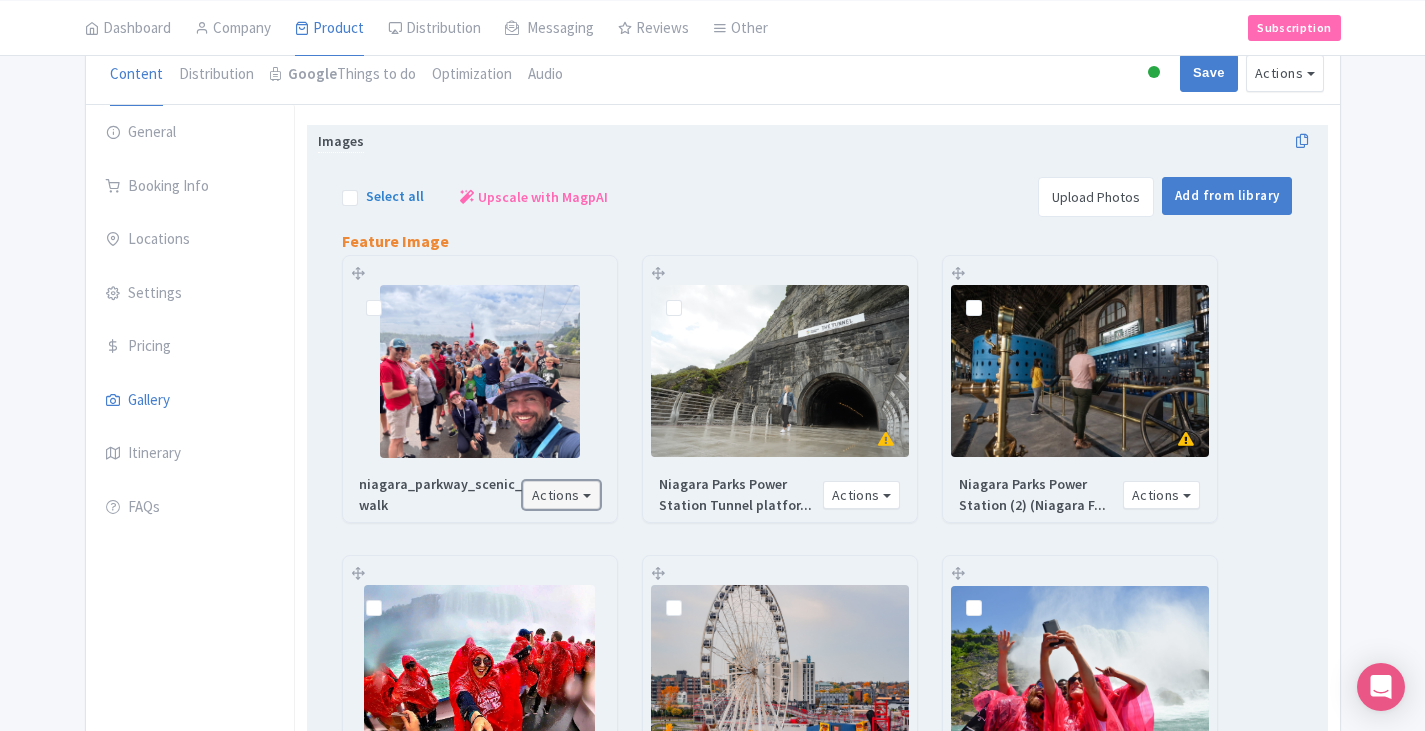 click on "Actions" at bounding box center (562, 495) 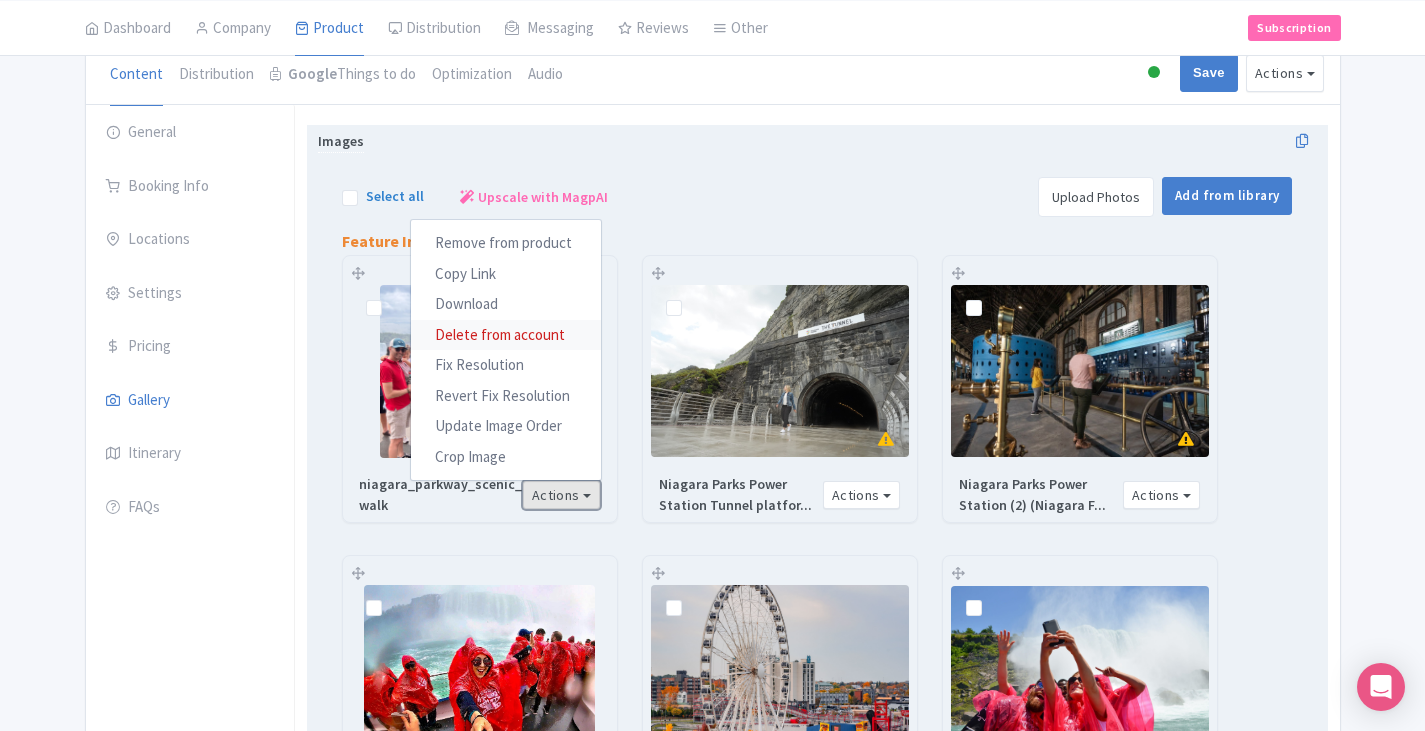 click on "Delete from account" at bounding box center (506, 334) 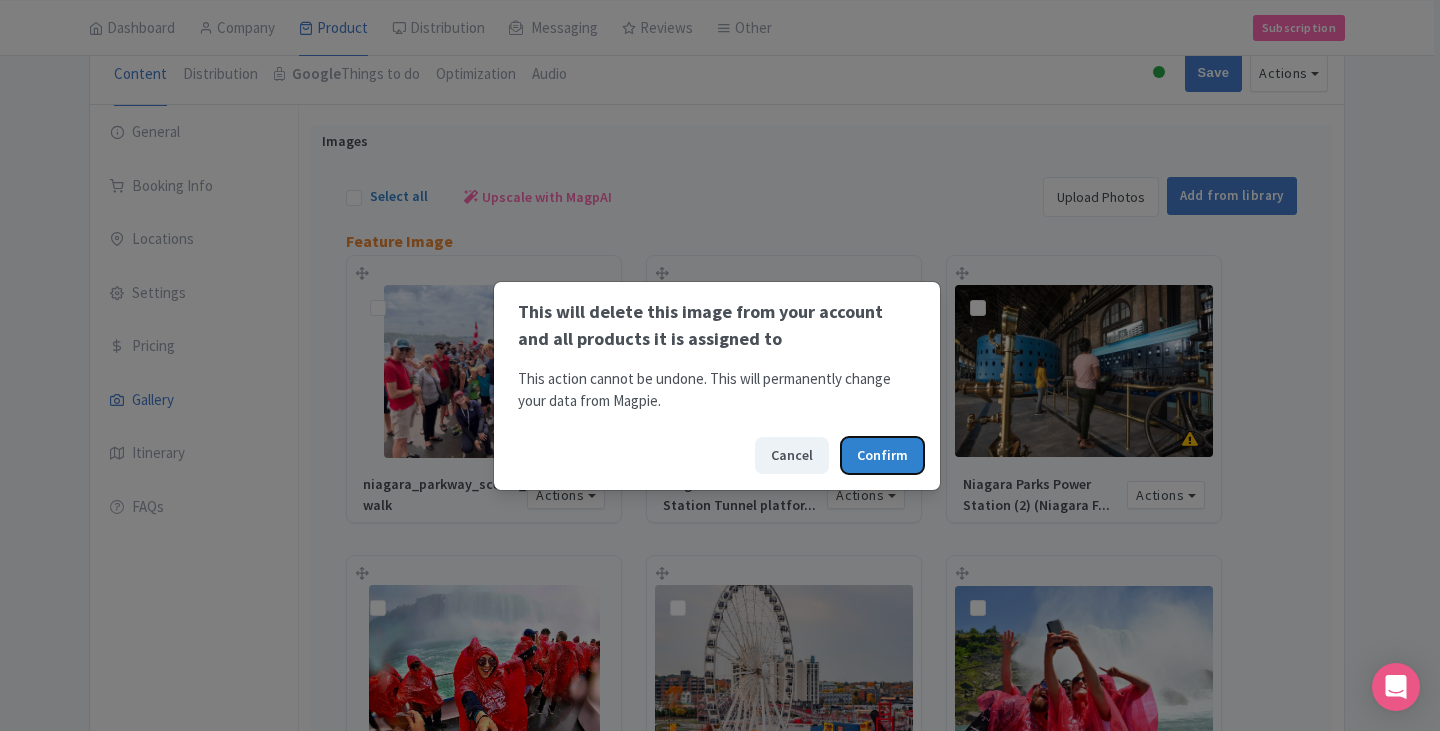 click on "Confirm" at bounding box center (882, 455) 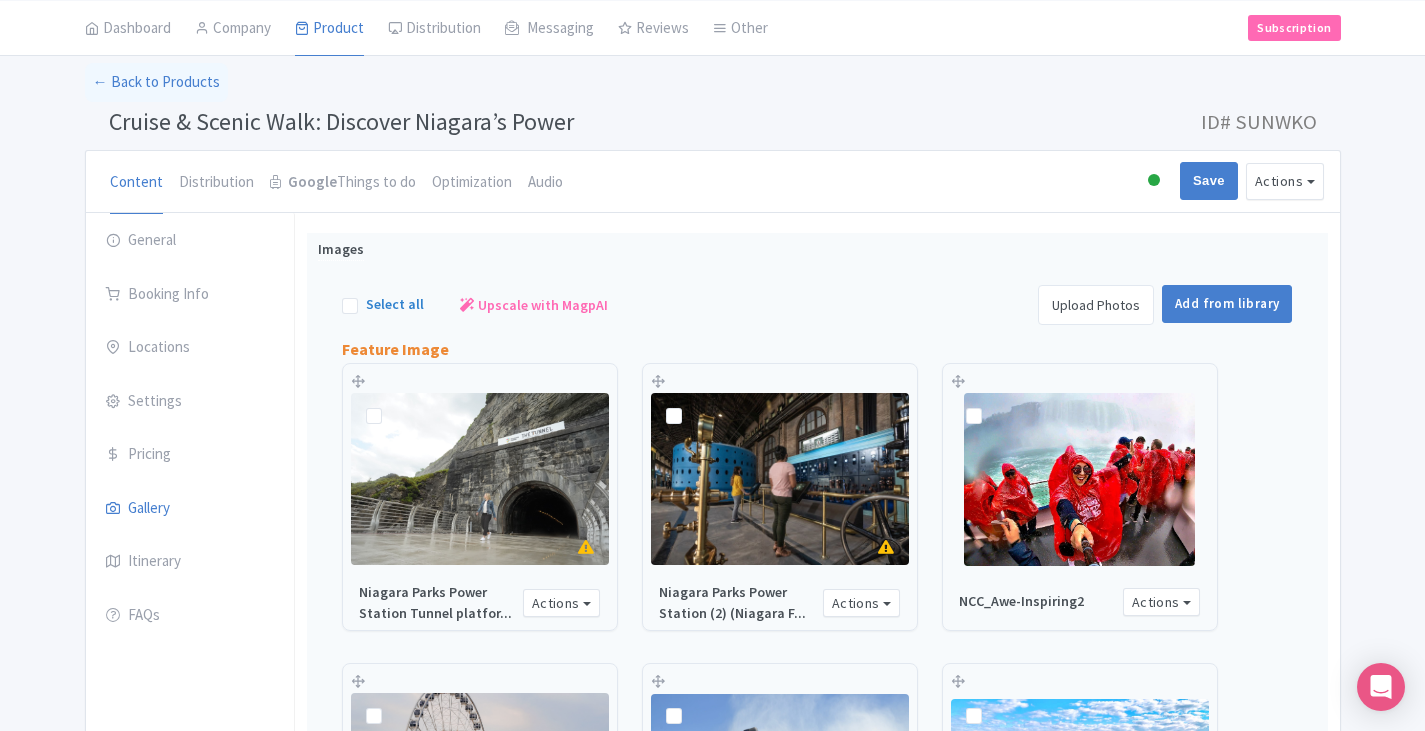 scroll, scrollTop: 67, scrollLeft: 0, axis: vertical 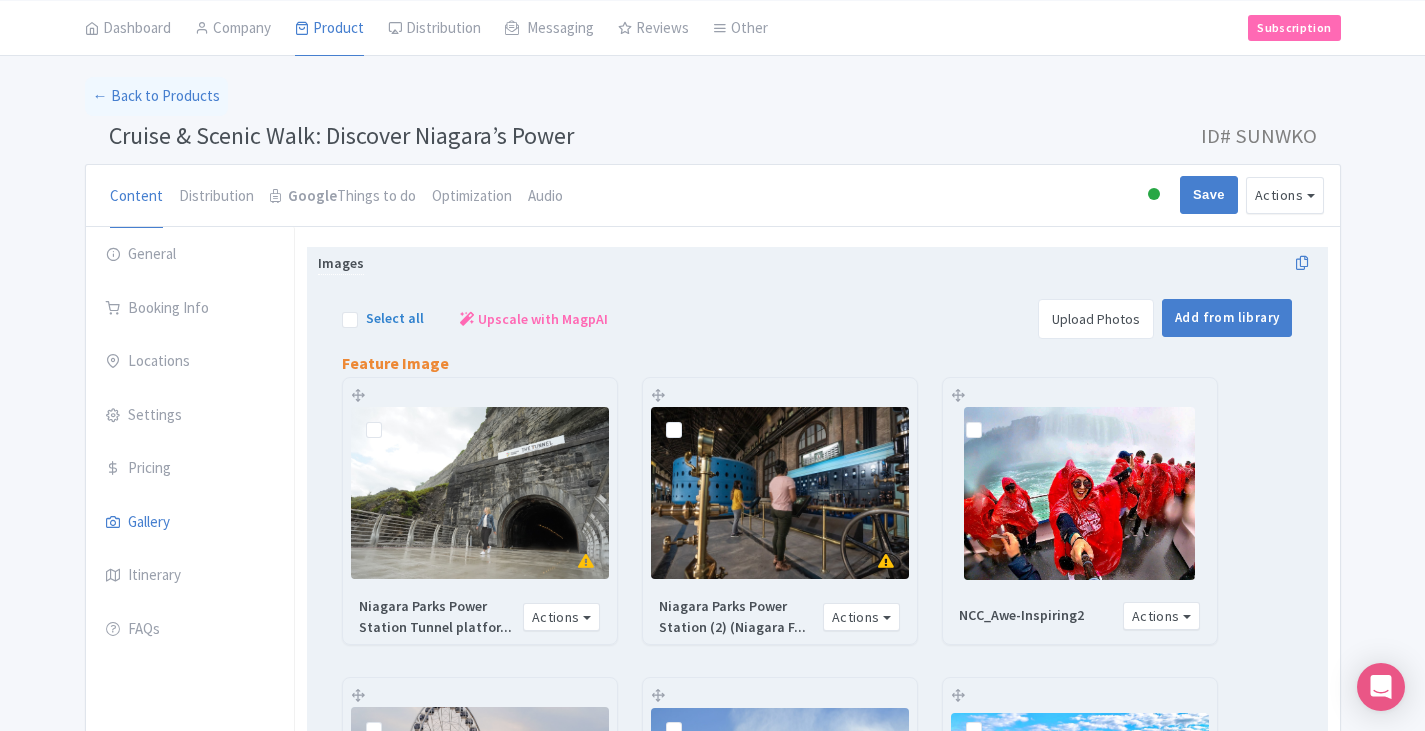 click on "Select all" at bounding box center (395, 318) 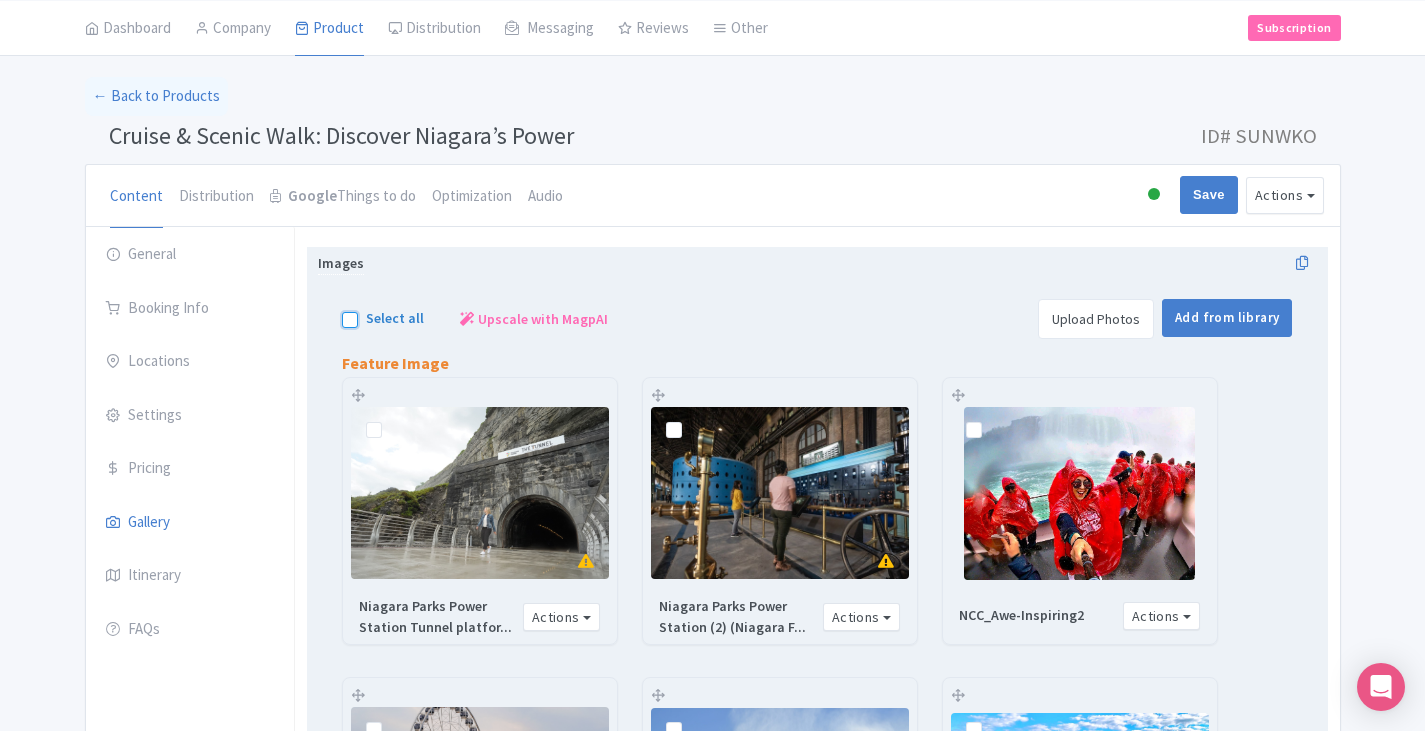click on "Select all" at bounding box center (372, 313) 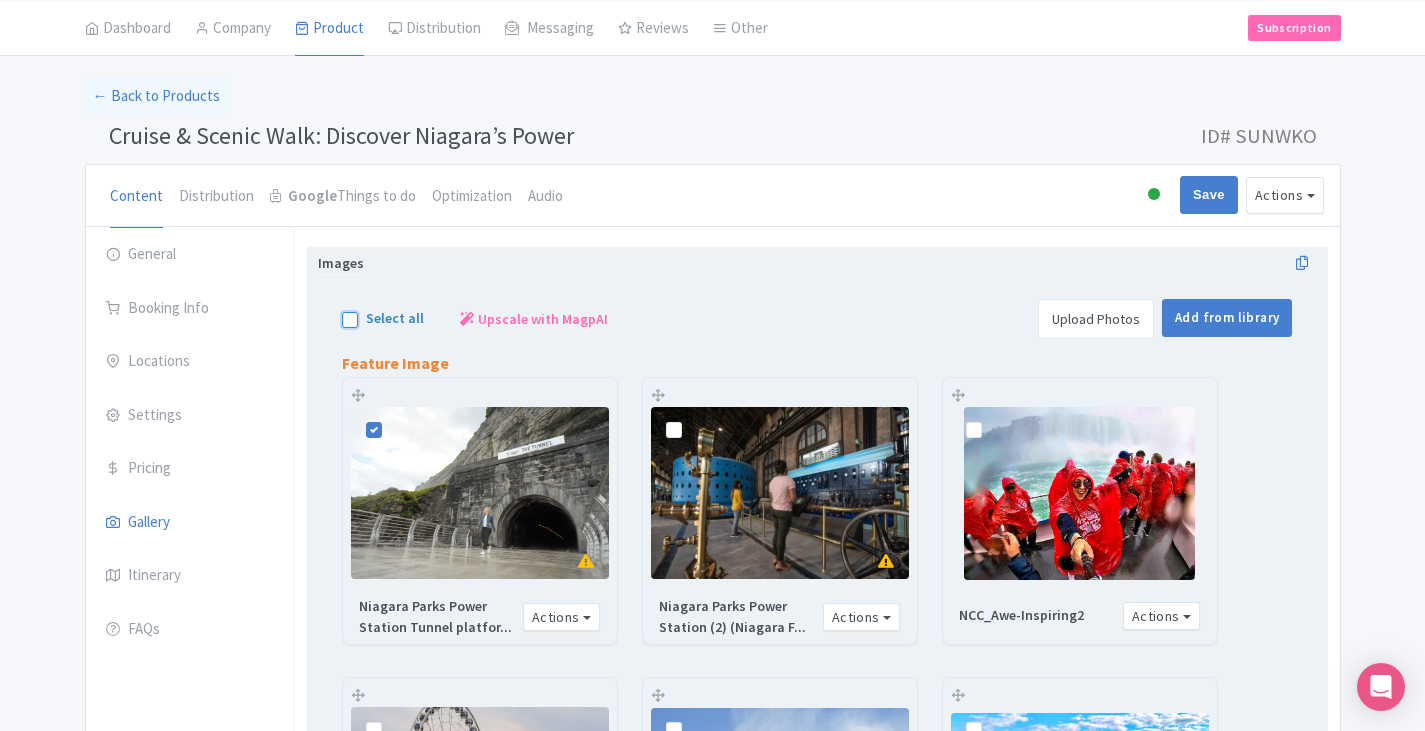 checkbox on "true" 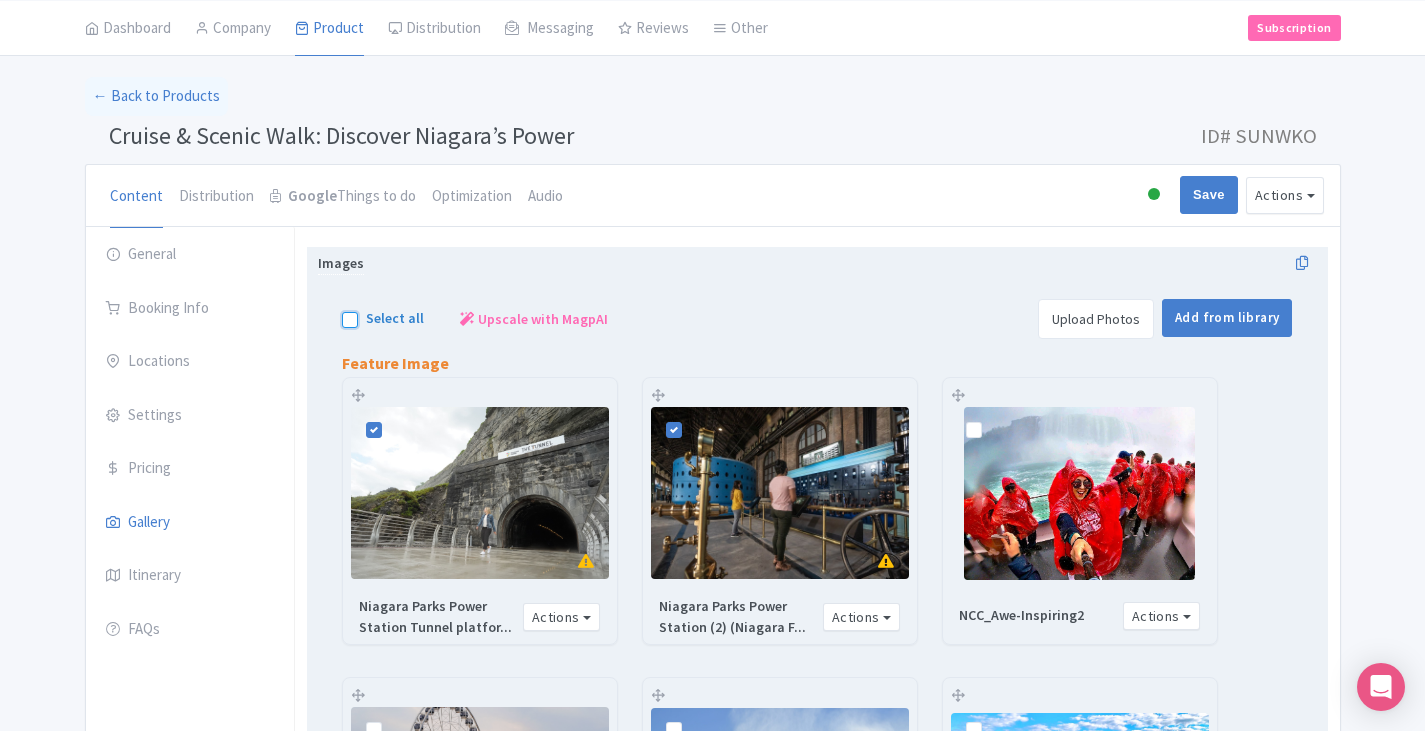 checkbox on "true" 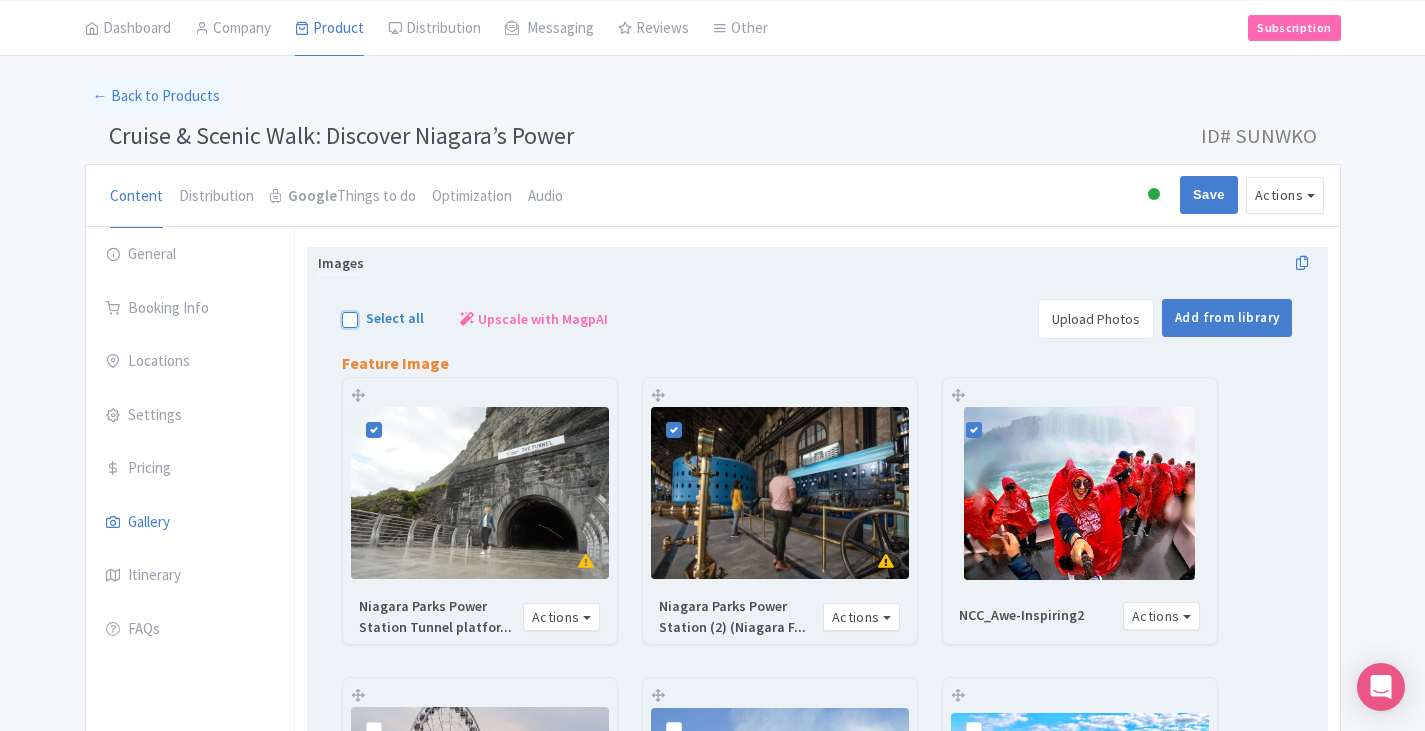 checkbox on "true" 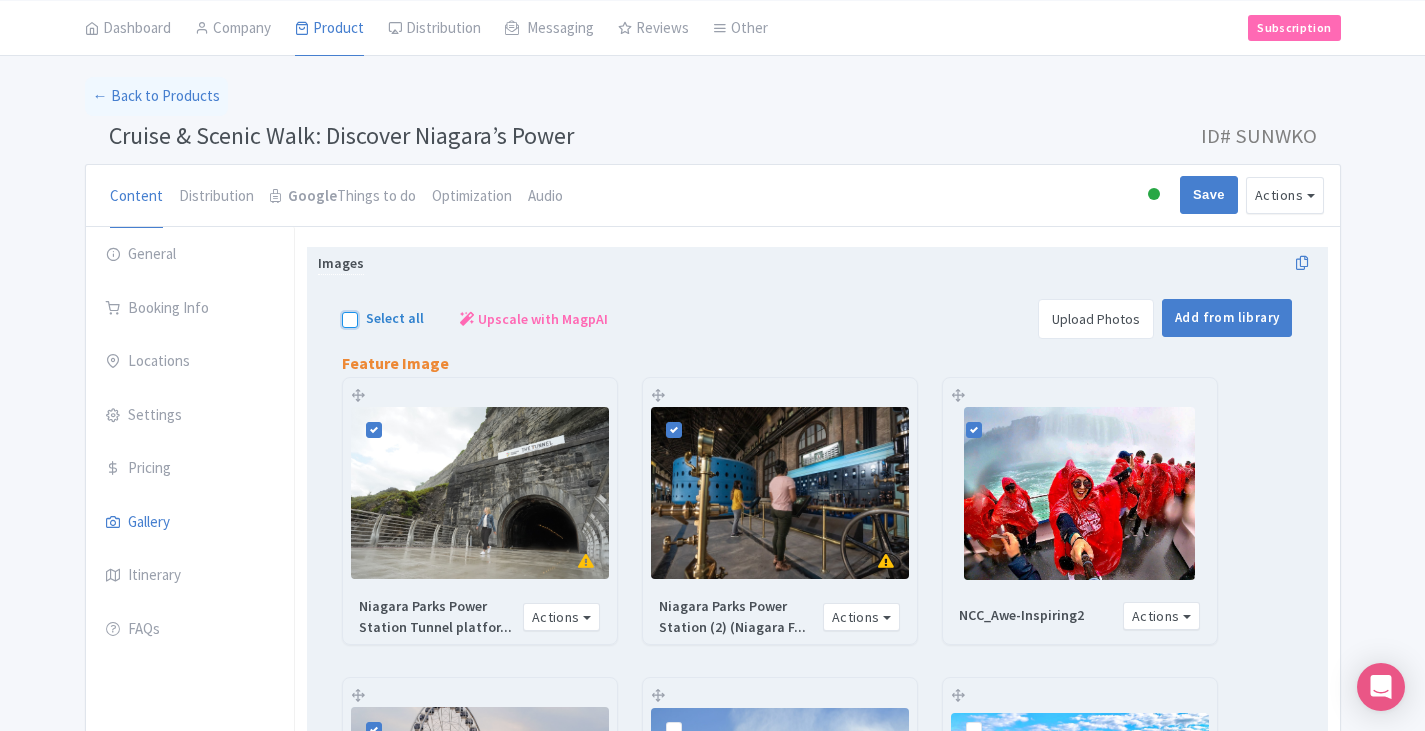 checkbox on "true" 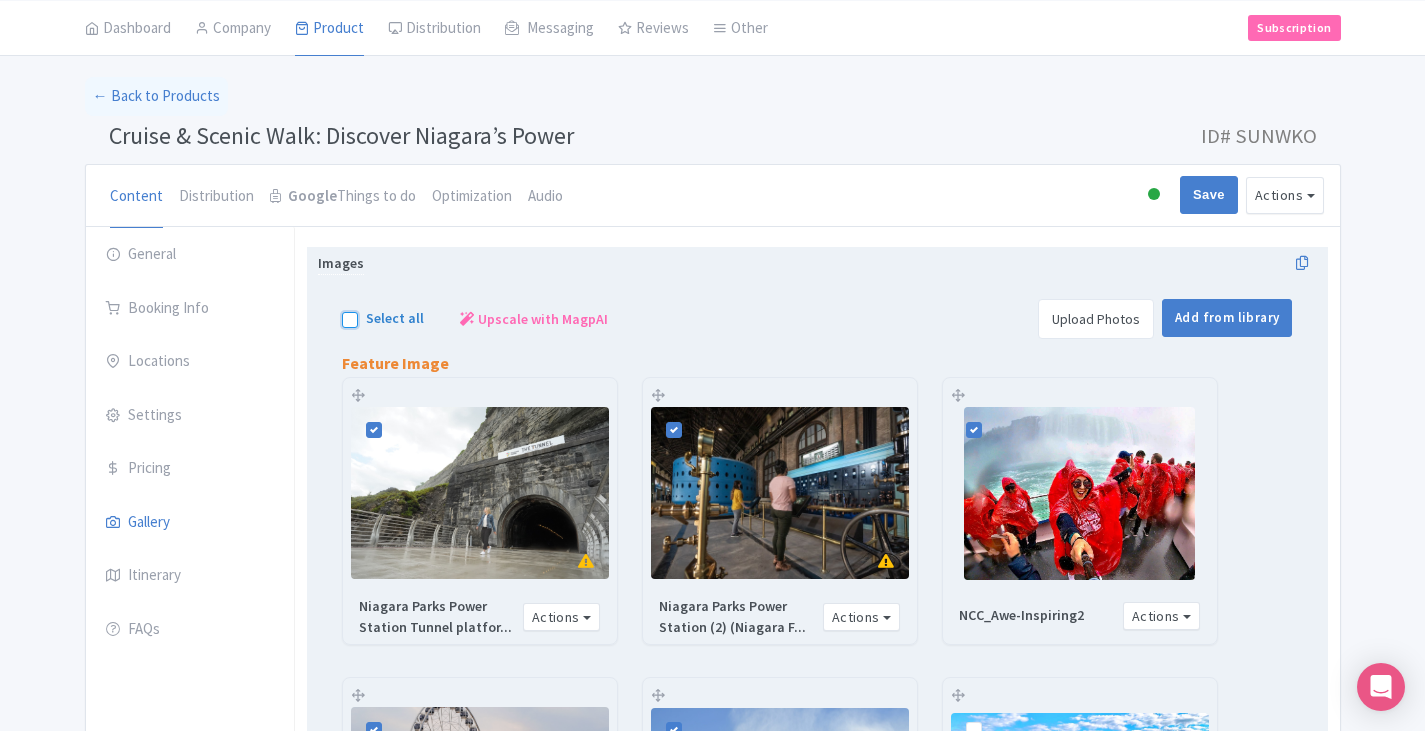 checkbox on "true" 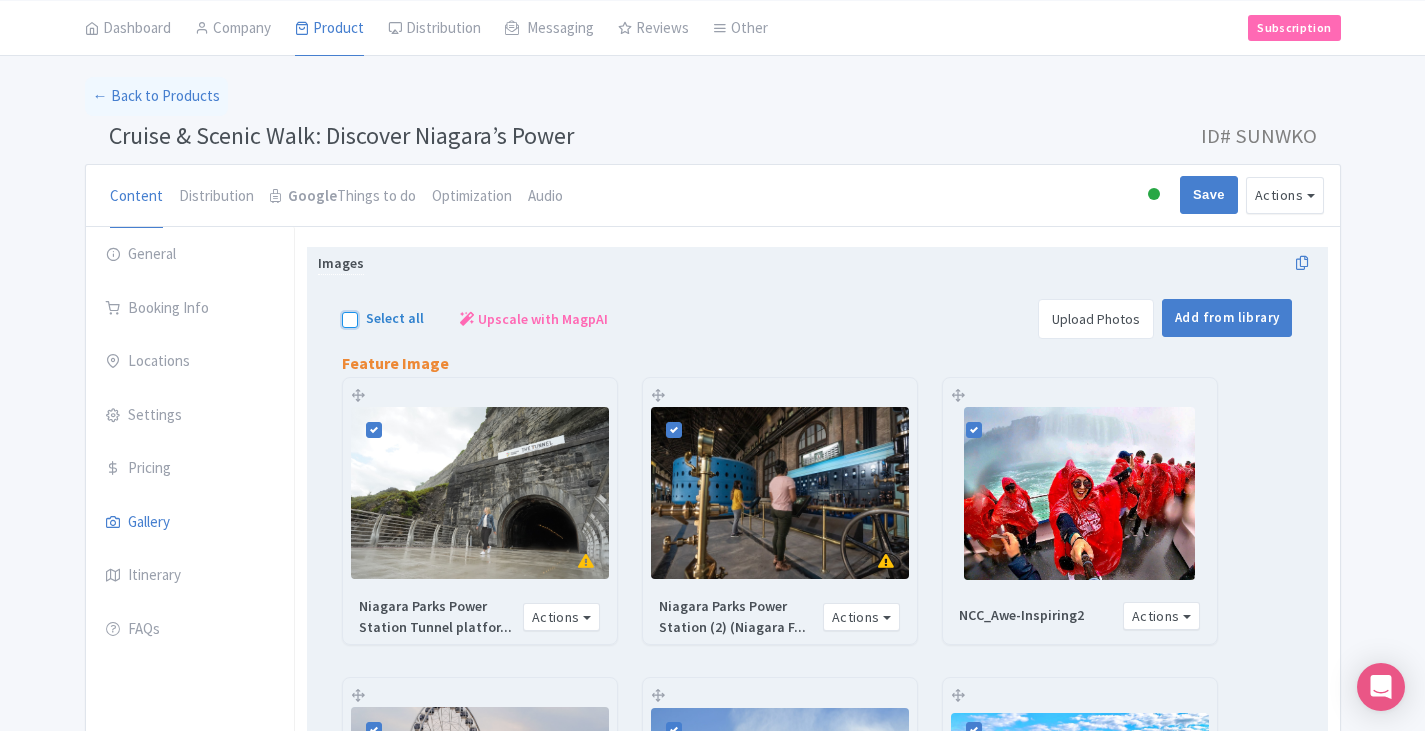 checkbox on "true" 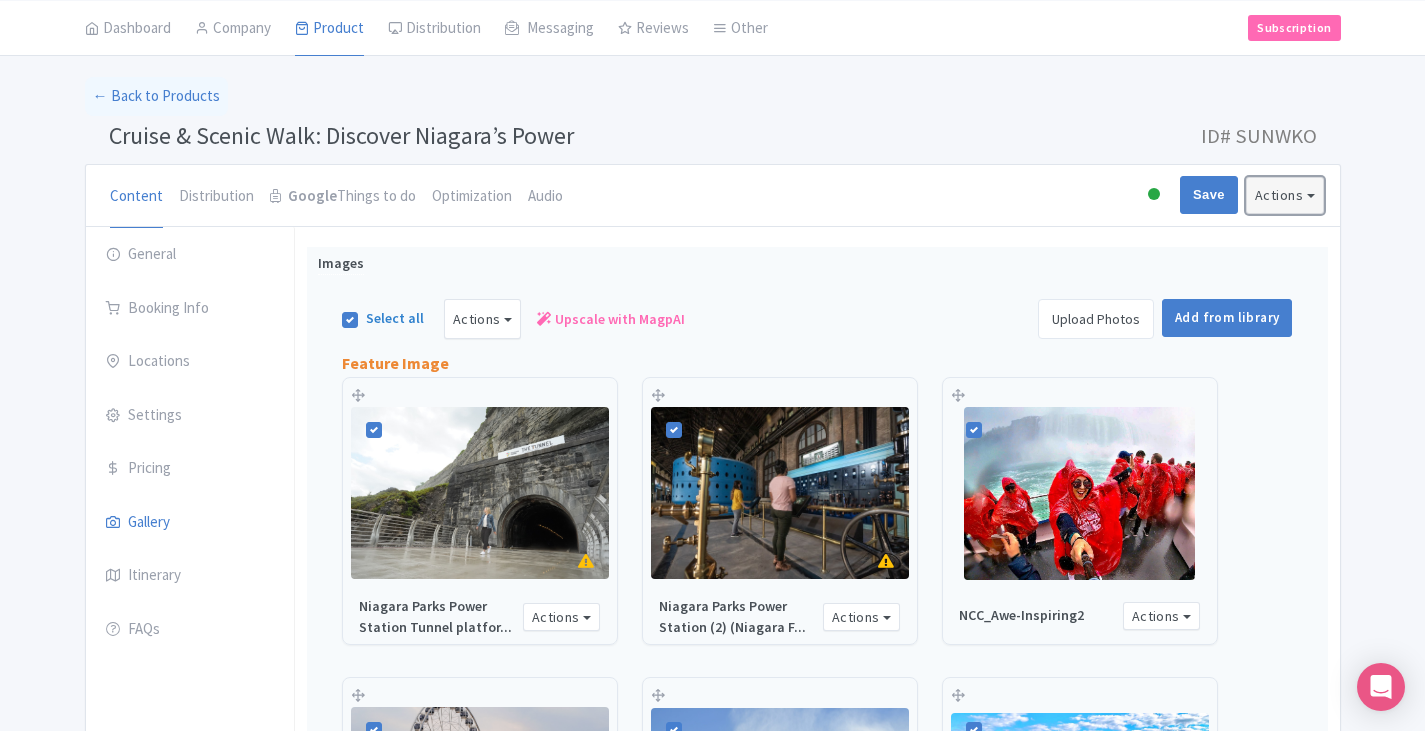 click on "Actions" at bounding box center [1285, 195] 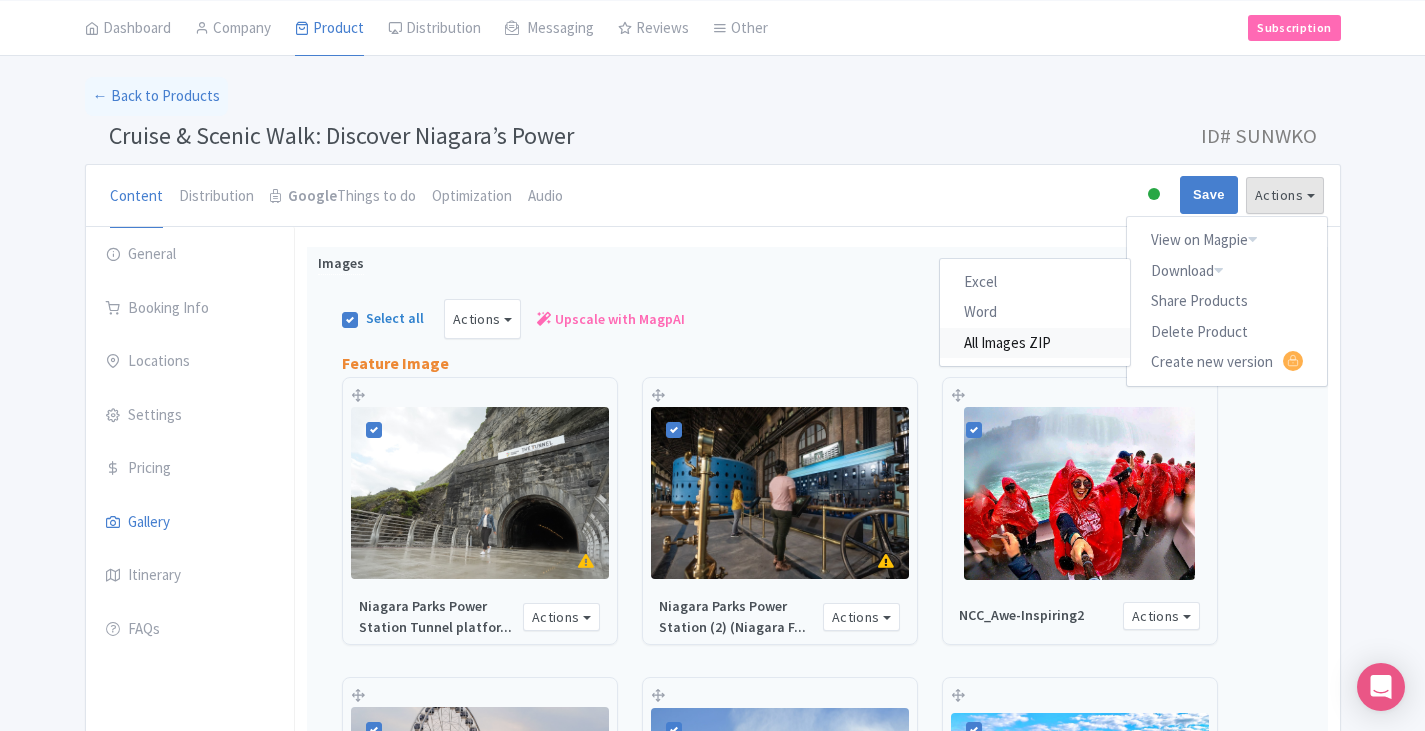 click on "All Images ZIP" at bounding box center [1035, 342] 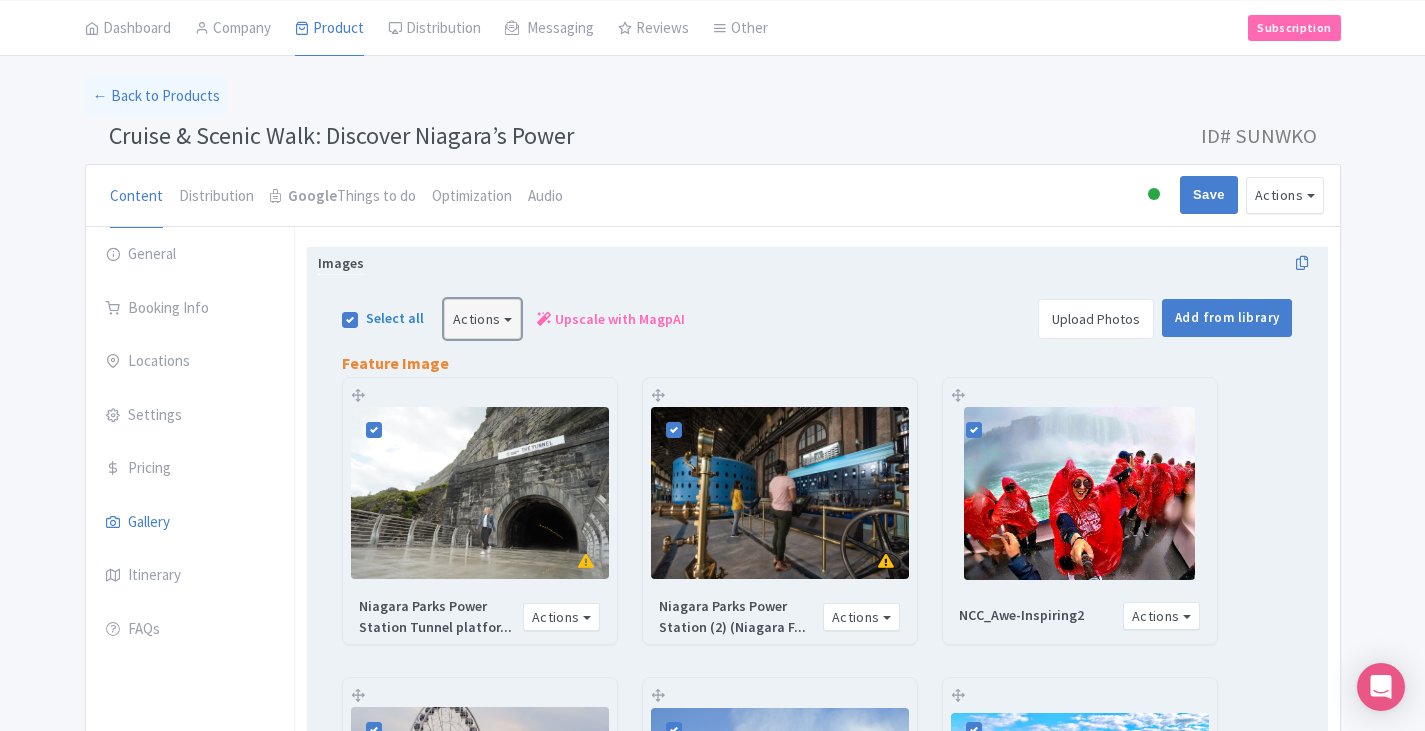 click on "Actions" at bounding box center [483, 319] 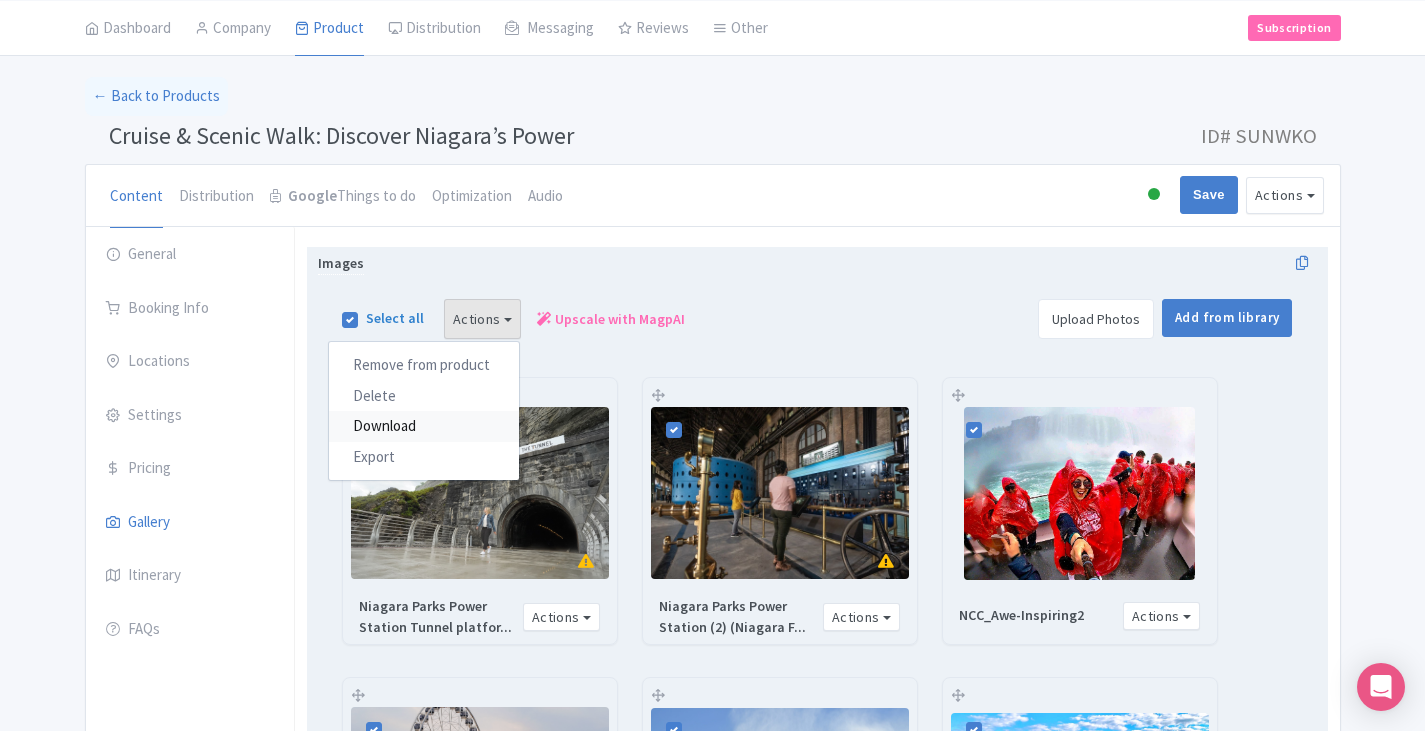 click on "Download" at bounding box center (424, 426) 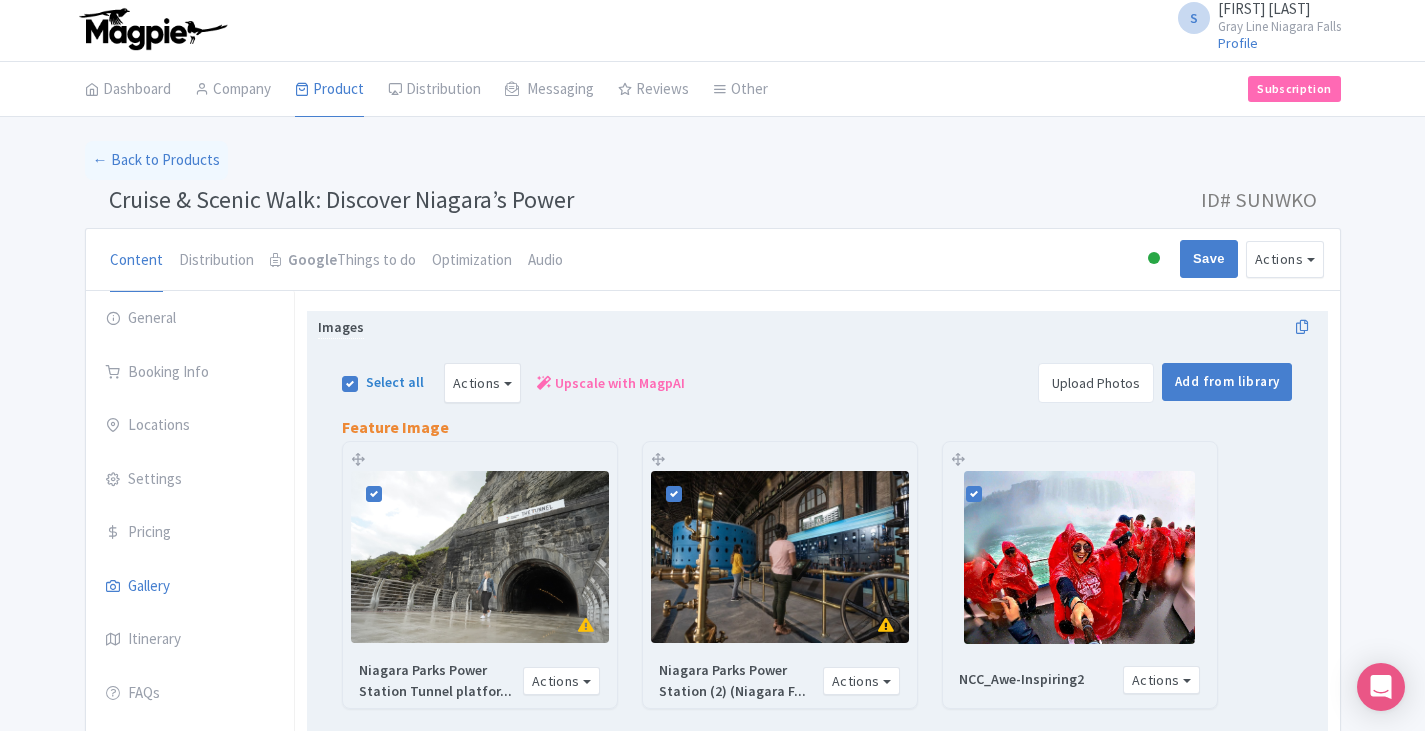 scroll, scrollTop: 0, scrollLeft: 0, axis: both 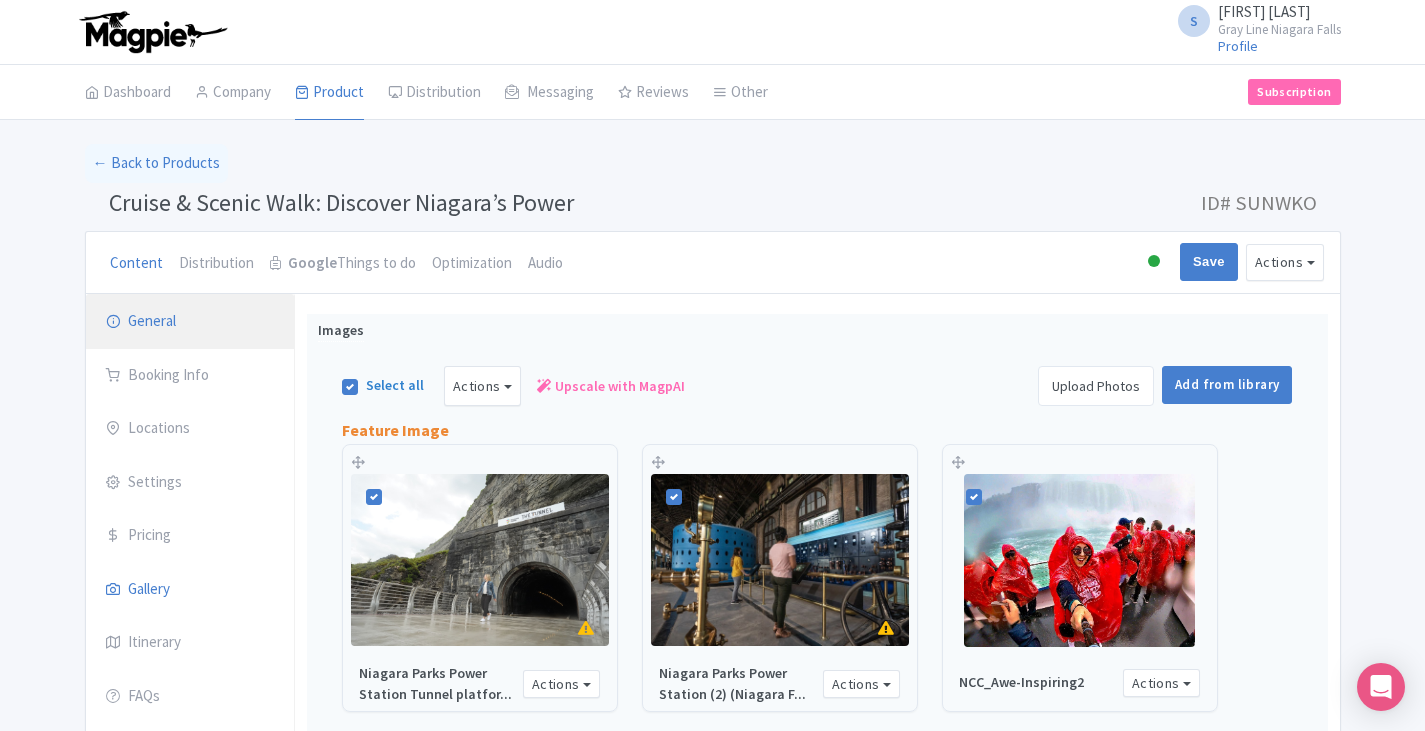 click on "General" at bounding box center [190, 322] 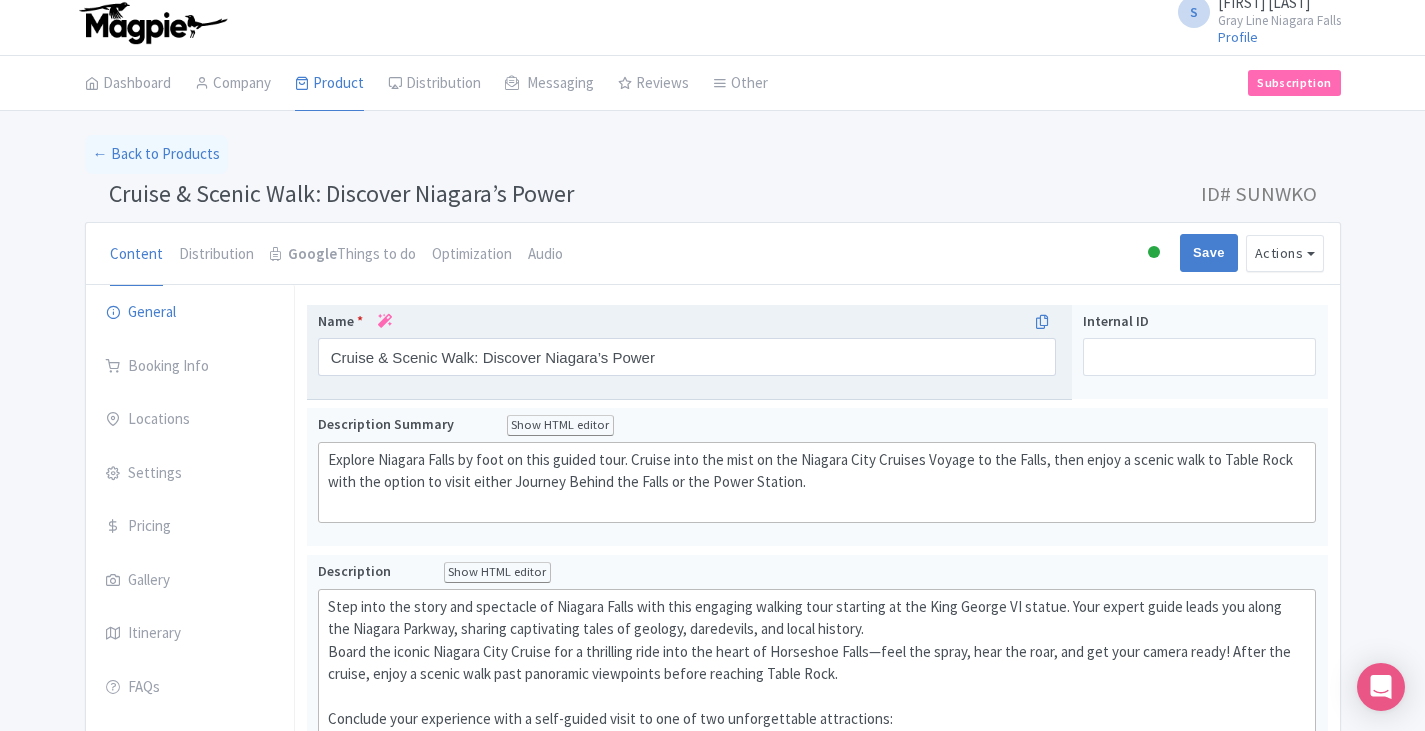 scroll, scrollTop: 0, scrollLeft: 0, axis: both 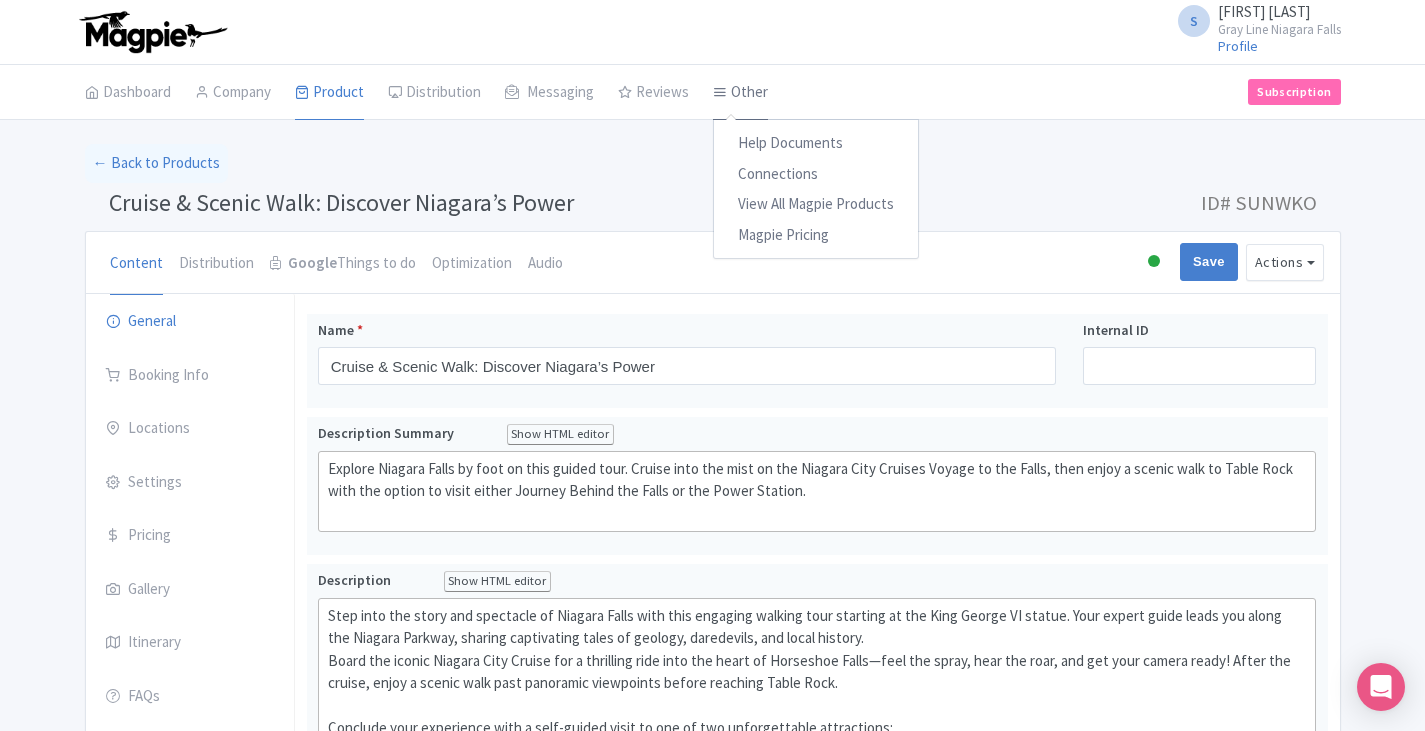 click at bounding box center (720, 92) 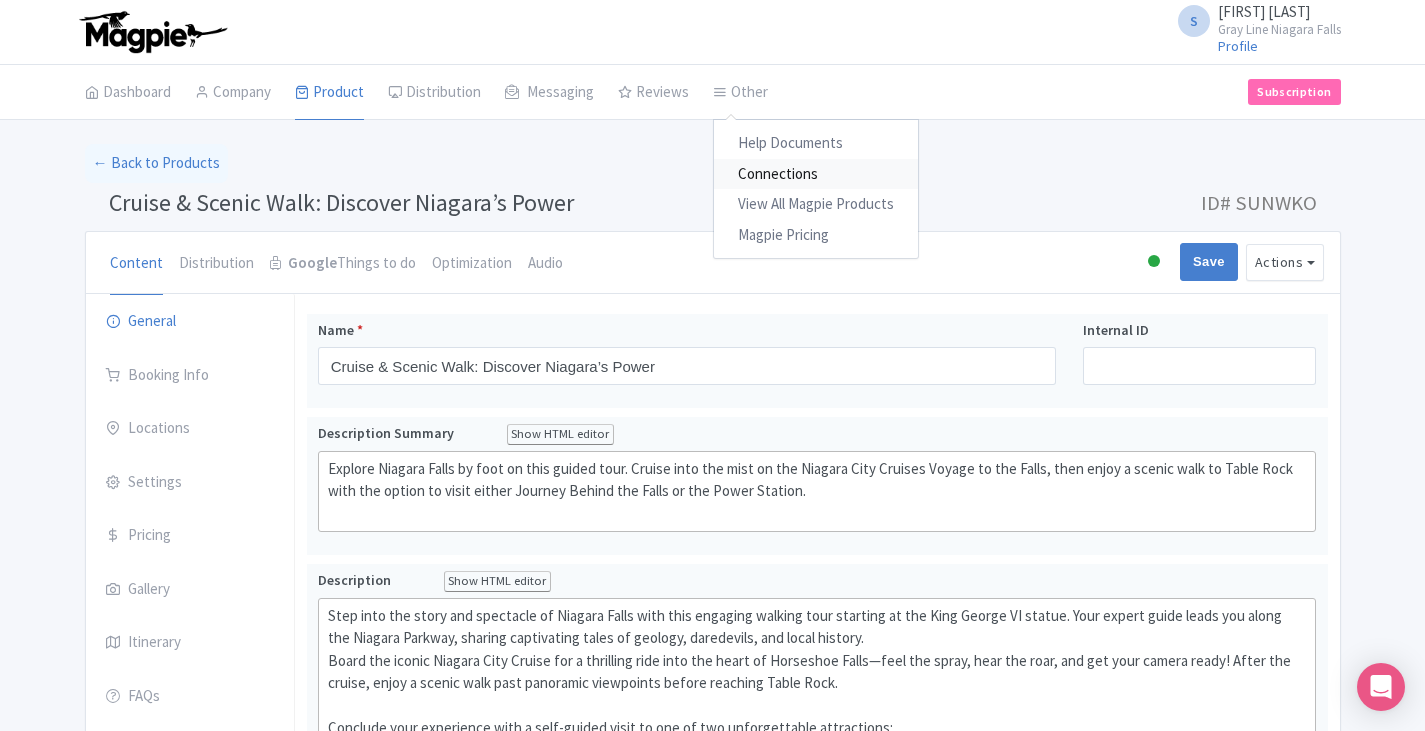 click on "Connections" at bounding box center [816, 174] 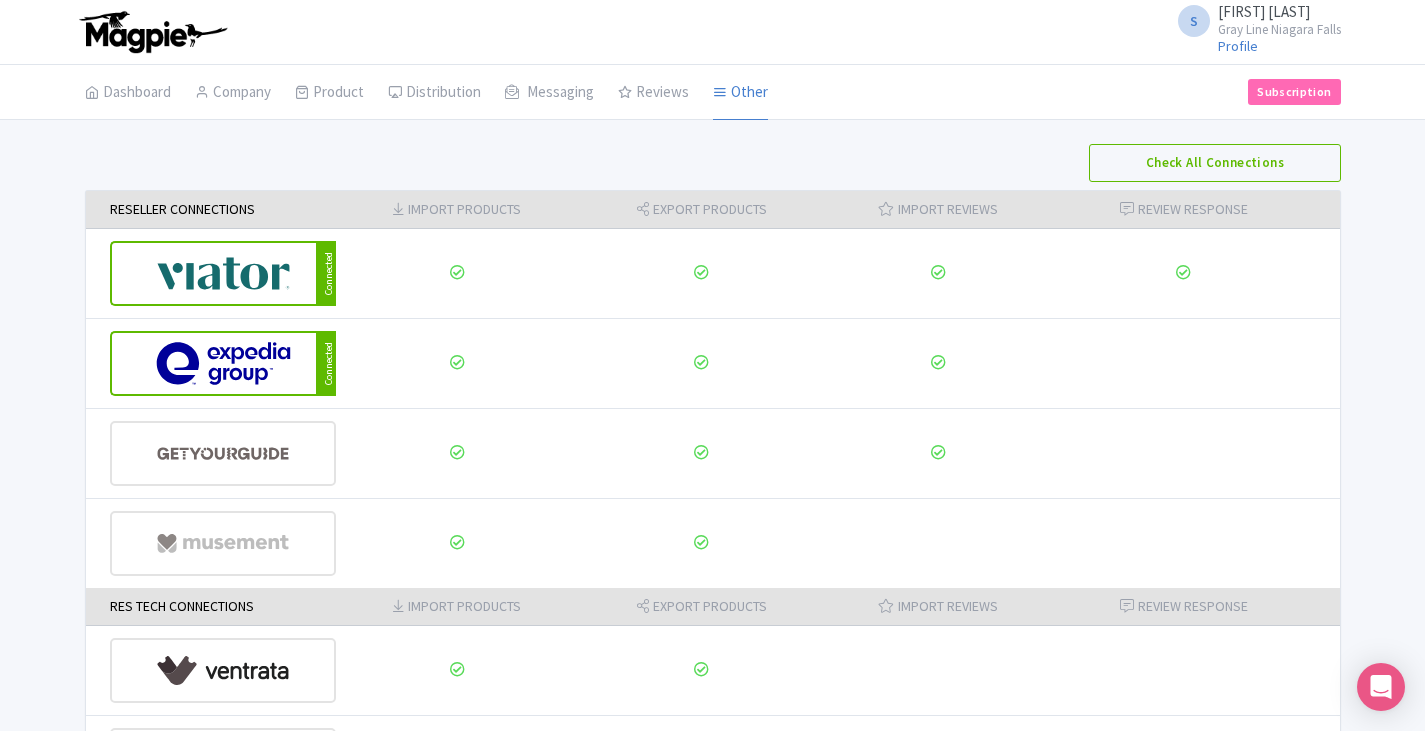 scroll, scrollTop: 0, scrollLeft: 0, axis: both 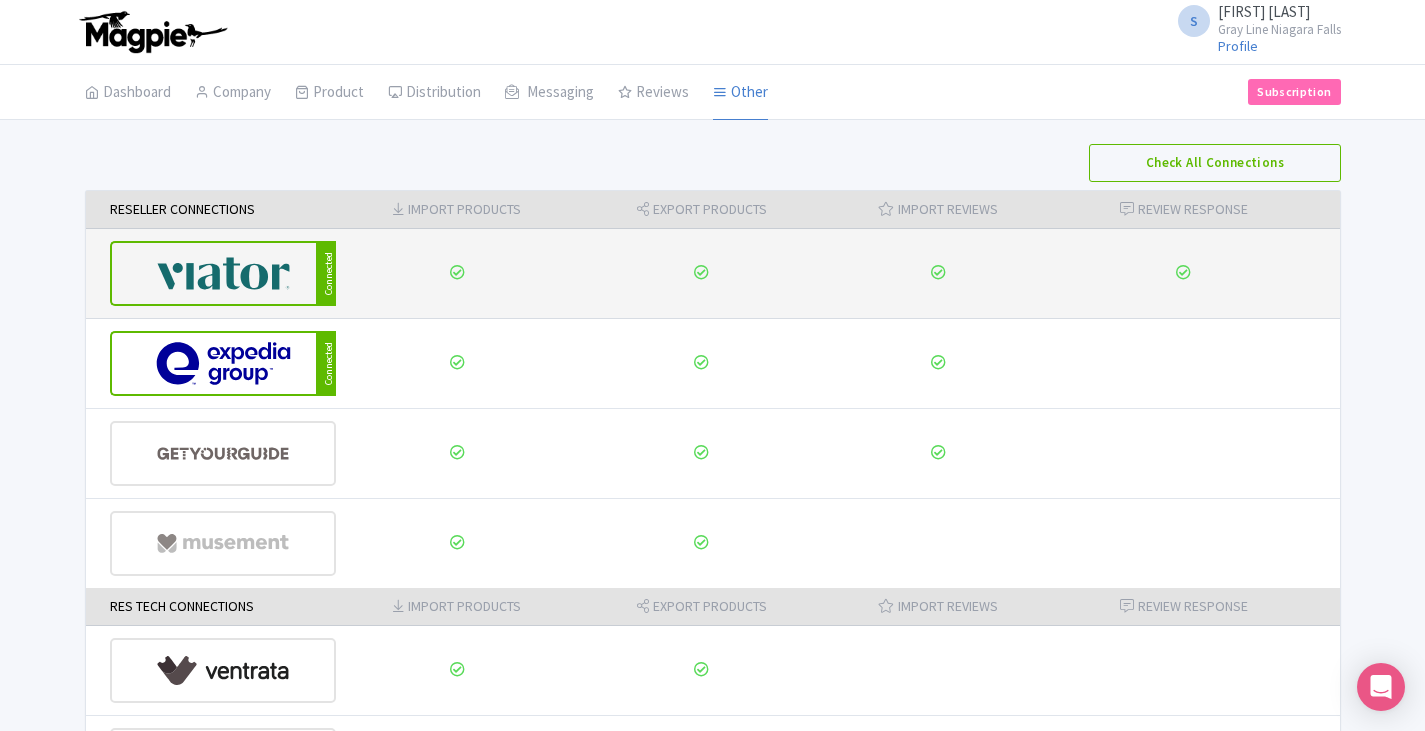 click at bounding box center [223, 273] 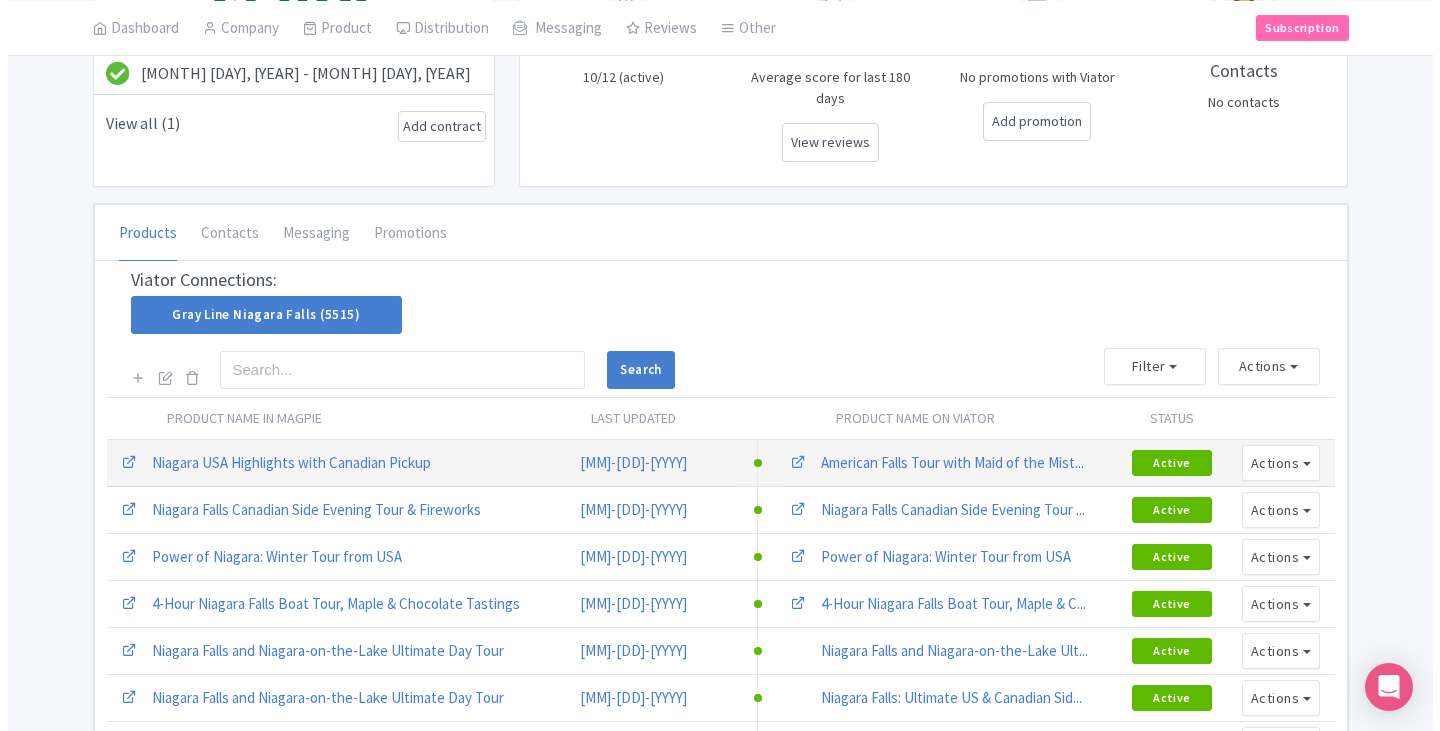 scroll, scrollTop: 0, scrollLeft: 0, axis: both 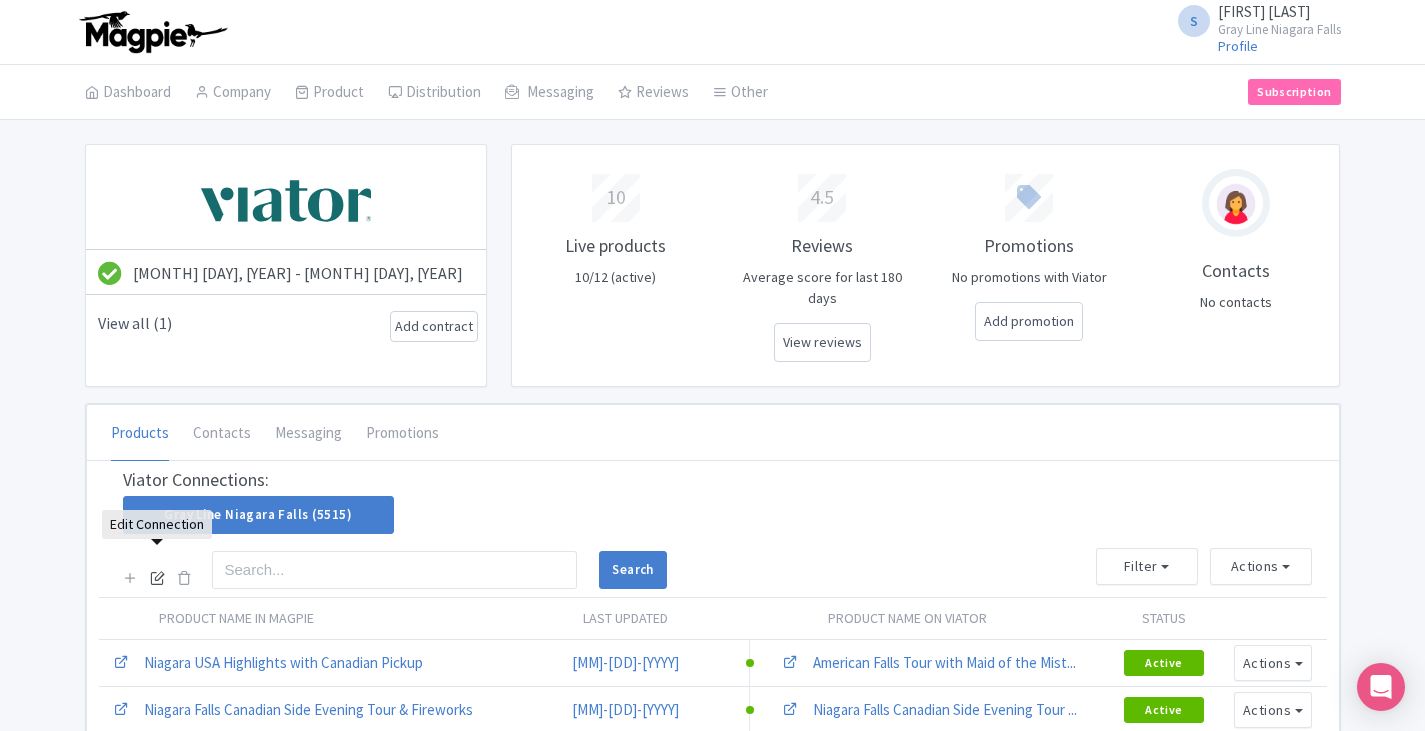 click at bounding box center [157, 577] 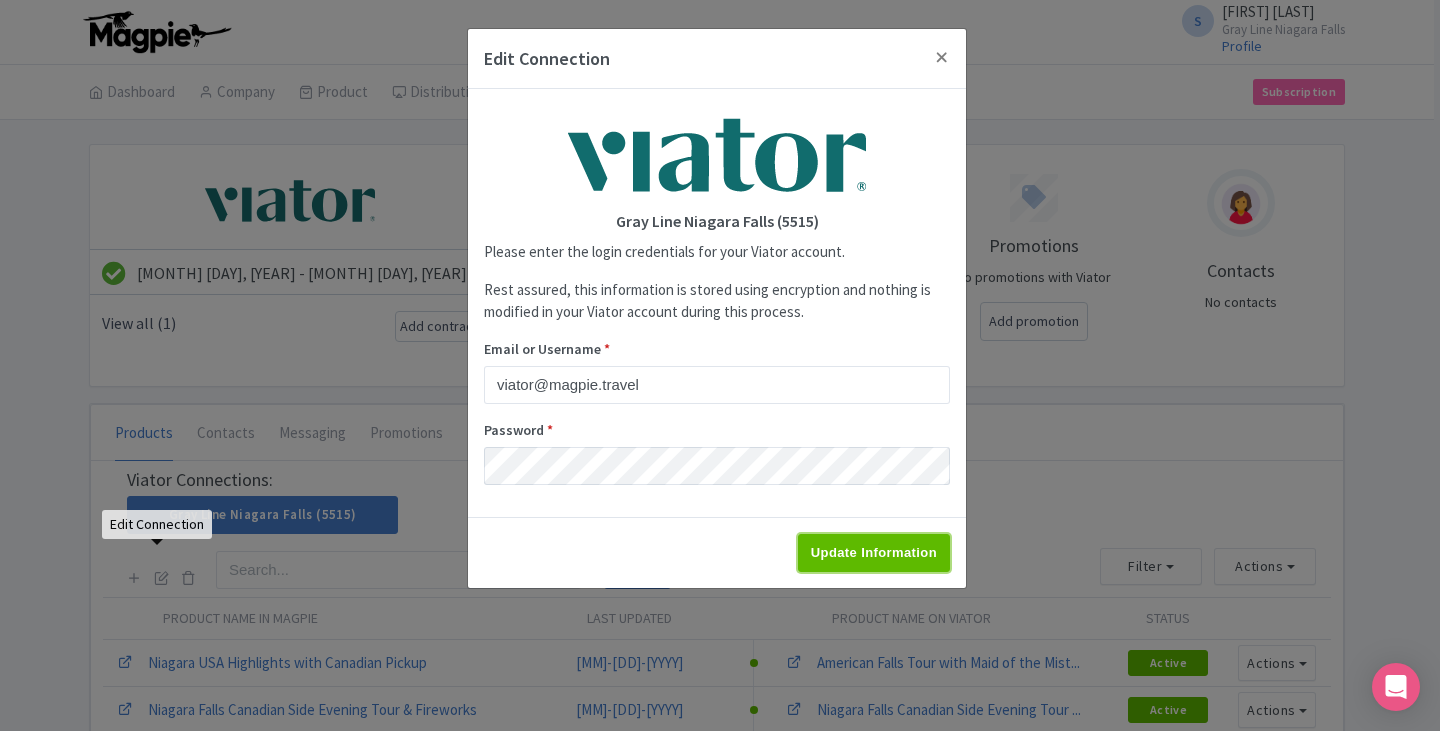 click on "Update Information" at bounding box center (874, 553) 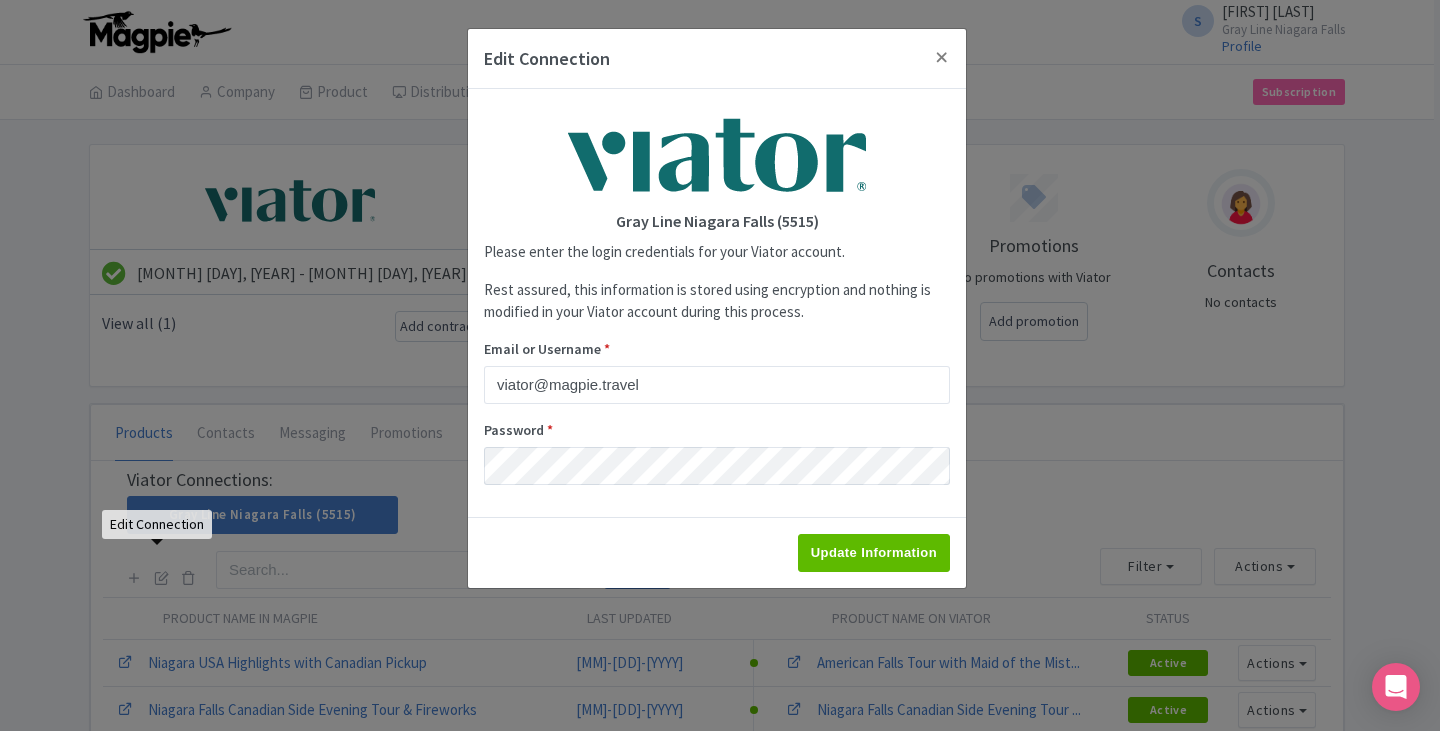 type on "Saving..." 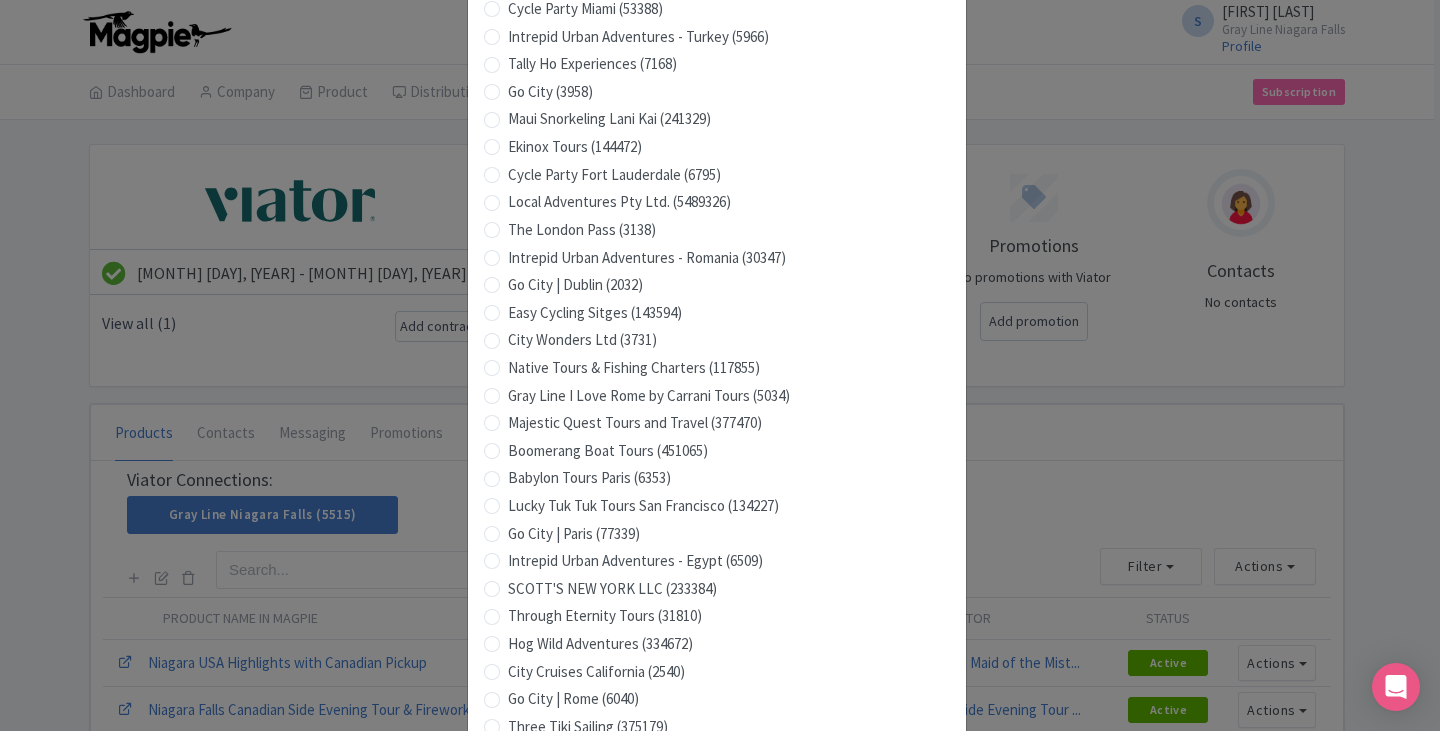 scroll, scrollTop: 3277, scrollLeft: 0, axis: vertical 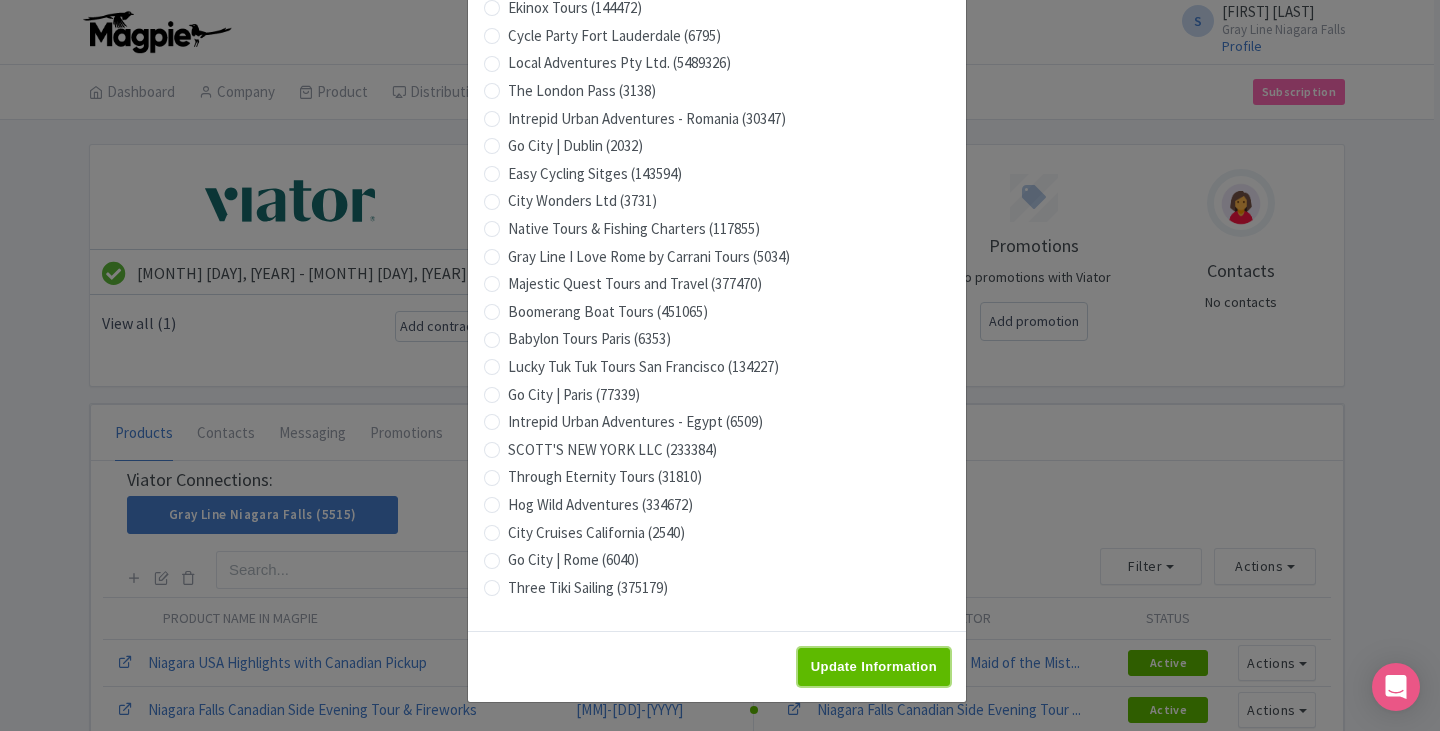 click on "Update Information" at bounding box center (874, 667) 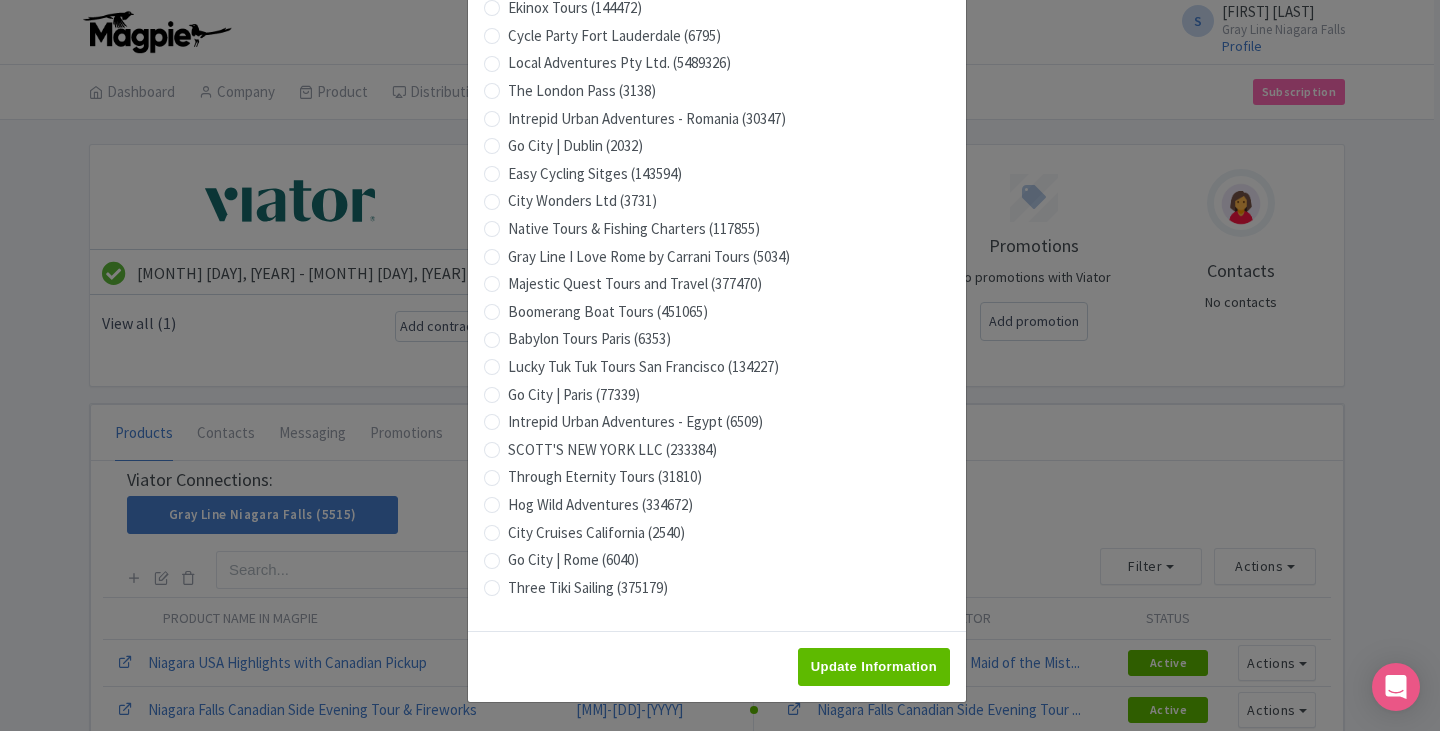 type on "Saving..." 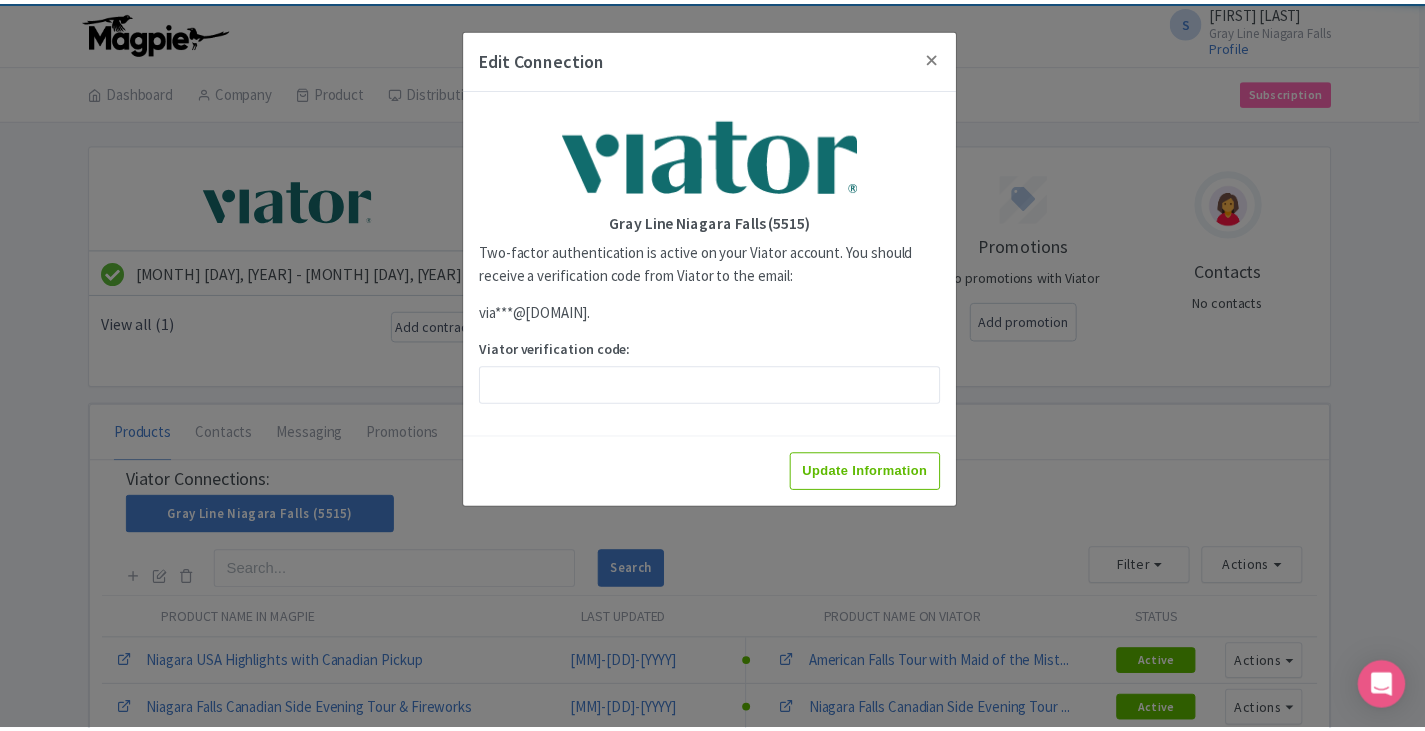 scroll, scrollTop: 0, scrollLeft: 0, axis: both 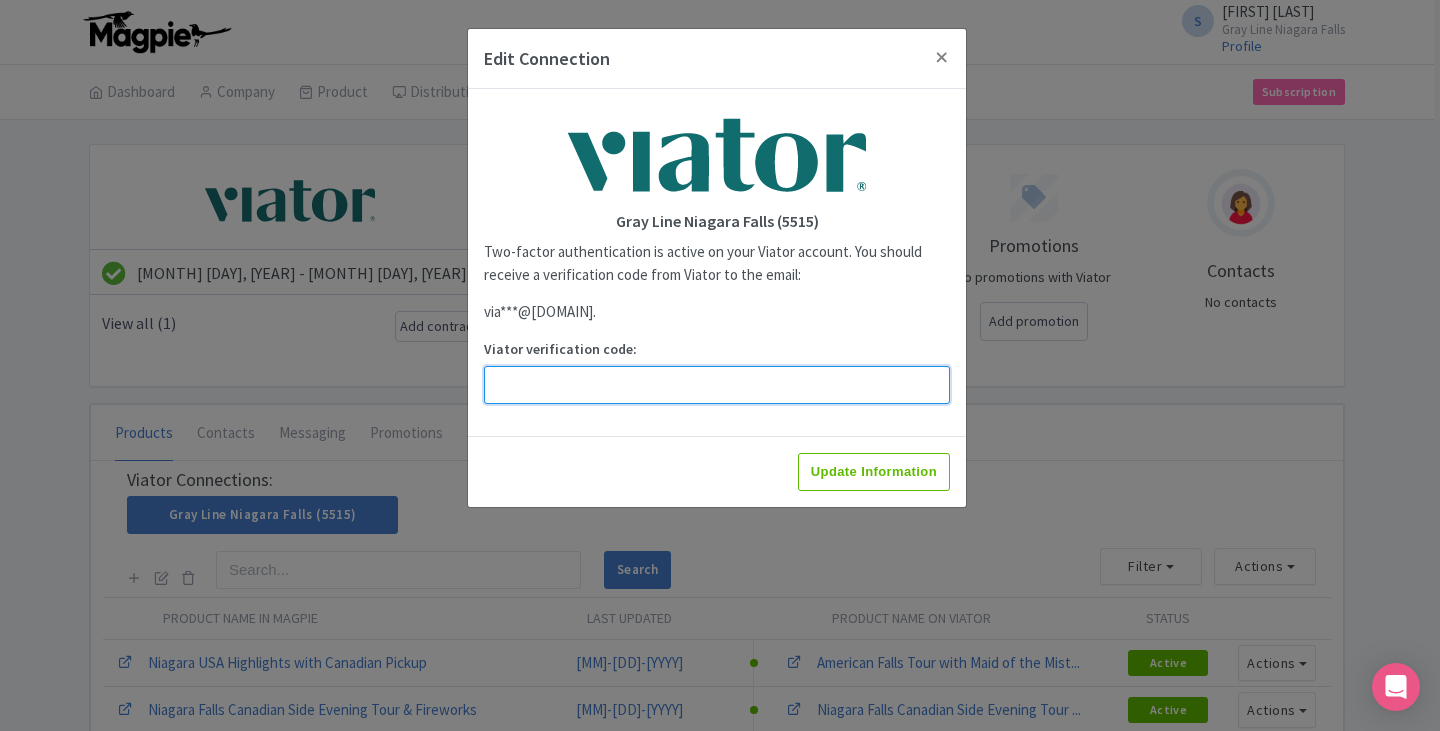 click on "Viator verification code:" at bounding box center (717, 385) 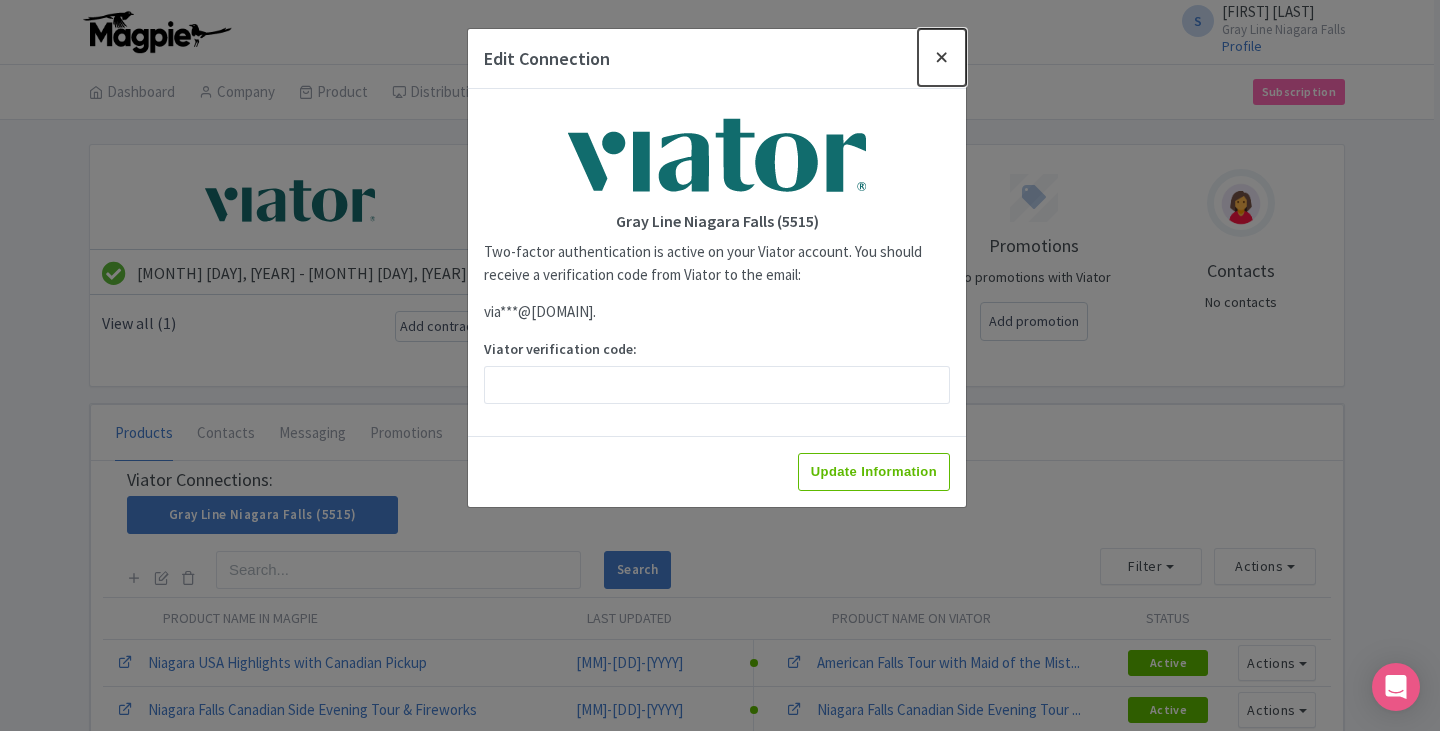 click at bounding box center [942, 57] 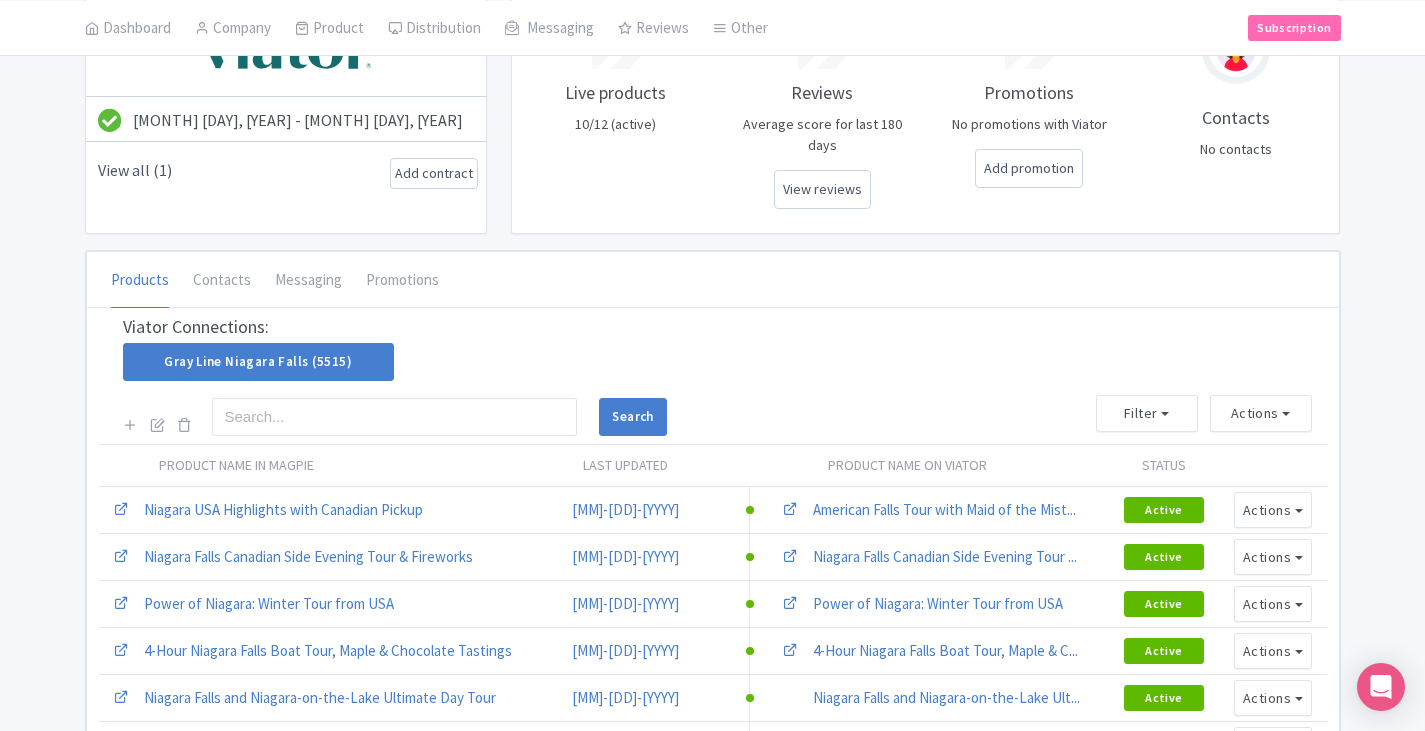 scroll, scrollTop: 200, scrollLeft: 0, axis: vertical 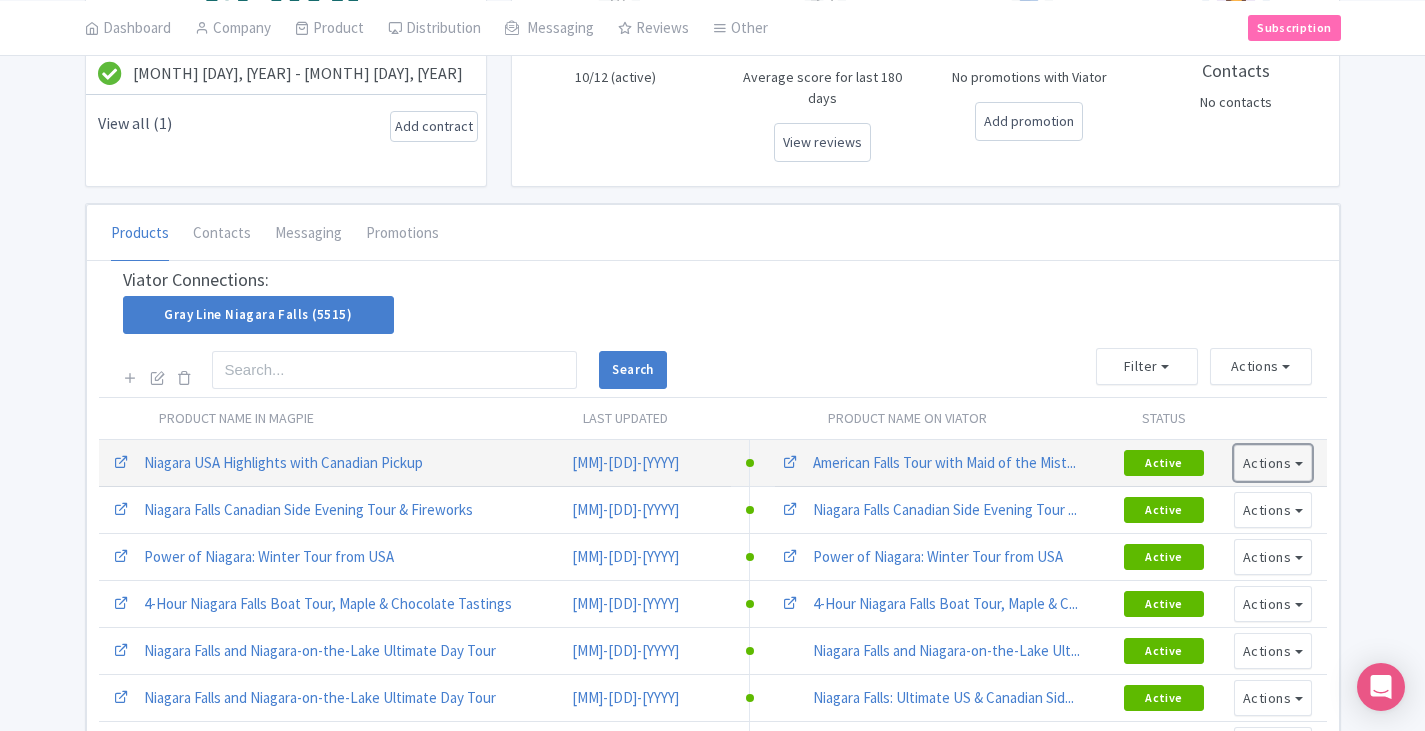 click on "Actions" at bounding box center [1273, 463] 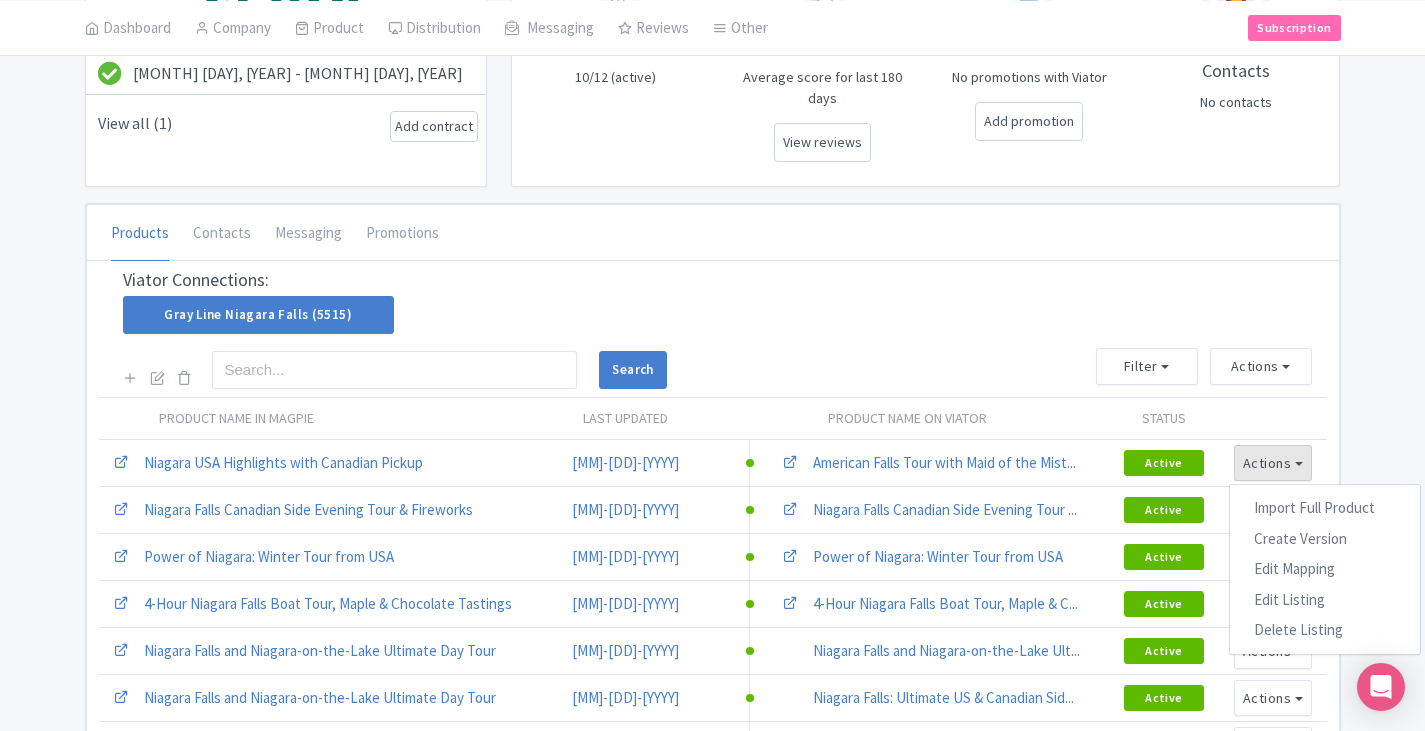 click on "Search" at bounding box center (717, 370) 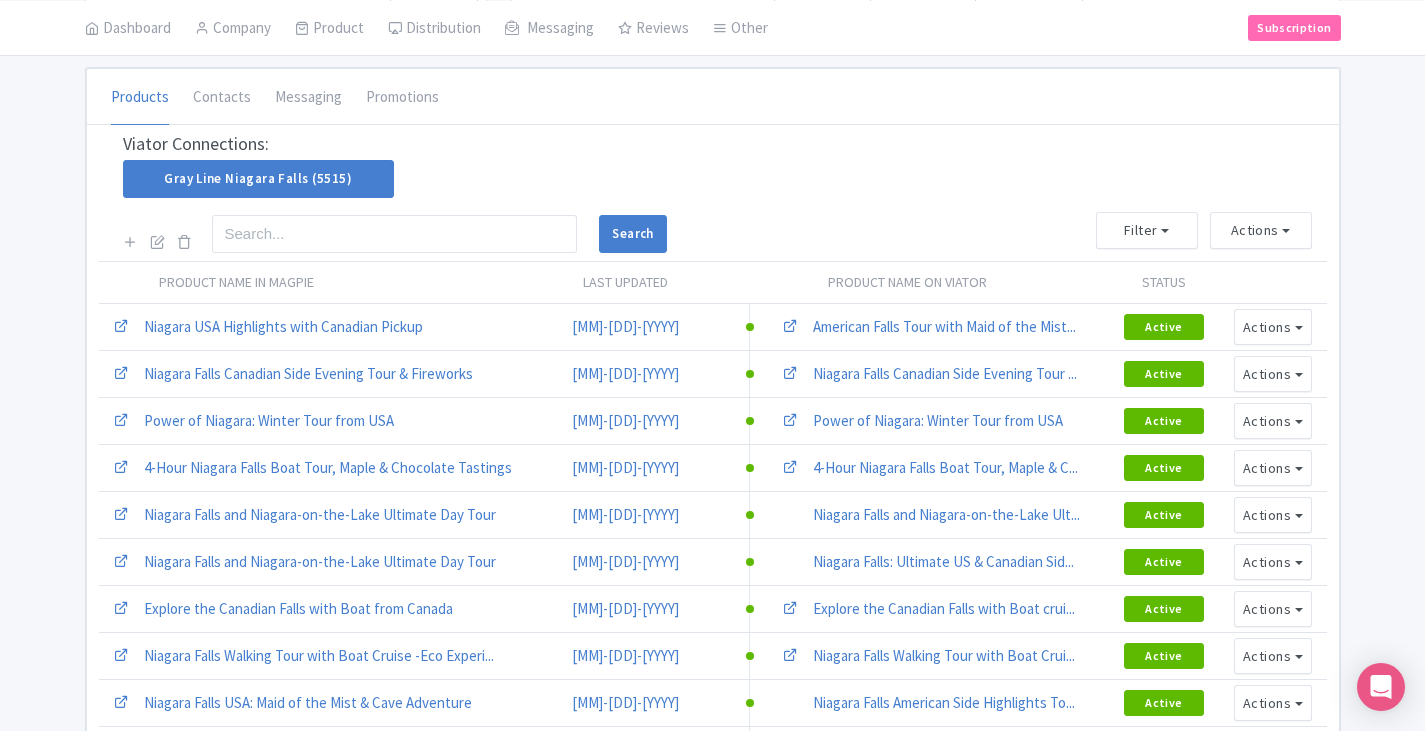 scroll, scrollTop: 0, scrollLeft: 0, axis: both 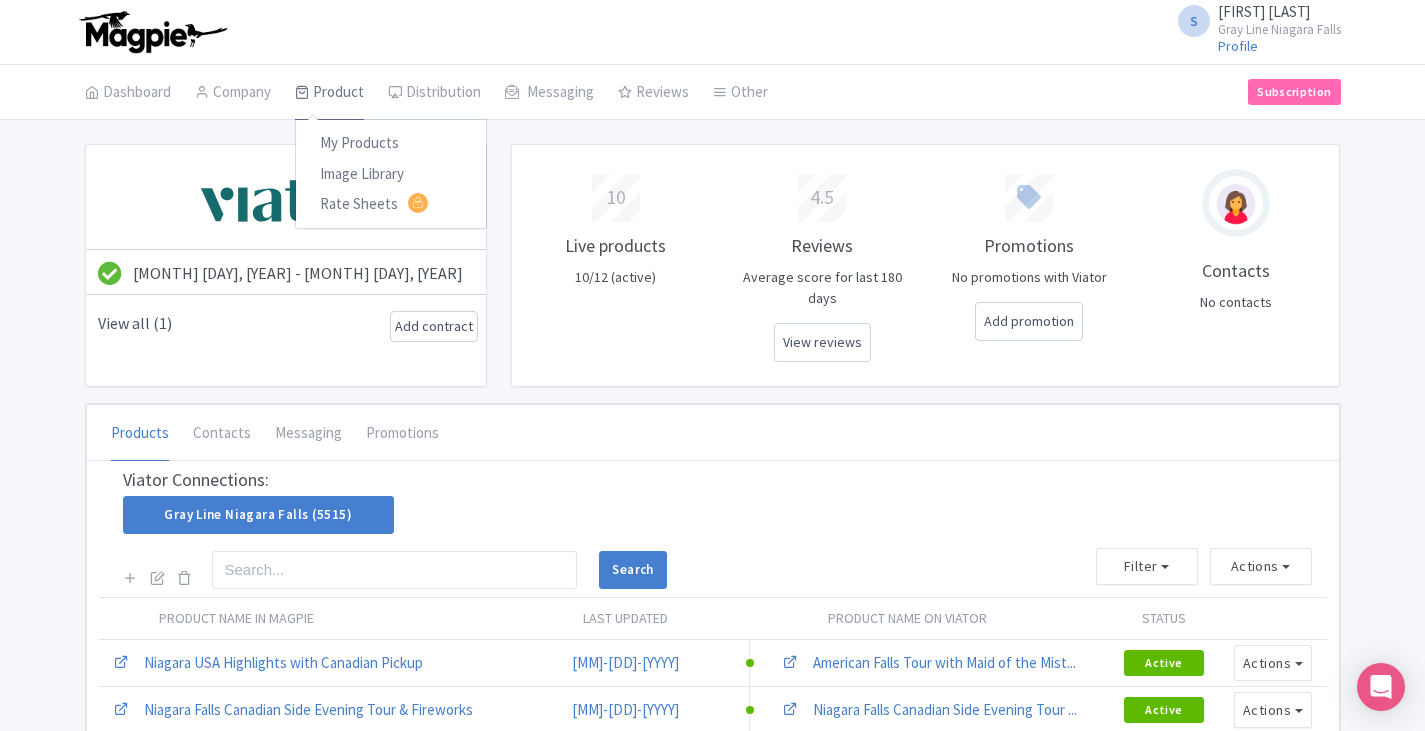 click on "Product" at bounding box center [329, 93] 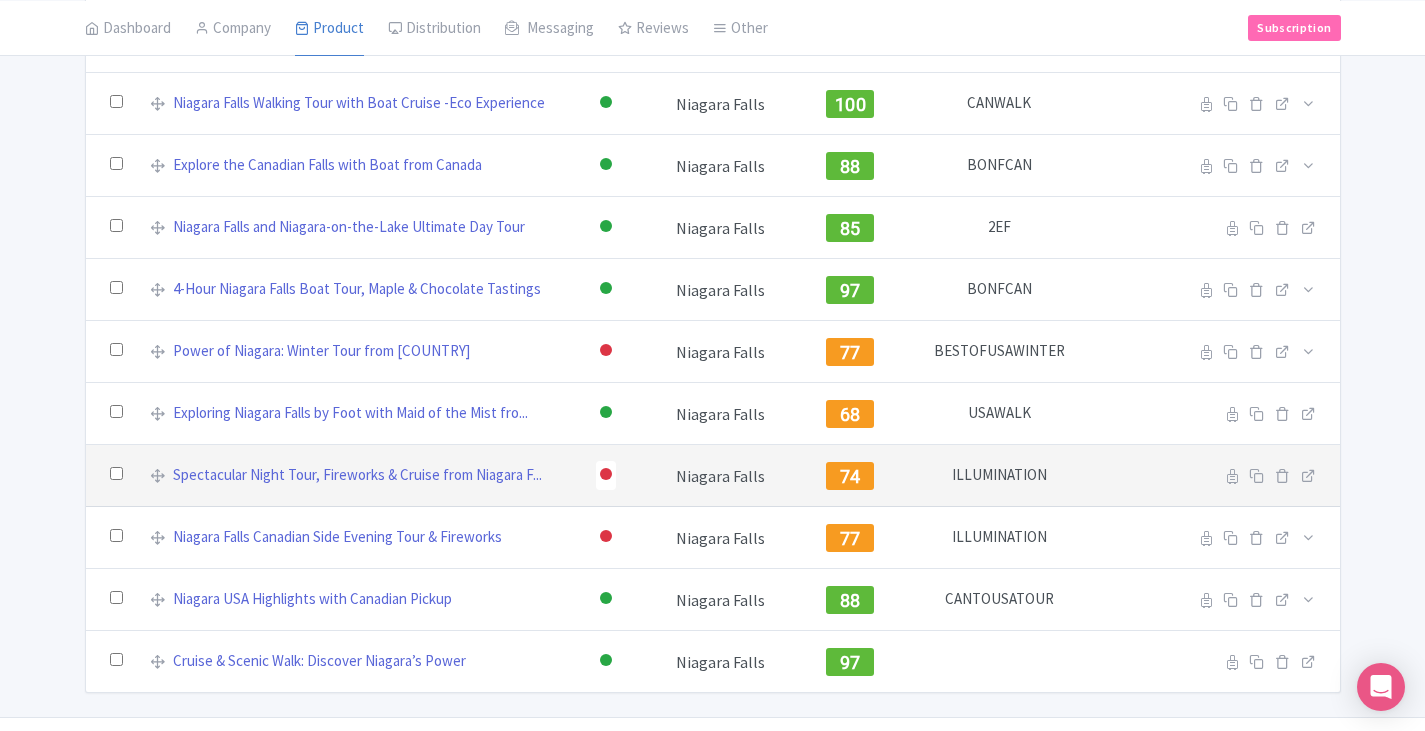 scroll, scrollTop: 361, scrollLeft: 0, axis: vertical 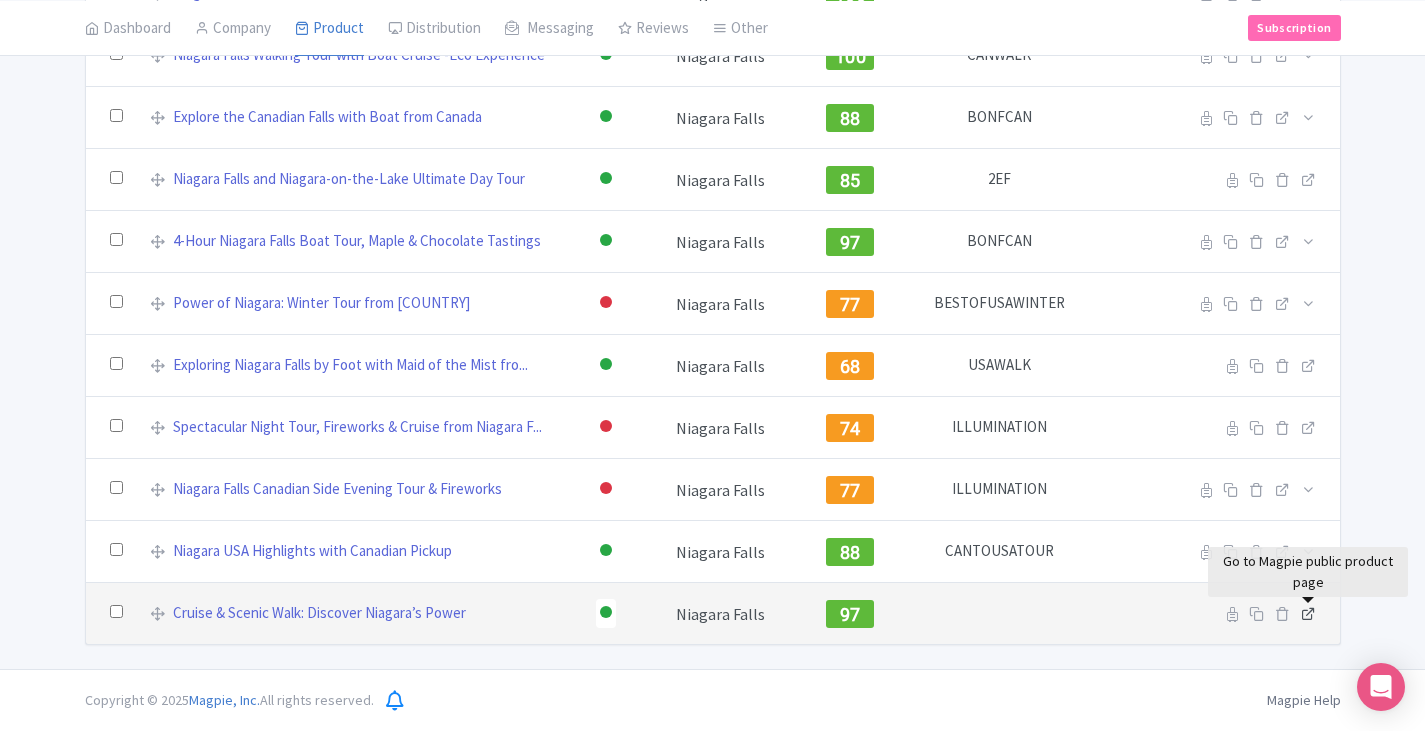 click at bounding box center (1308, 613) 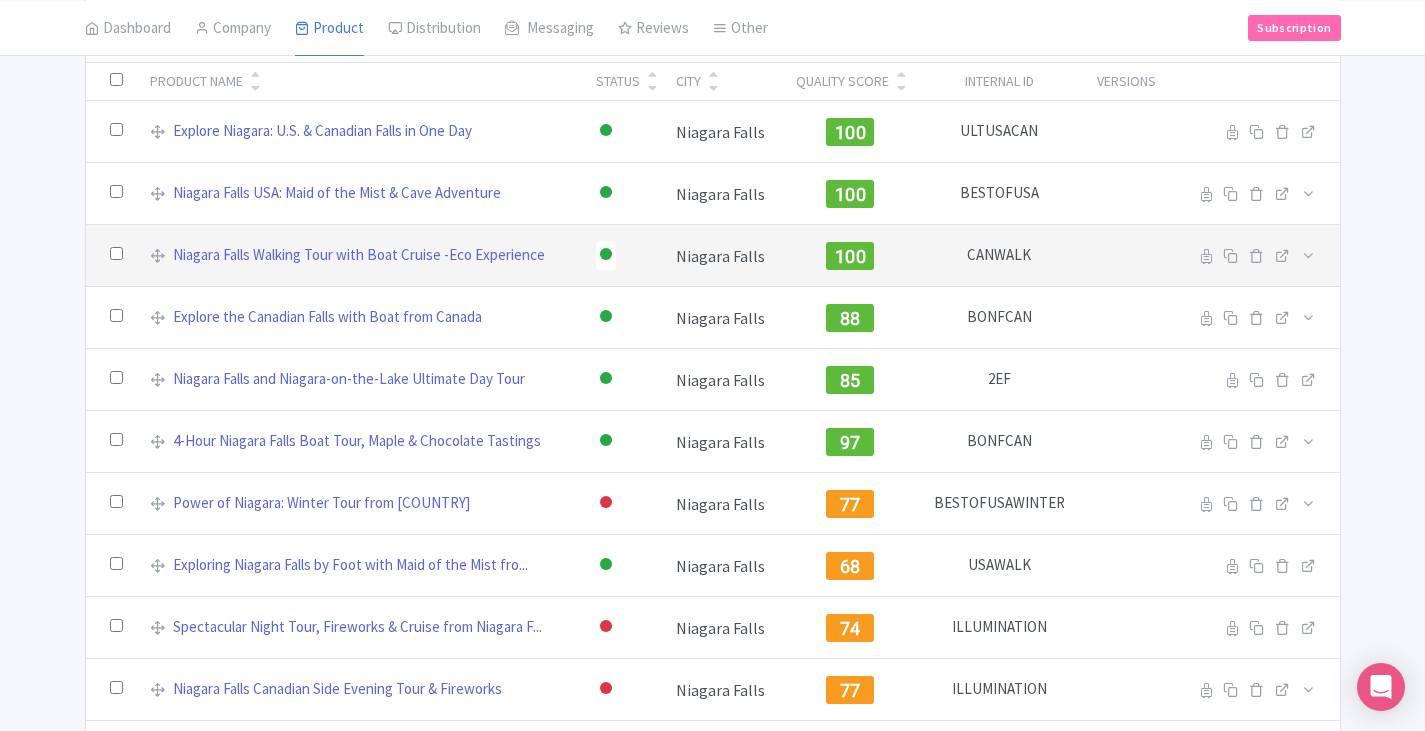 scroll, scrollTop: 261, scrollLeft: 0, axis: vertical 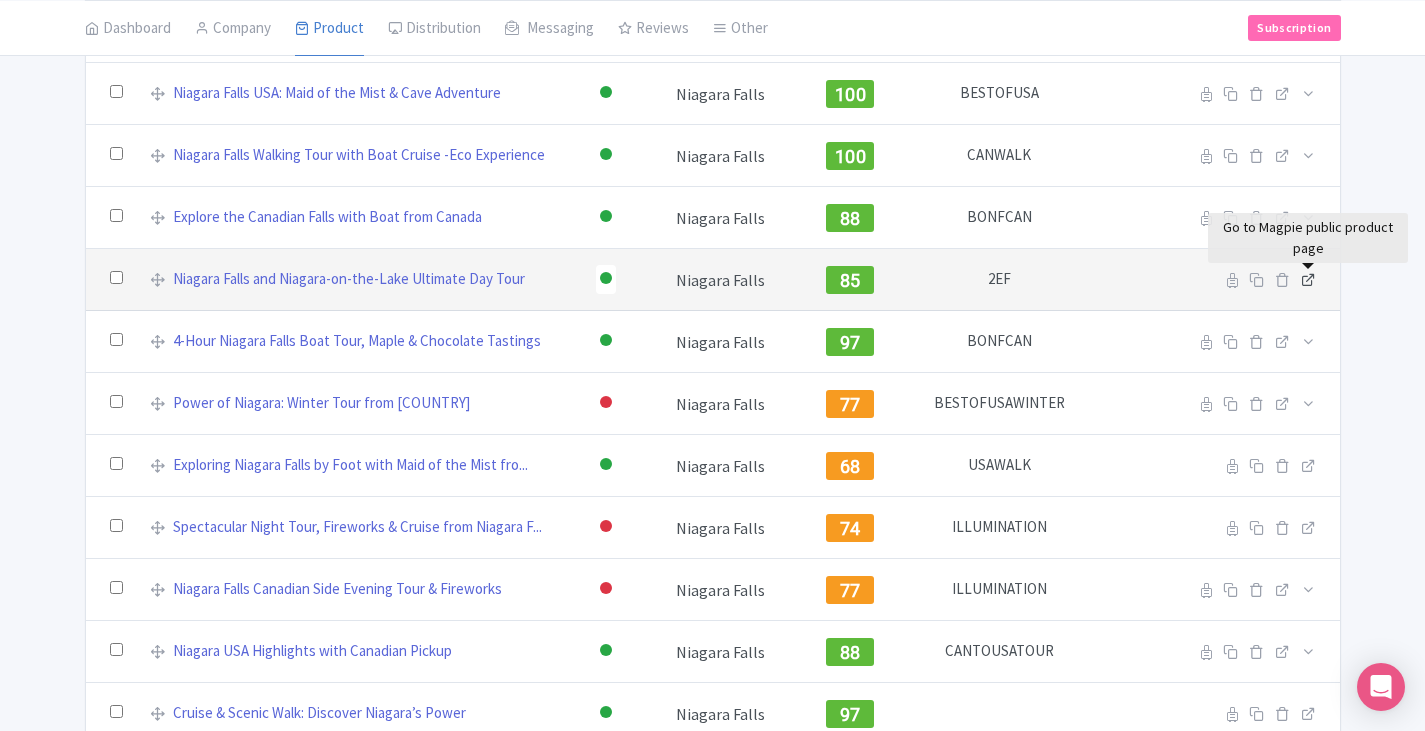 click at bounding box center [1308, 279] 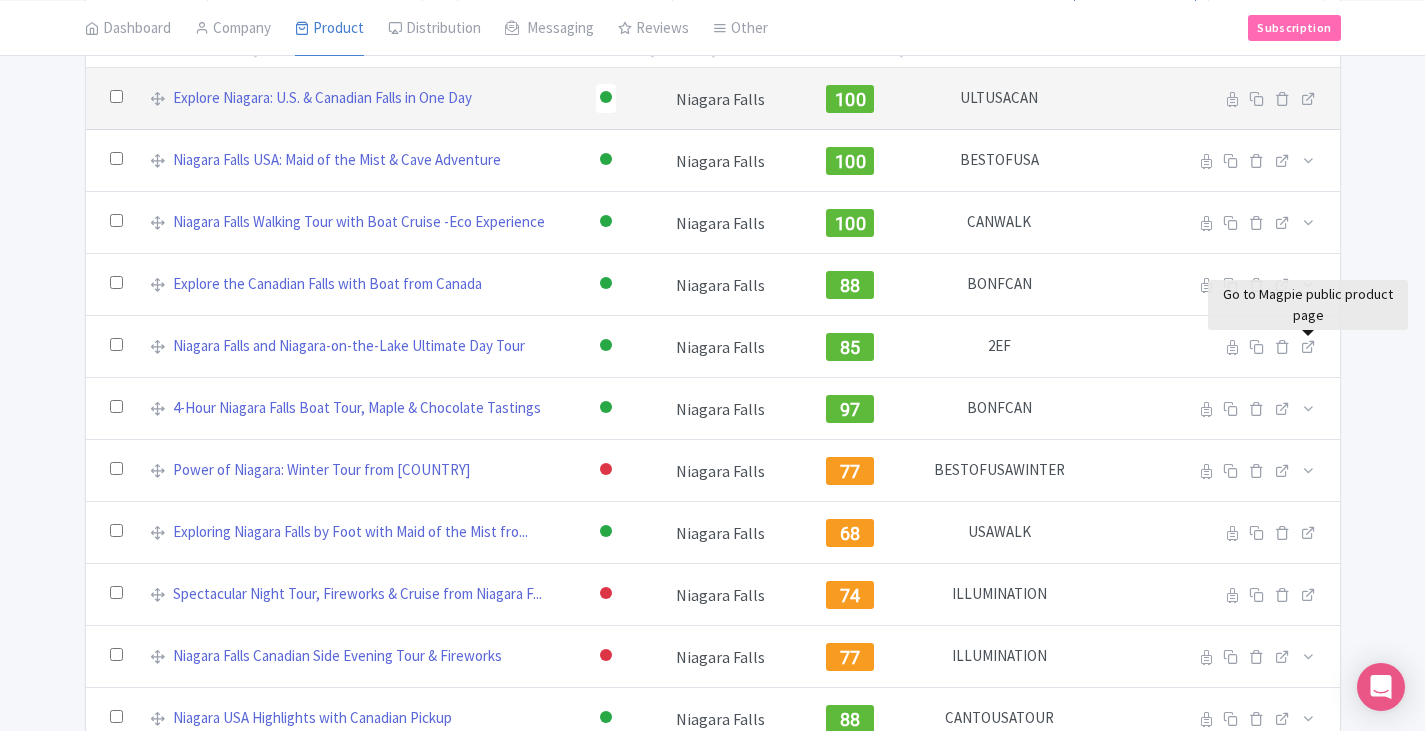 scroll, scrollTop: 0, scrollLeft: 0, axis: both 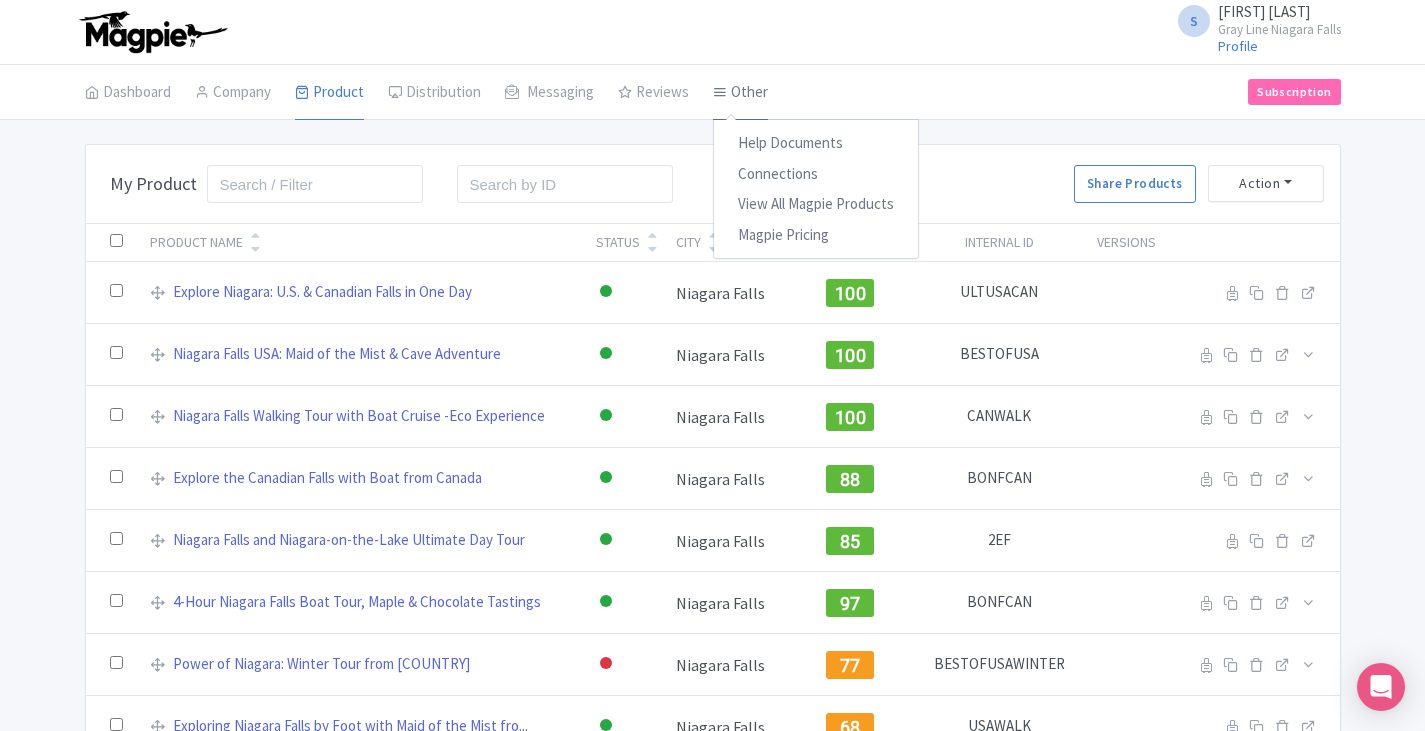click on "Other" at bounding box center (740, 93) 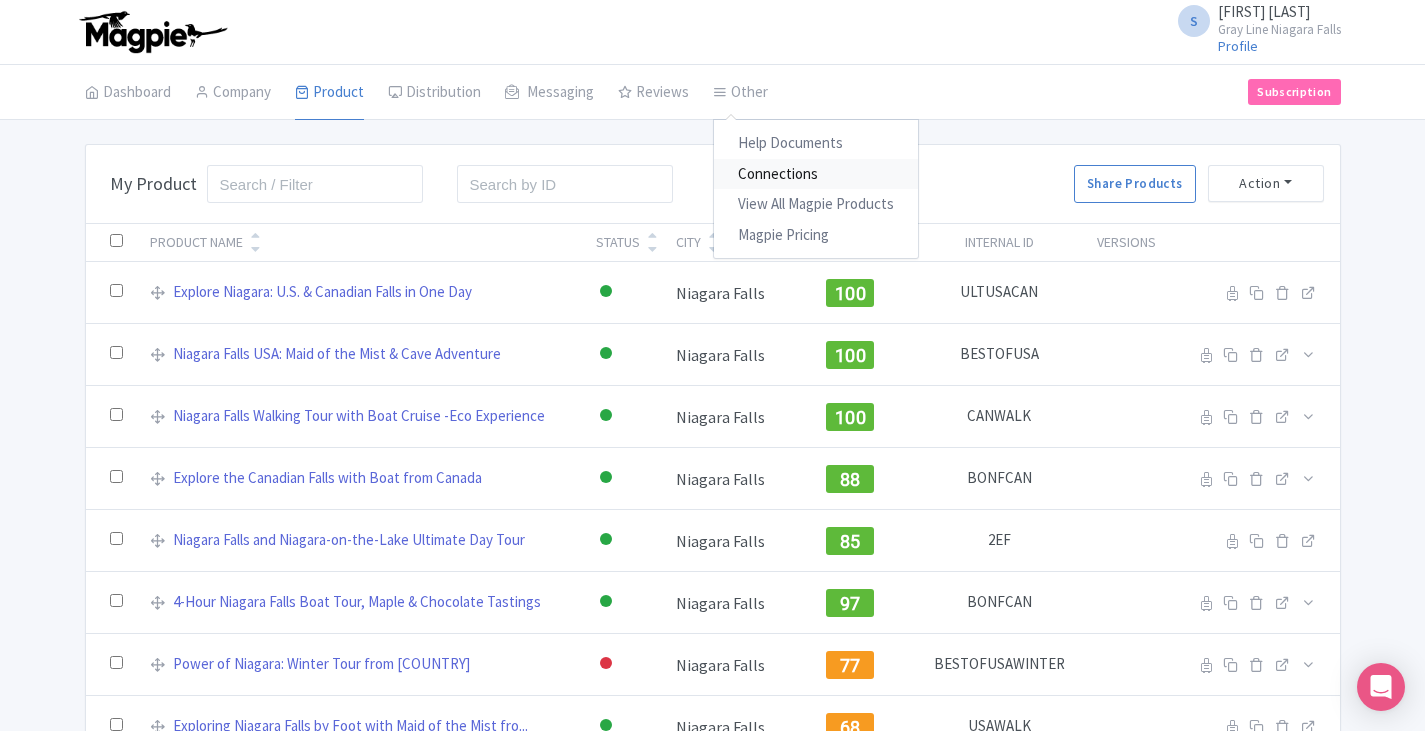 click on "Connections" at bounding box center [816, 174] 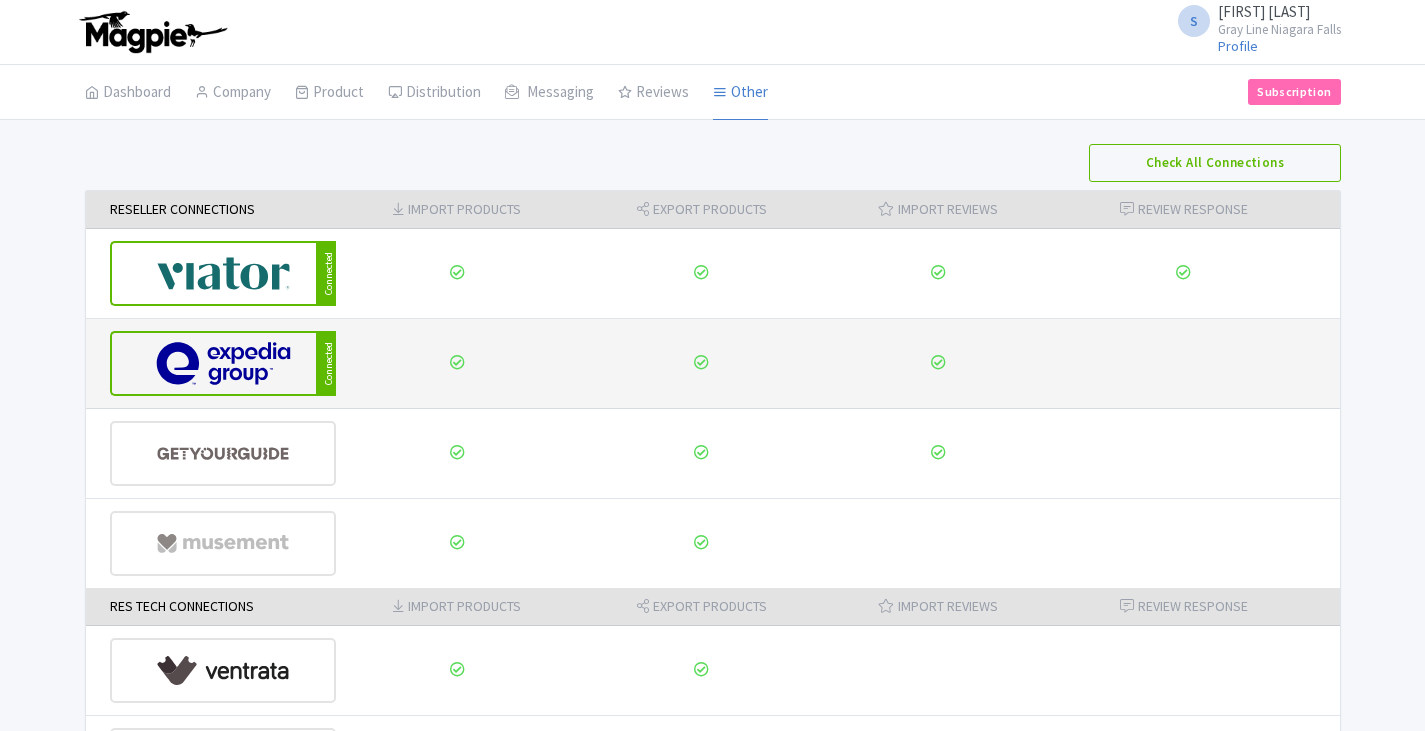 scroll, scrollTop: 0, scrollLeft: 0, axis: both 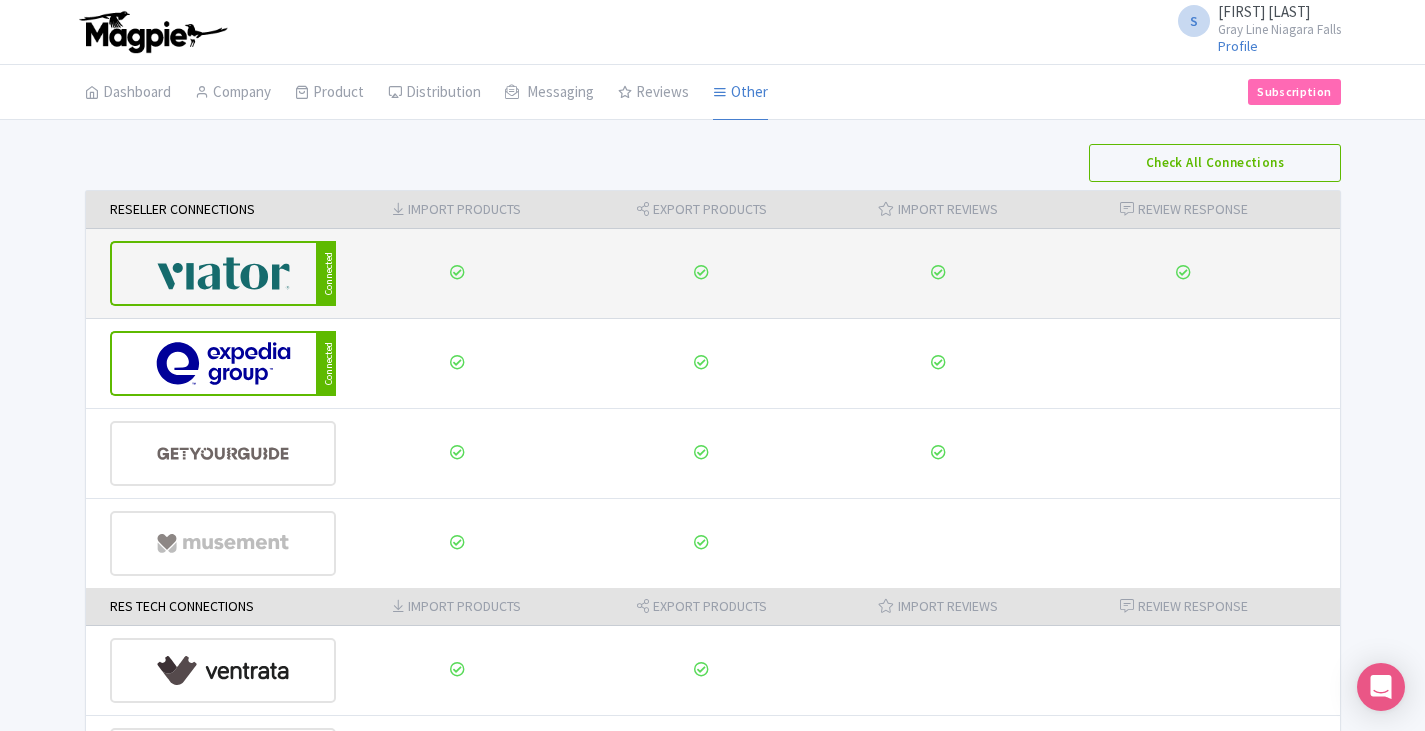 click at bounding box center (223, 273) 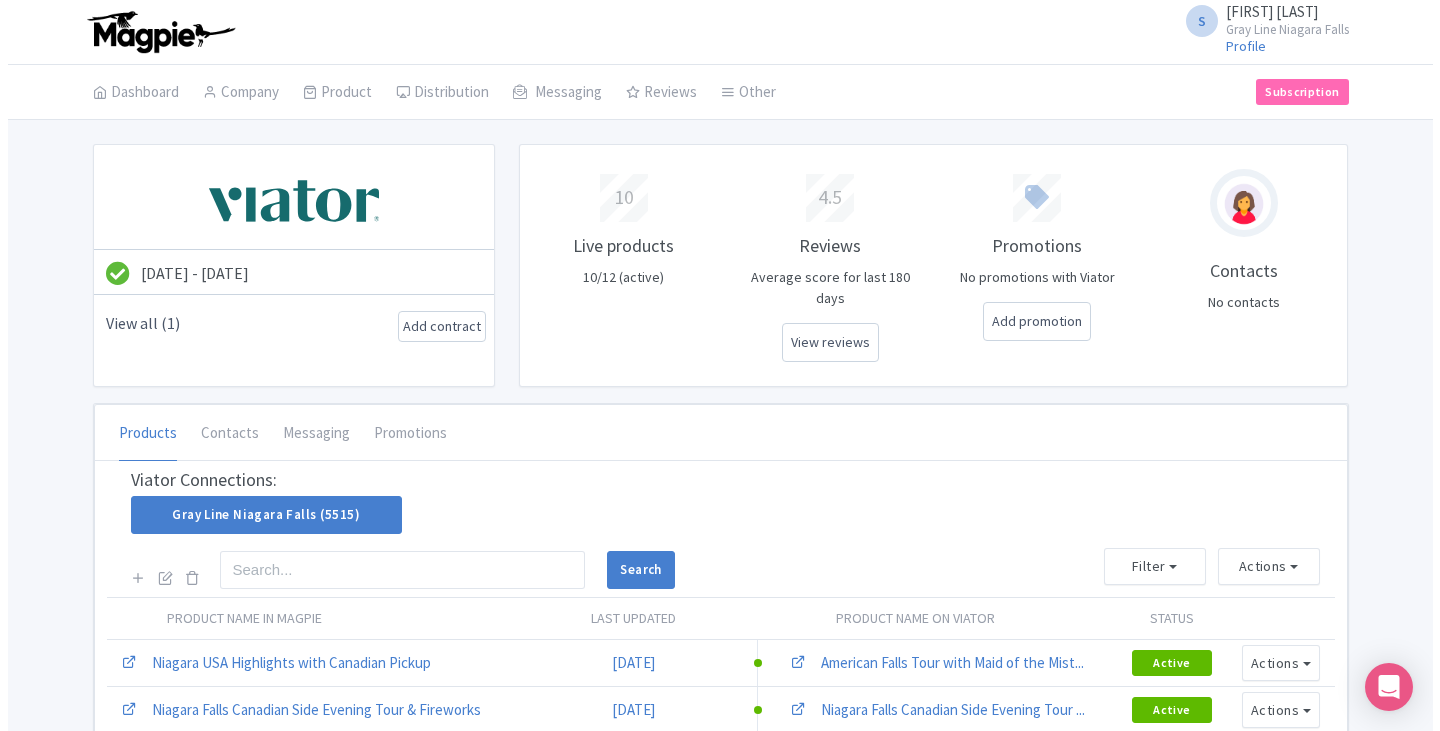 scroll, scrollTop: 100, scrollLeft: 0, axis: vertical 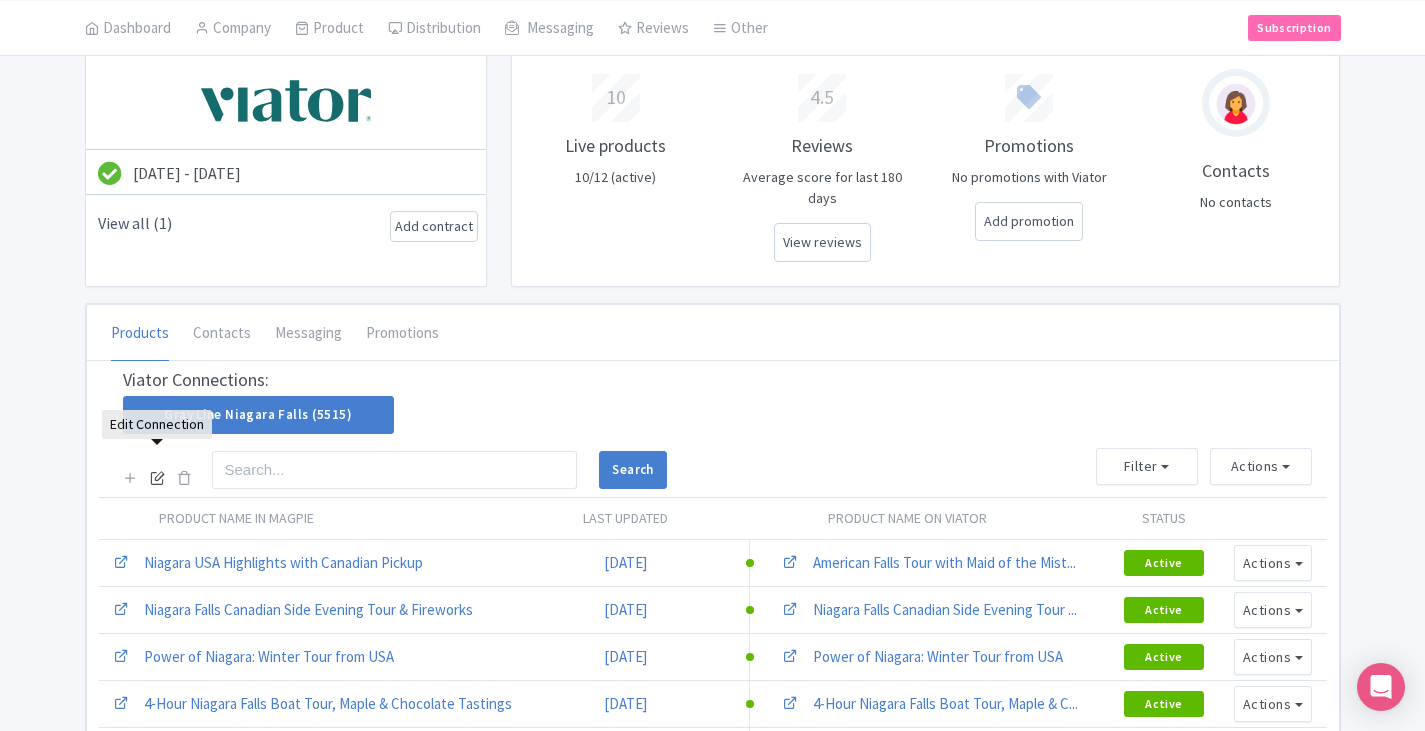 click at bounding box center (157, 477) 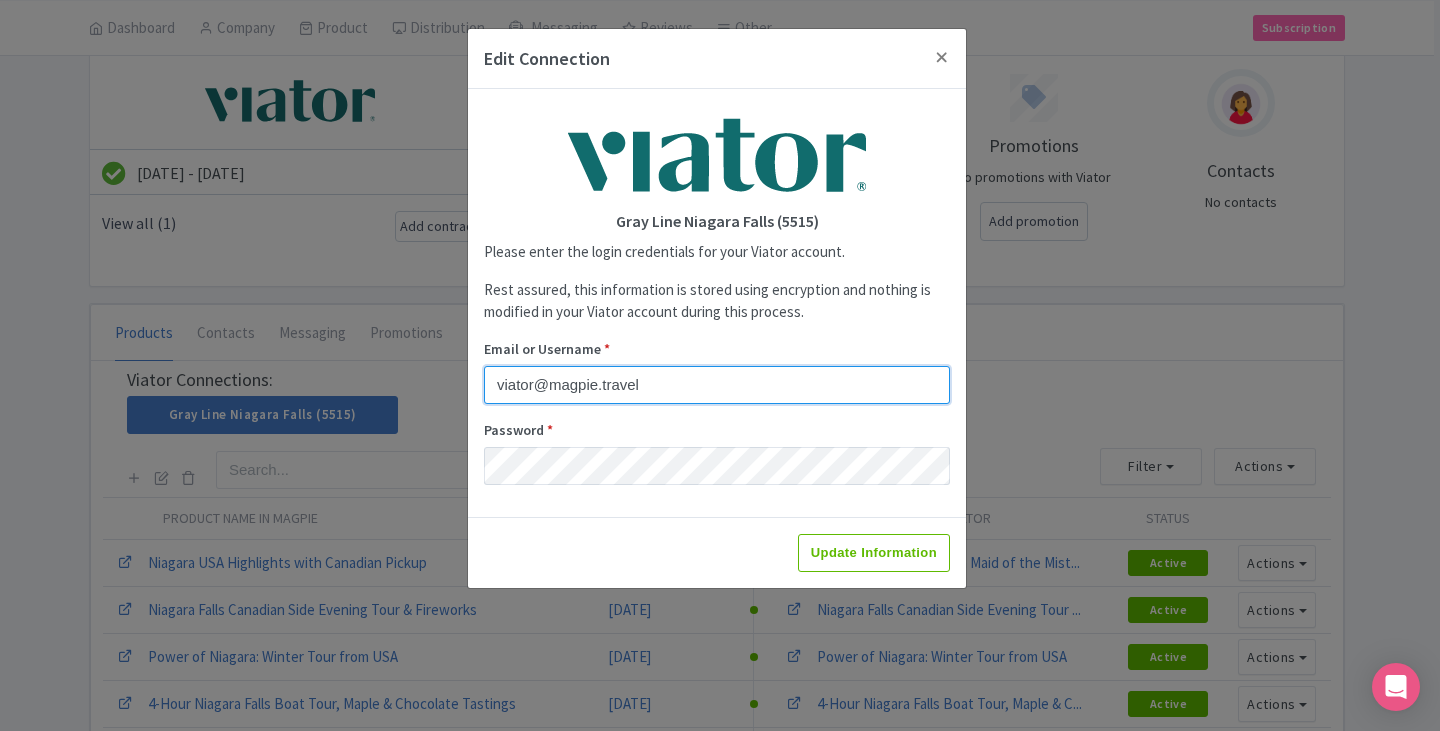 drag, startPoint x: 679, startPoint y: 382, endPoint x: 452, endPoint y: 388, distance: 227.07928 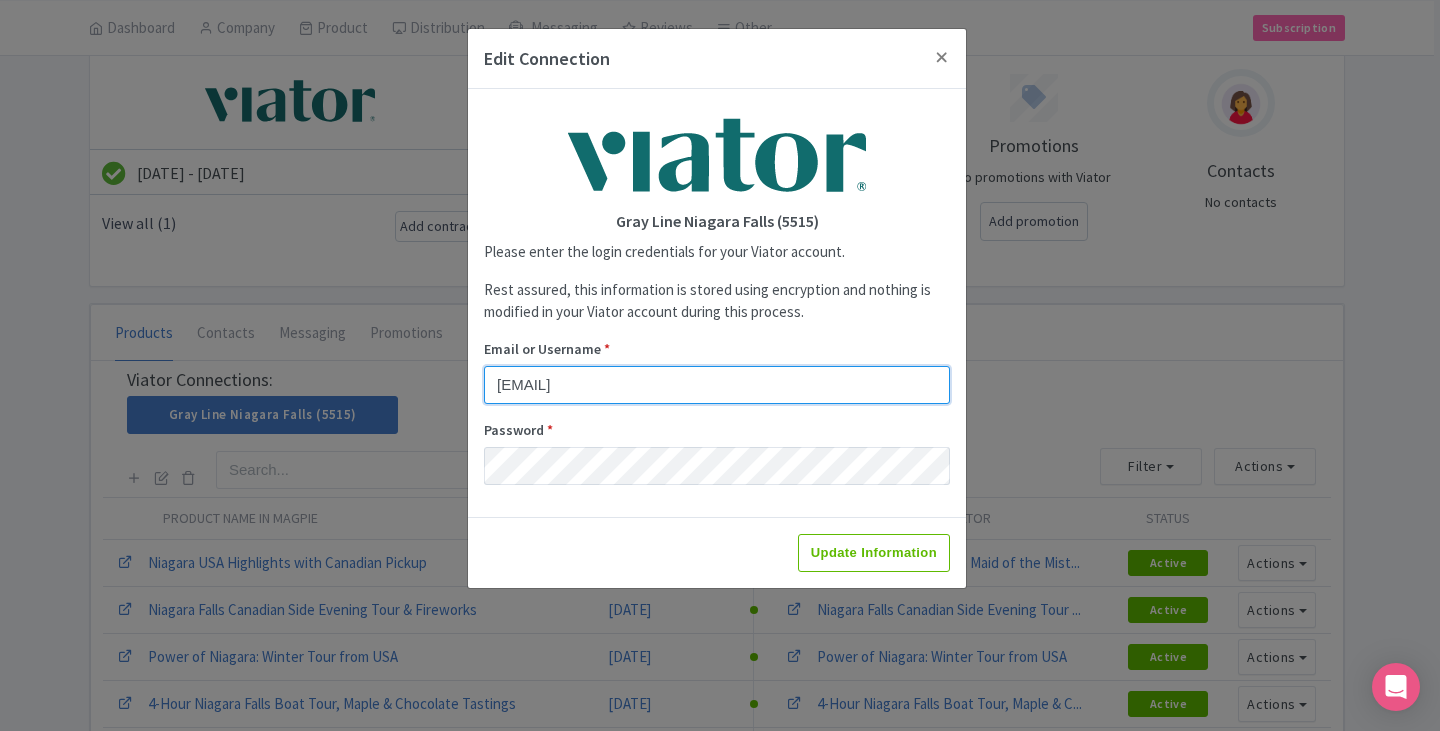 type on "julie.l@vipot.ca" 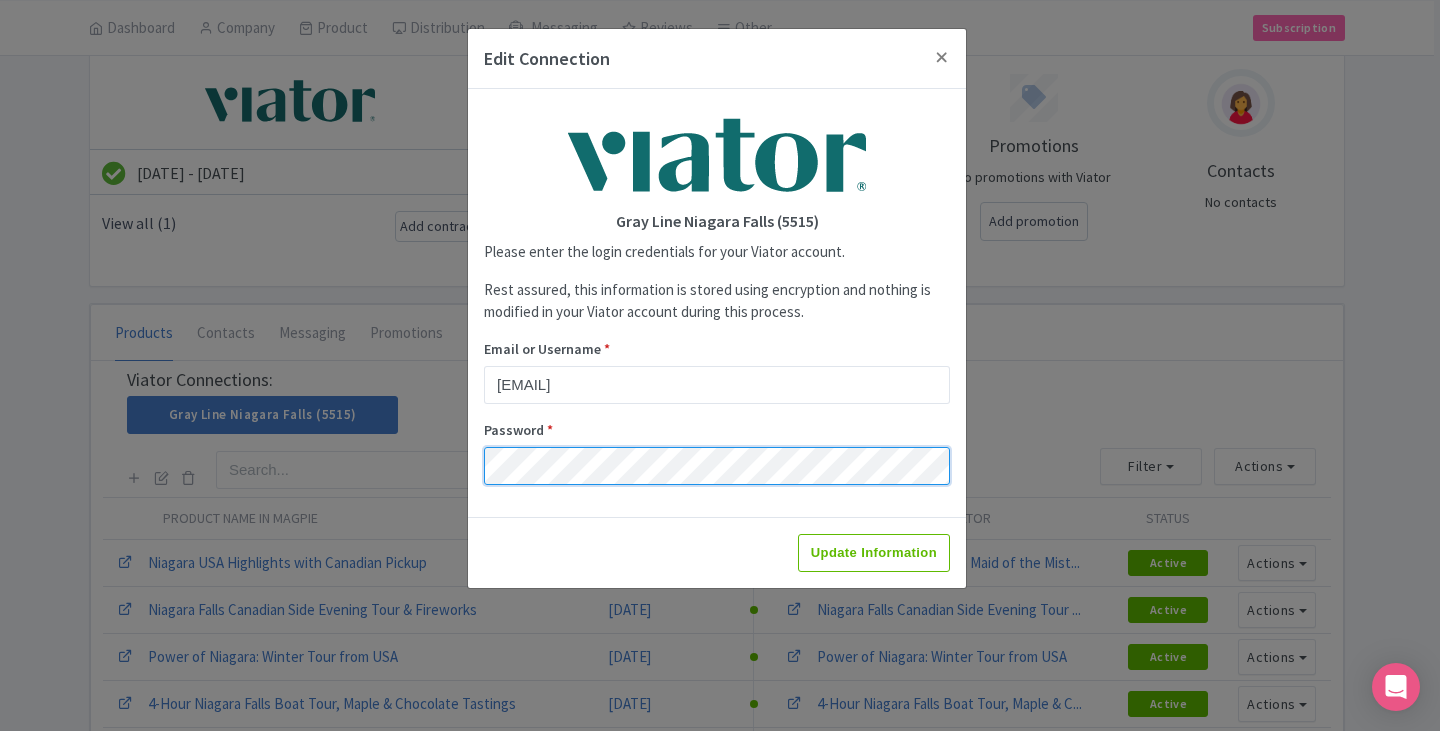 click on "Update Information" at bounding box center (874, 553) 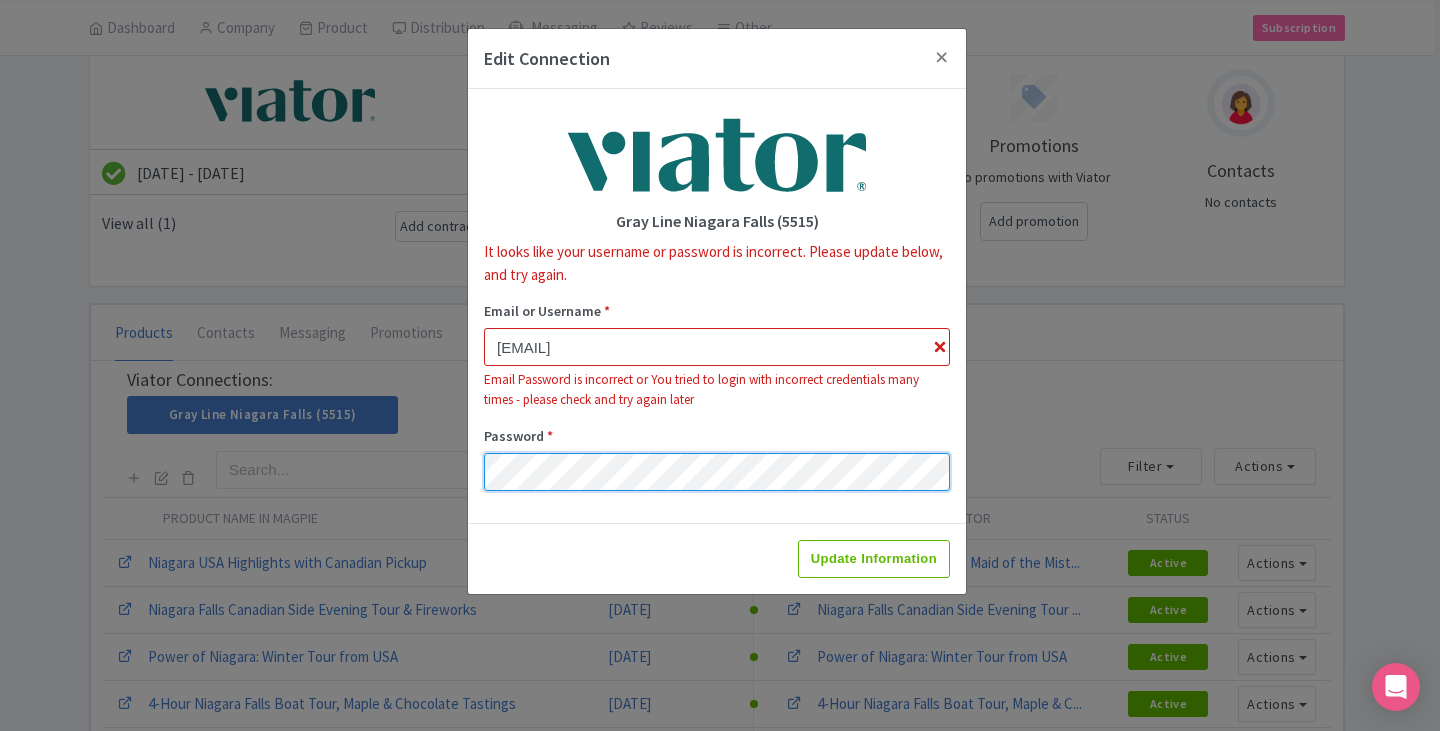 click on "Edit Connection
Gray Line Niagara Falls (5515)
It looks like your username or password is incorrect. Please update below, and try again.
Email or Username   * julie.l@vipot.ca Email Password is incorrect or You tried to login with incorrect credentials many times - please check and try again later
Password   *
Update Information" at bounding box center [720, 365] 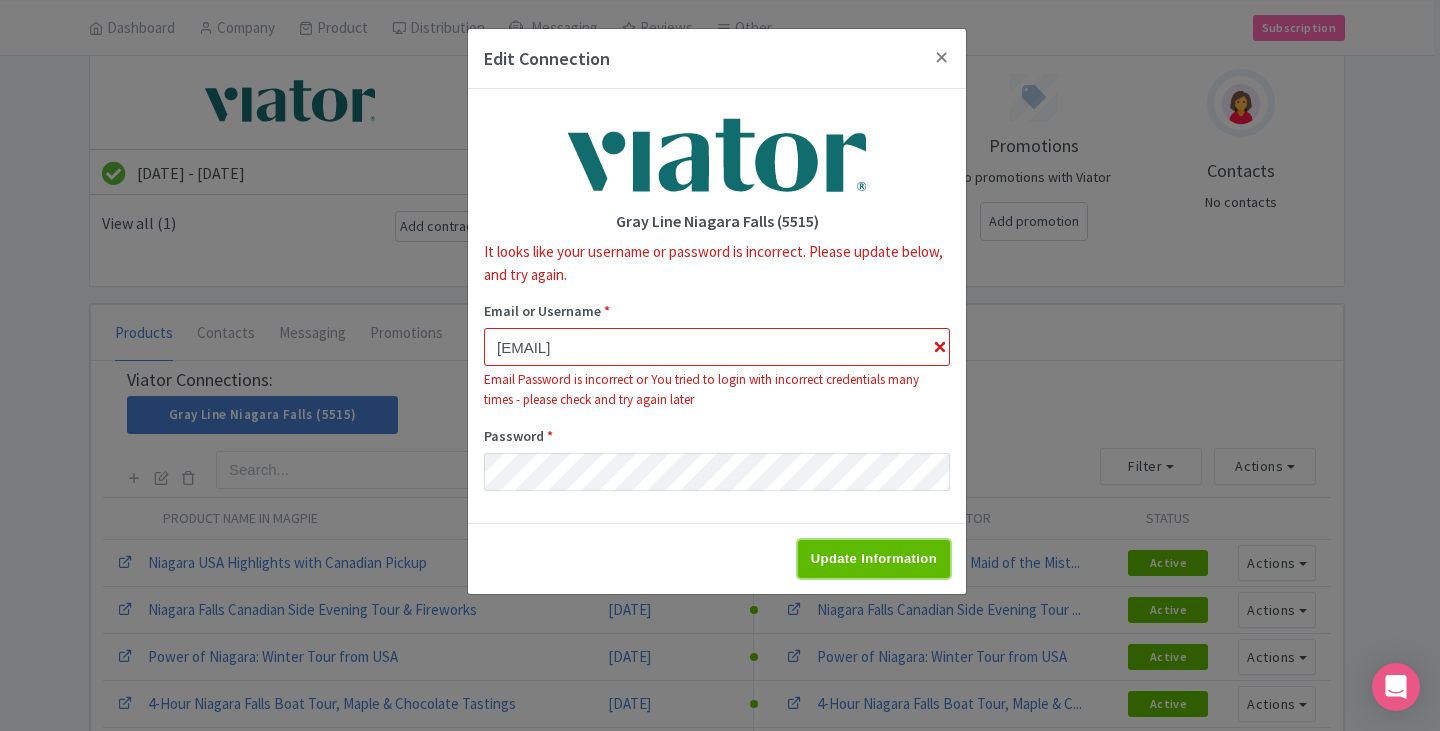 click on "Update Information" at bounding box center [874, 559] 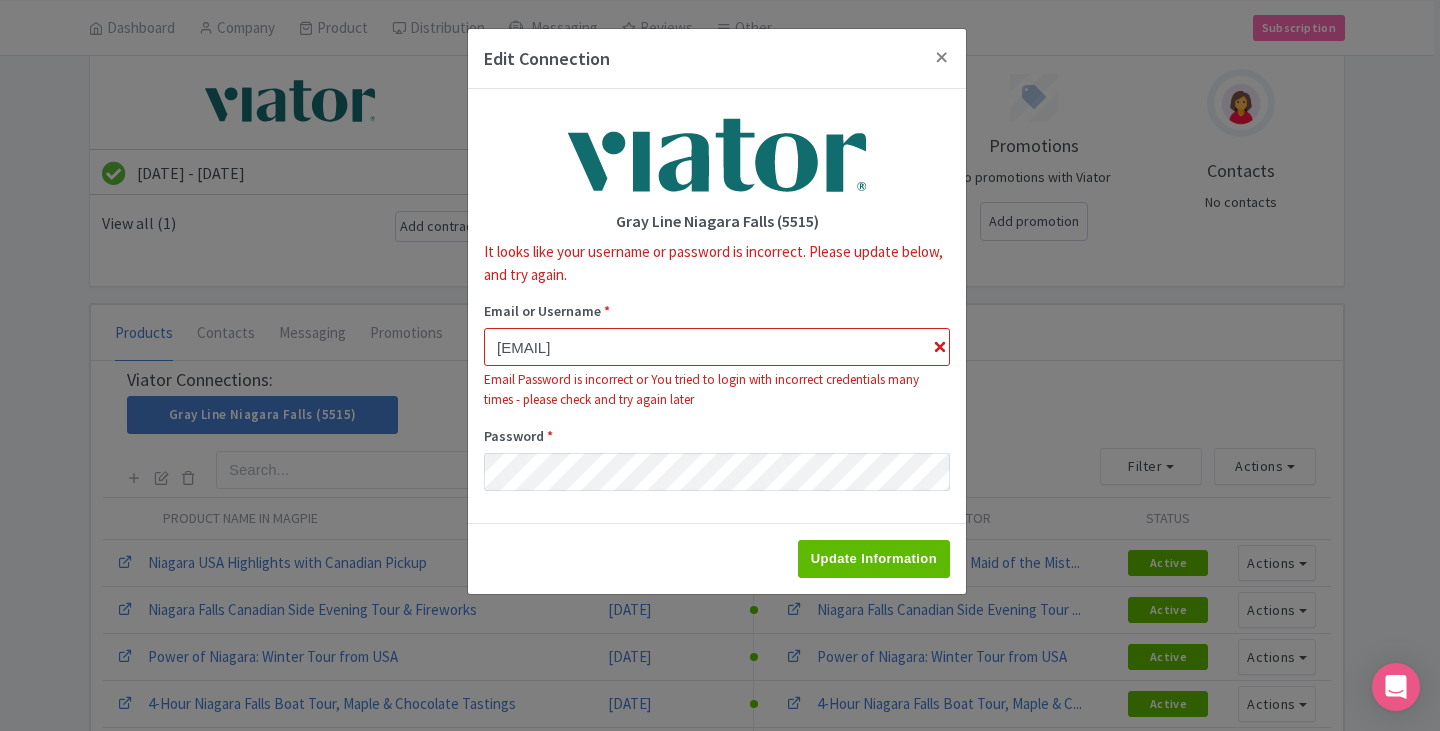 type on "Saving..." 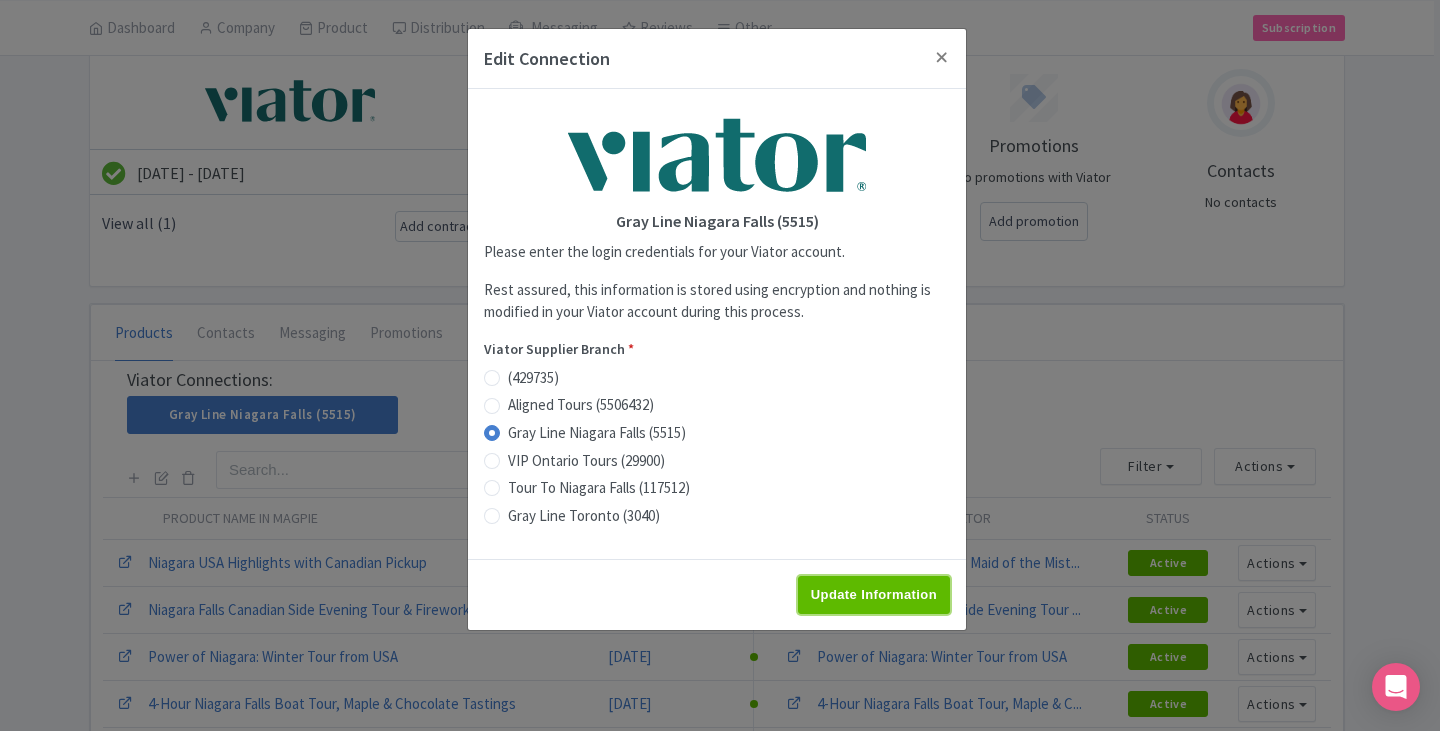 click on "Update Information" at bounding box center (874, 595) 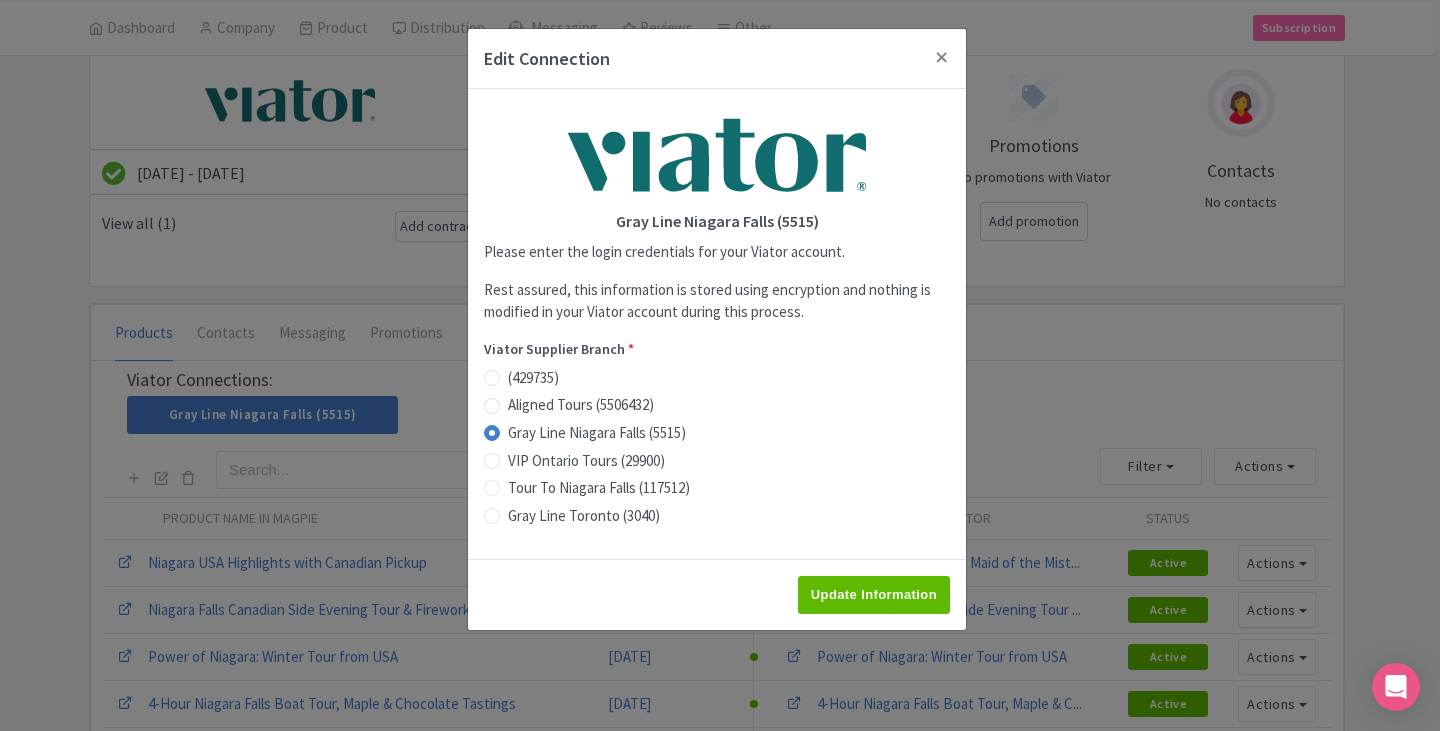type on "Saving..." 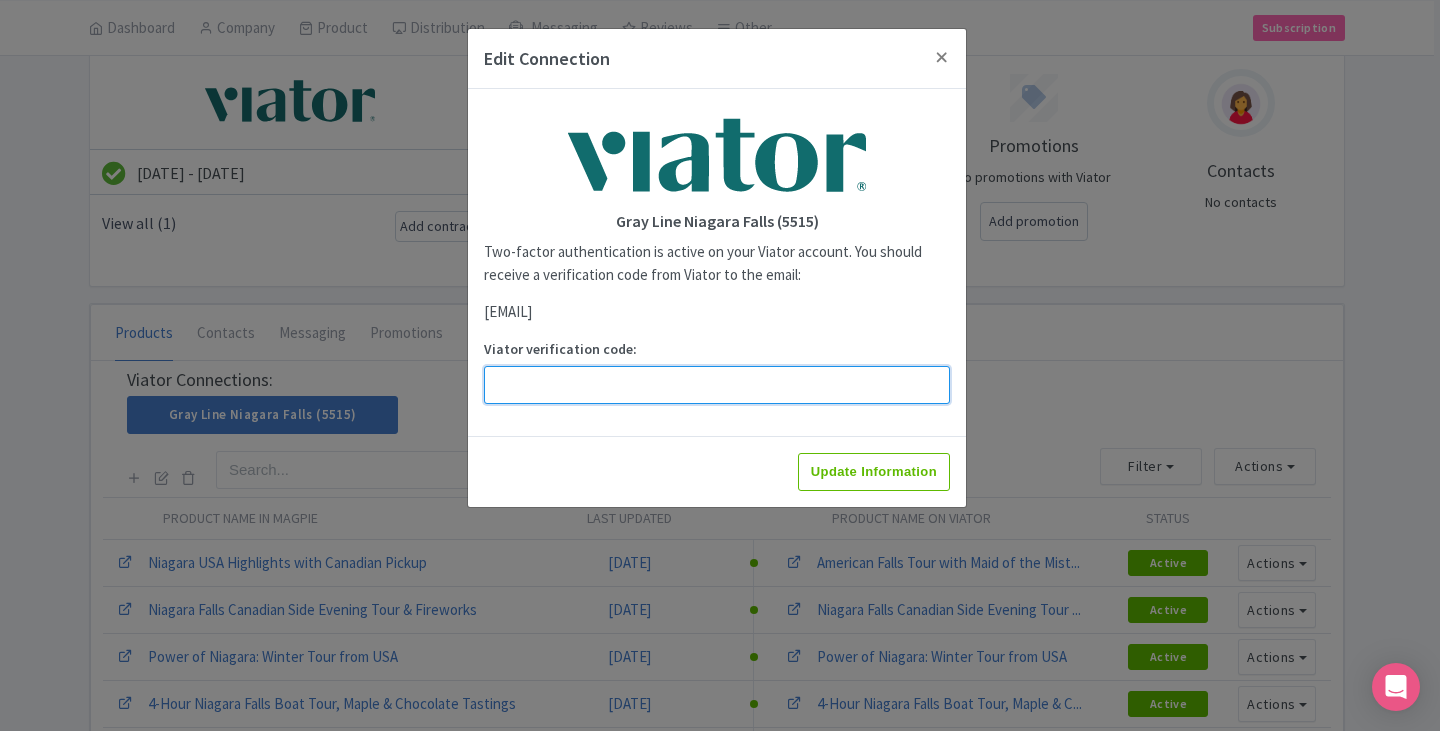 click on "Viator verification code:" at bounding box center (717, 385) 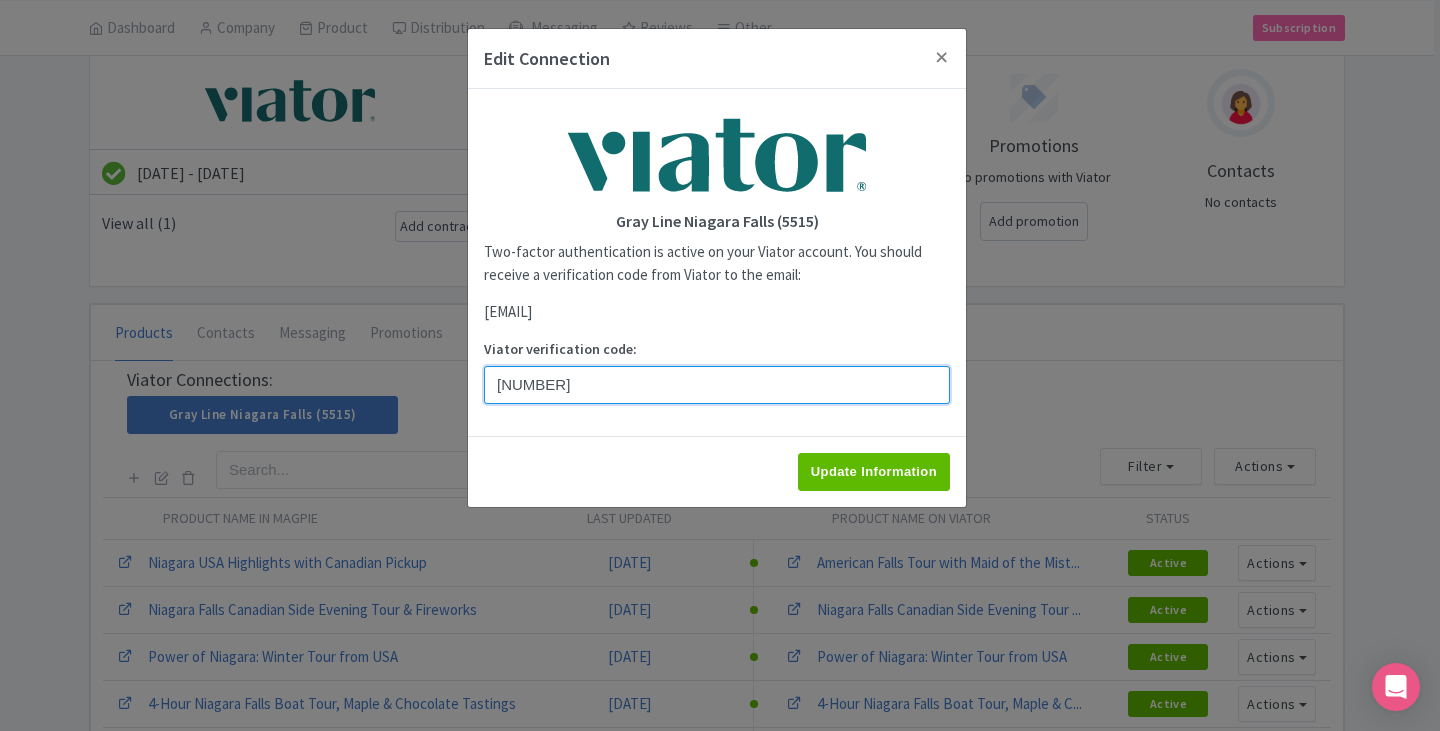 type on "968405" 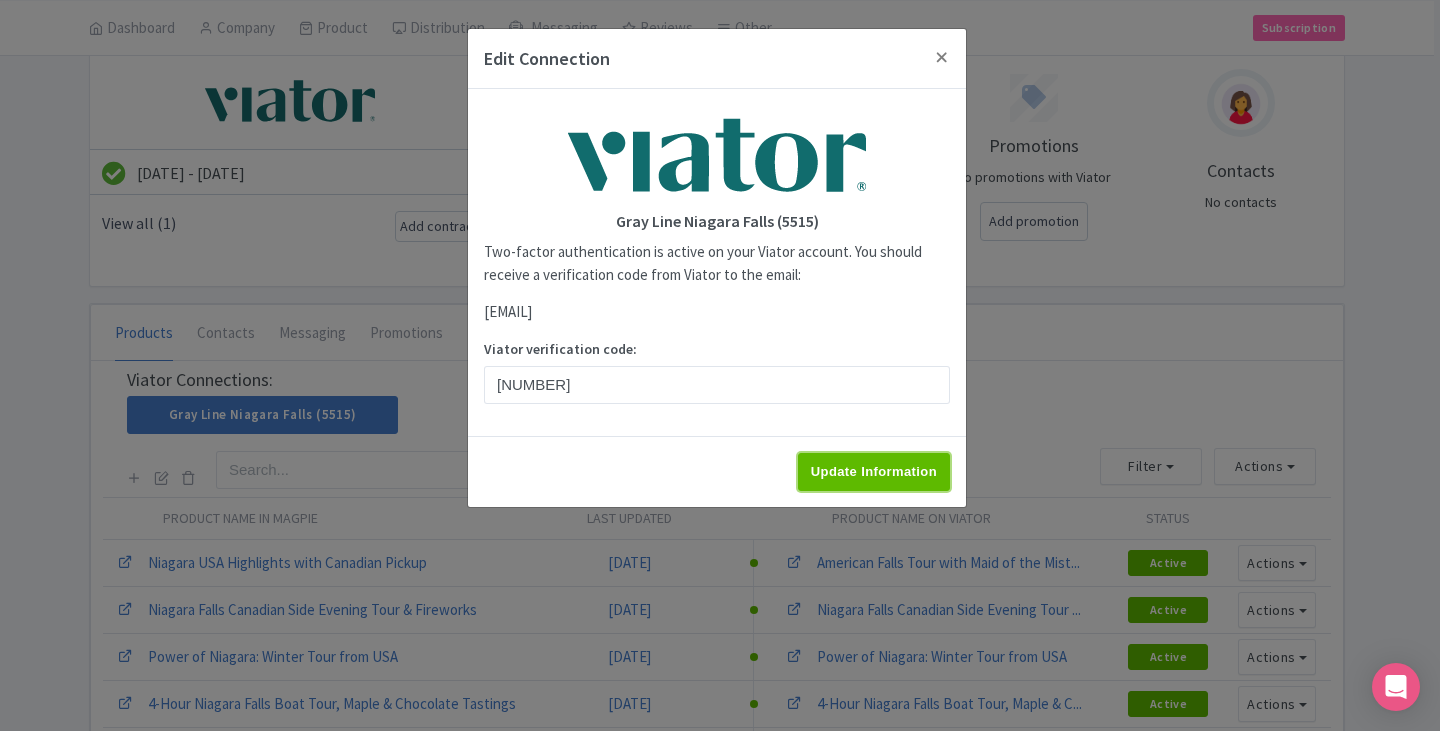 click on "Update Information" at bounding box center [874, 472] 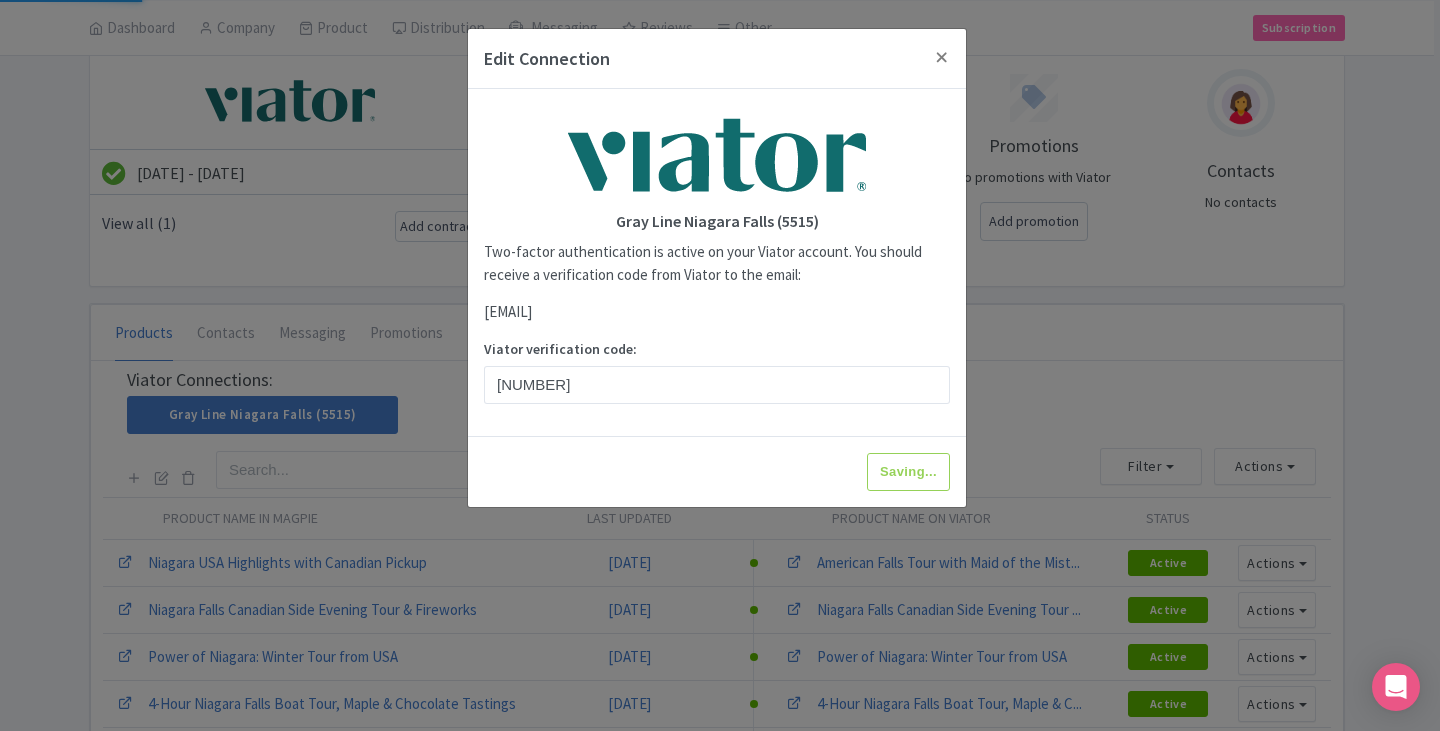 type on "Update Information" 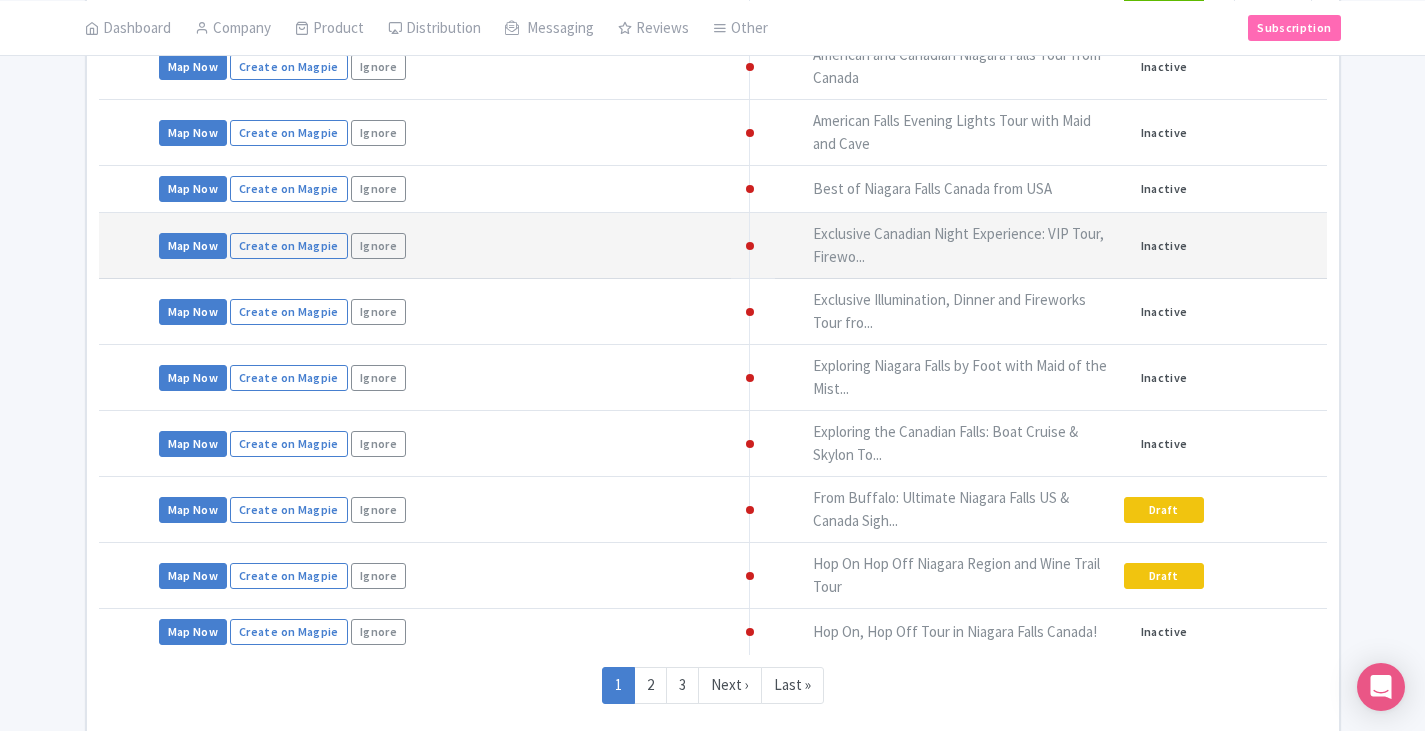 scroll, scrollTop: 1147, scrollLeft: 0, axis: vertical 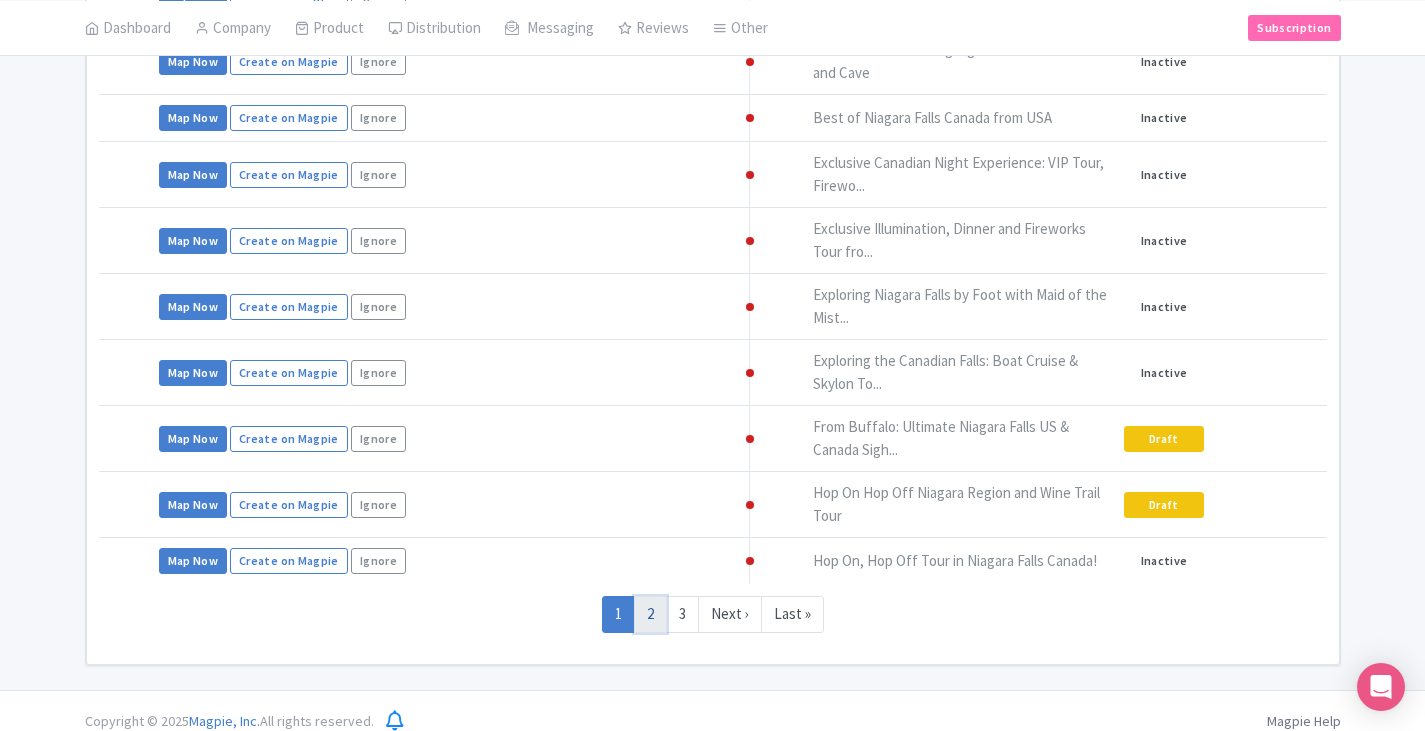click on "2" at bounding box center (650, 614) 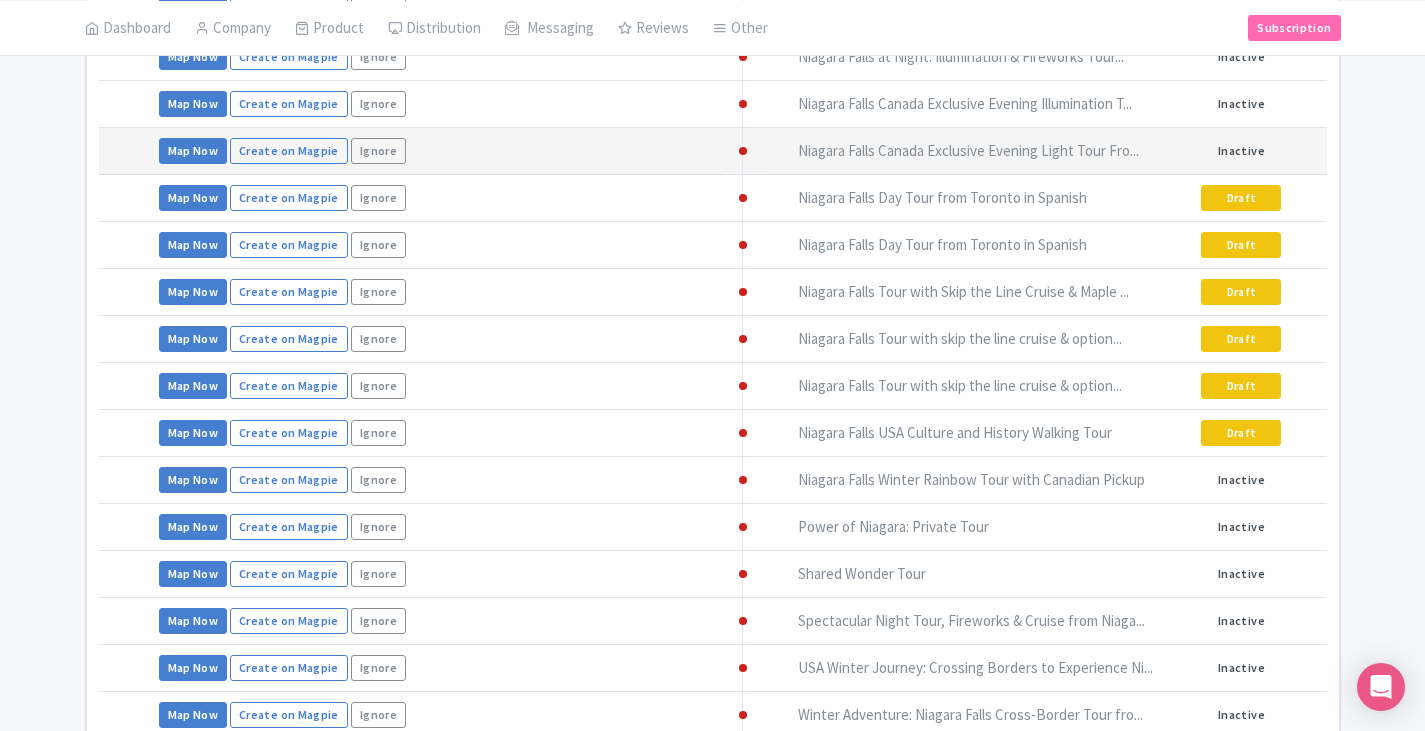 scroll, scrollTop: 995, scrollLeft: 0, axis: vertical 